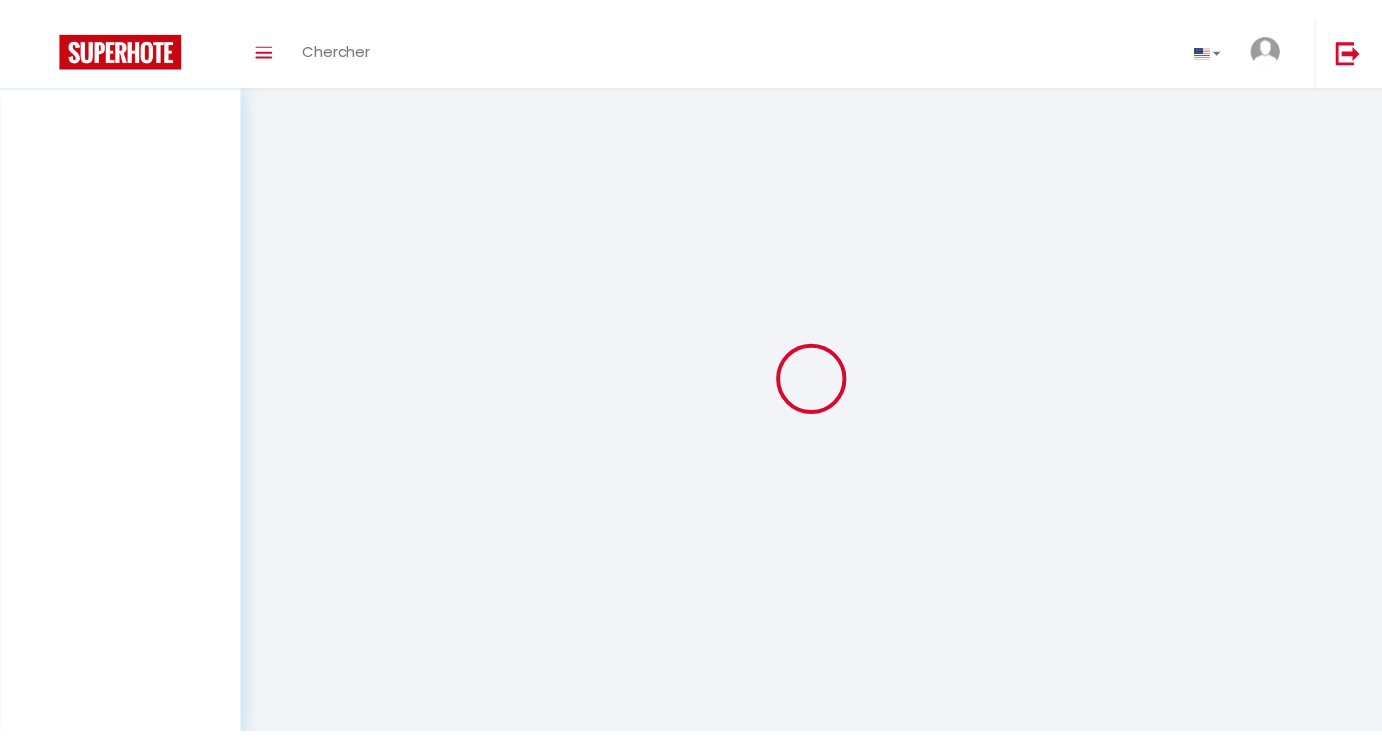 scroll, scrollTop: 0, scrollLeft: 0, axis: both 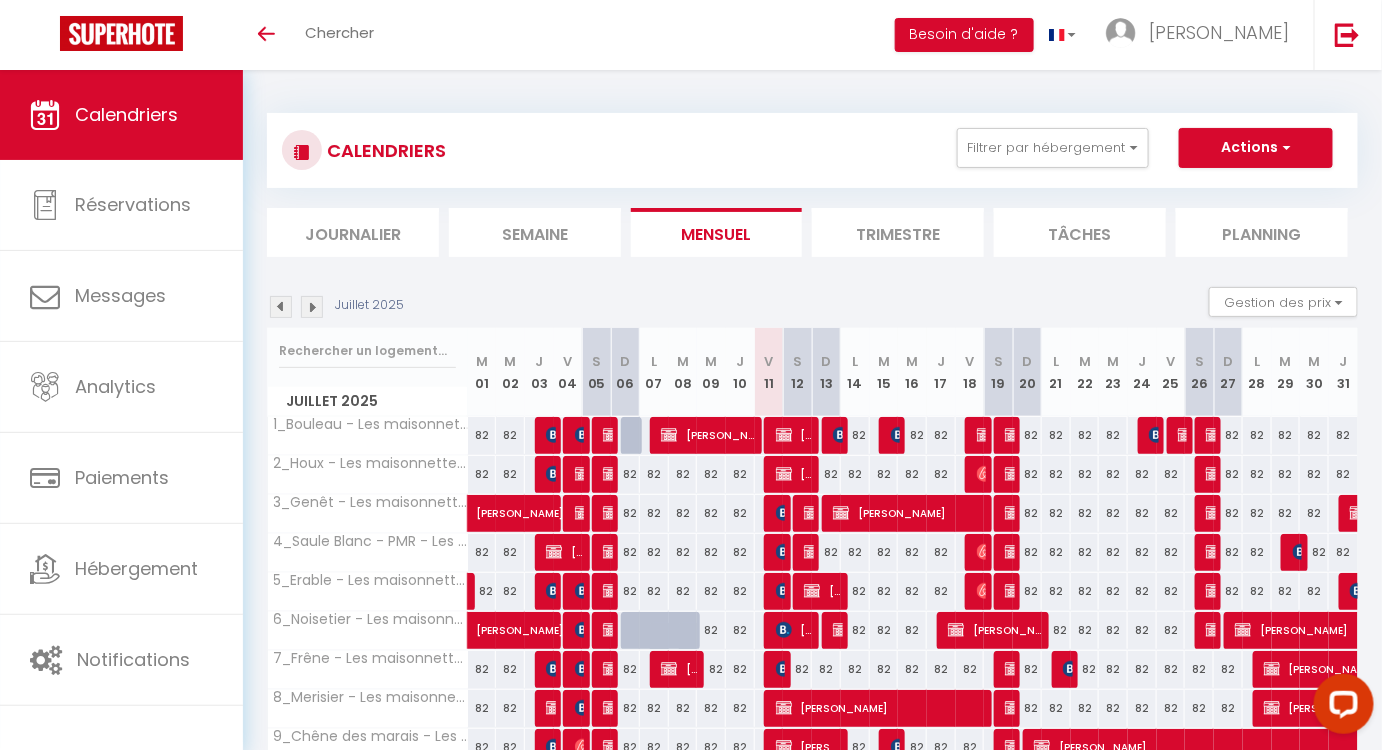 click at bounding box center [312, 307] 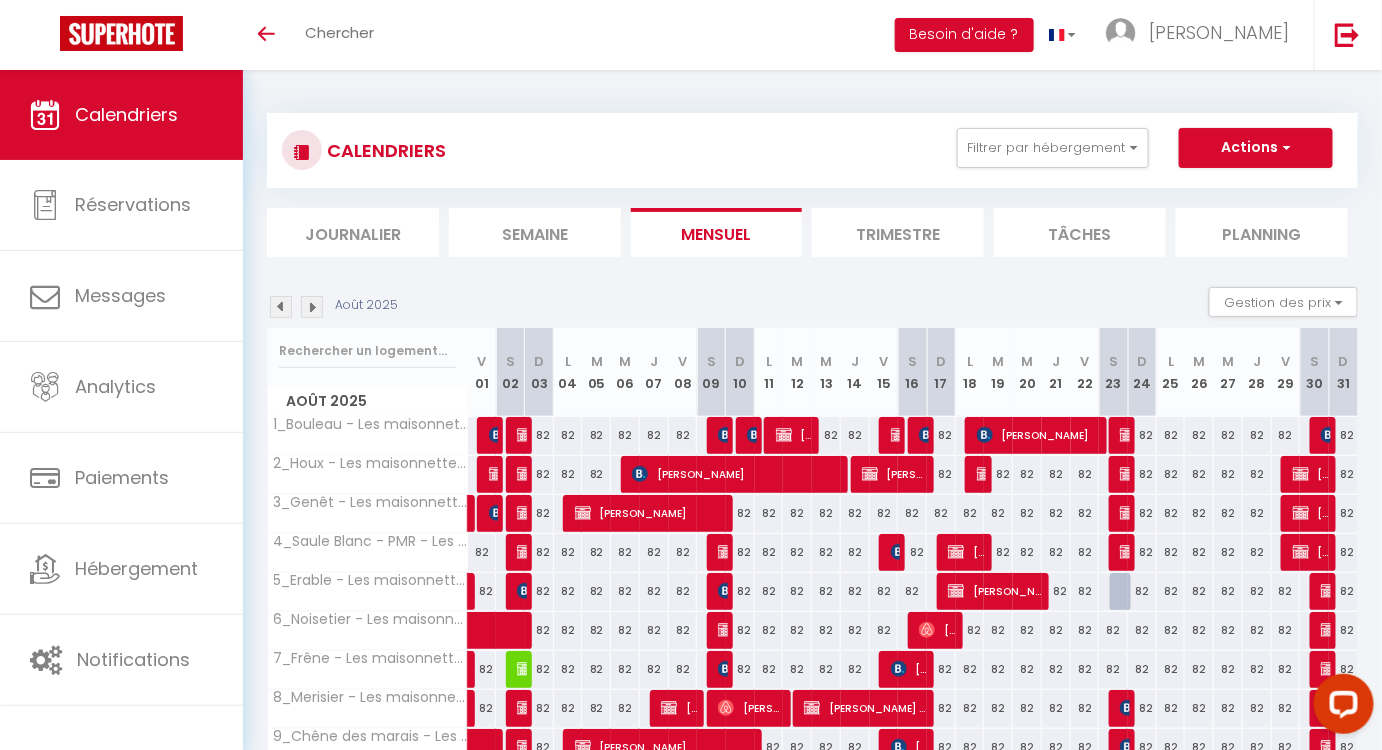 click at bounding box center [312, 307] 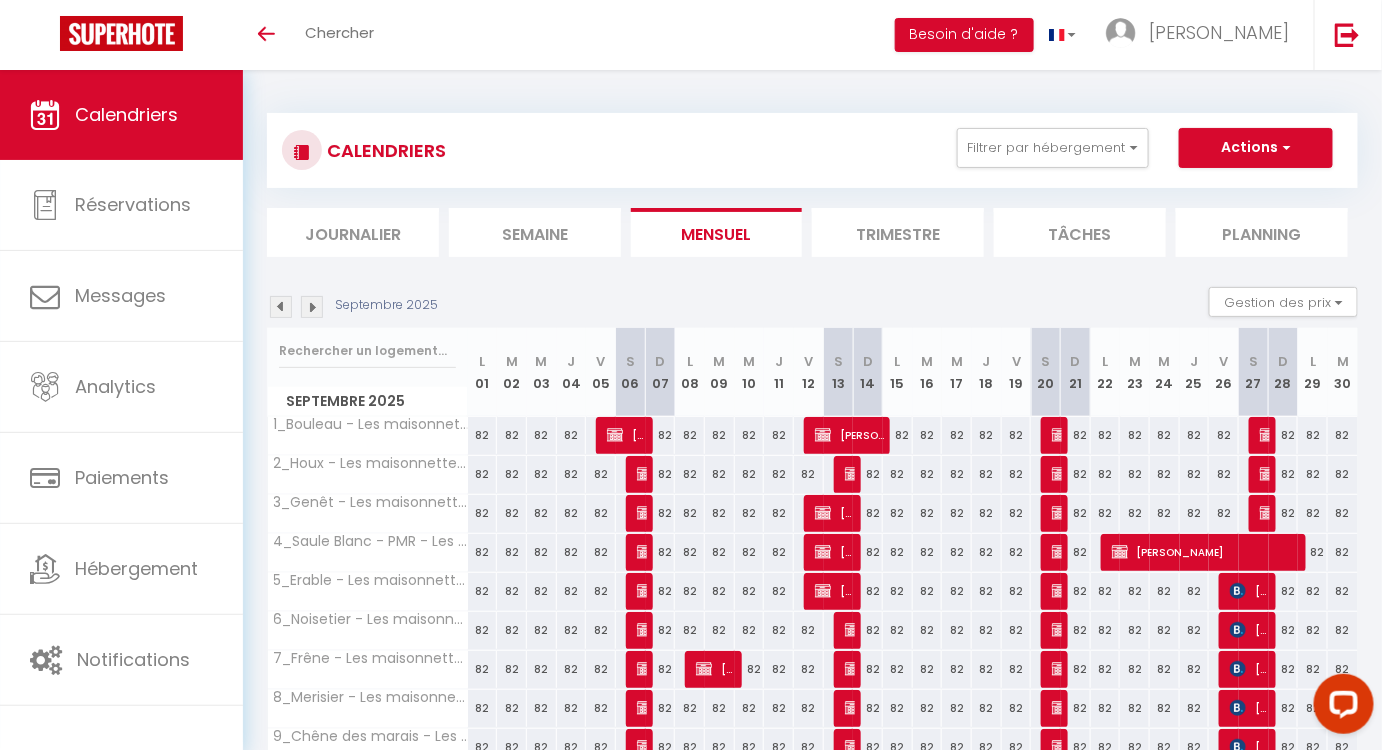 click at bounding box center [312, 307] 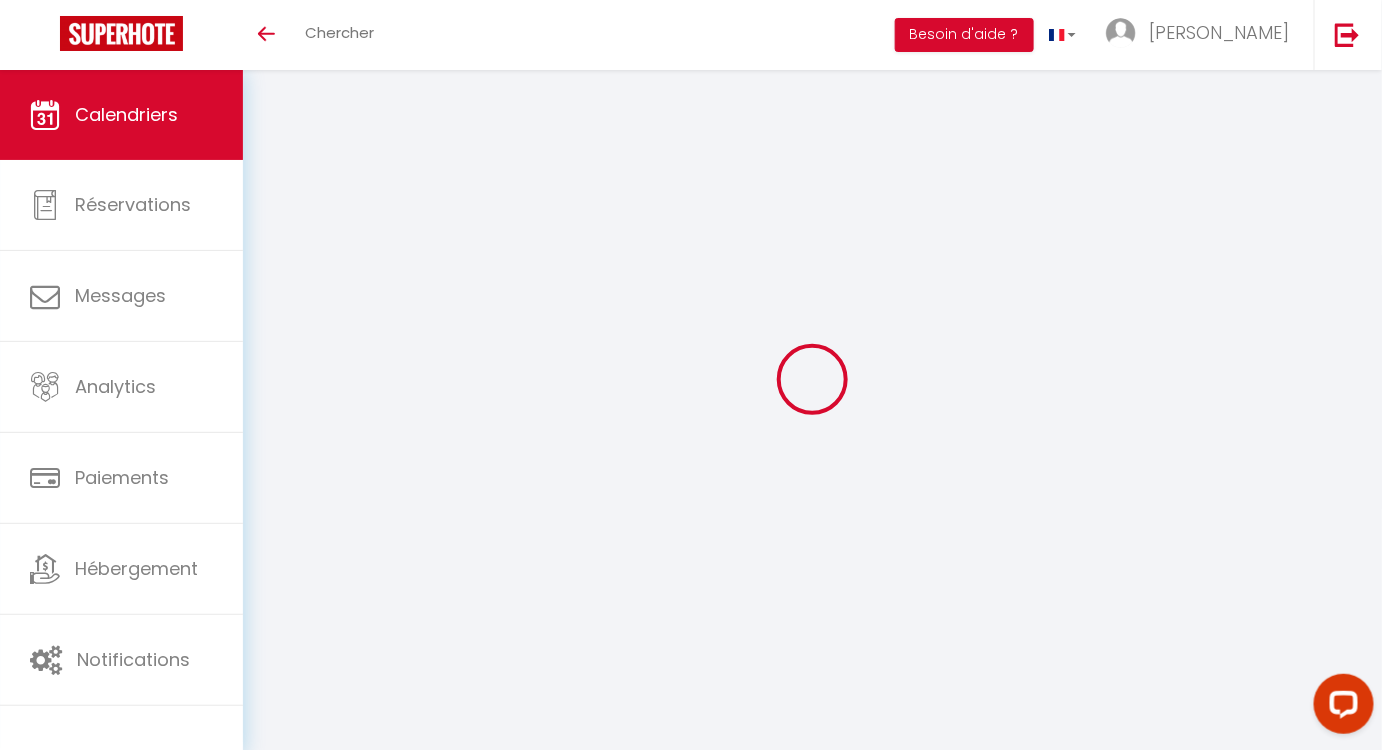 select 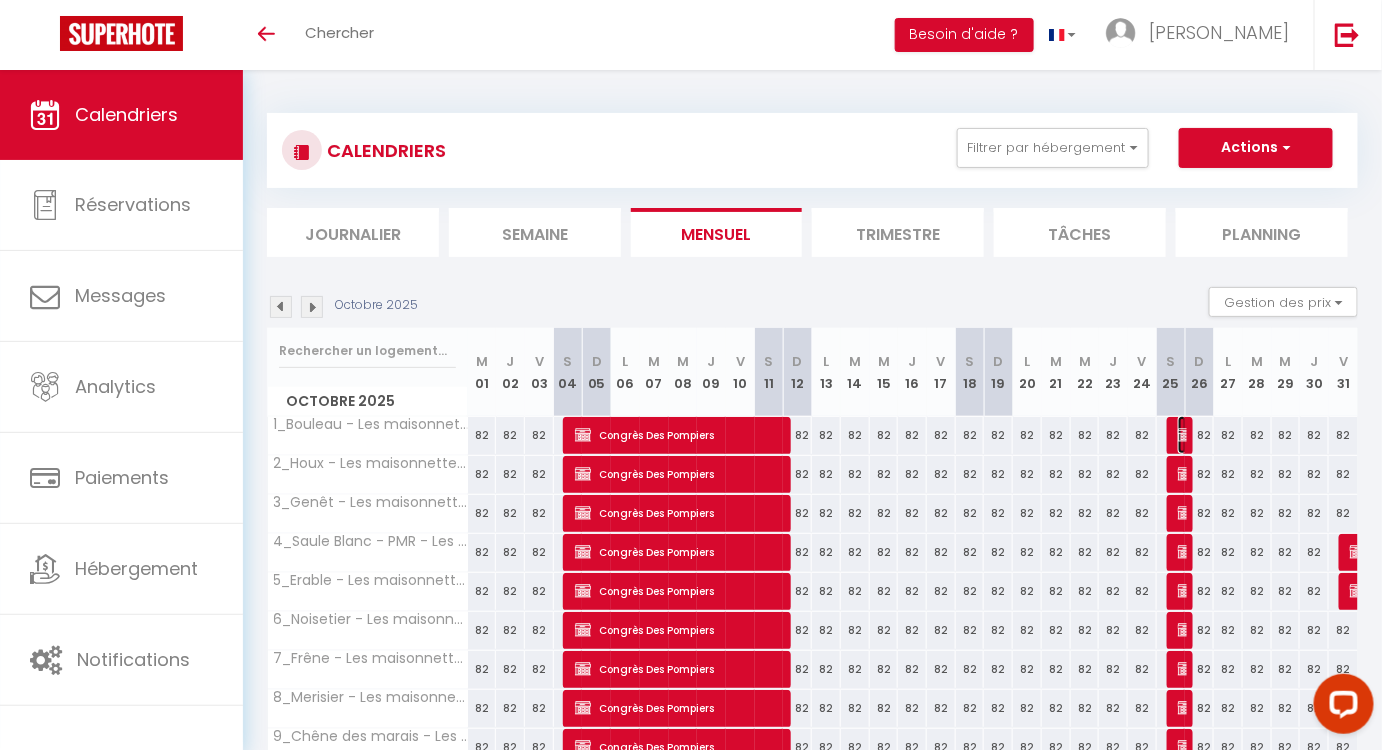 click on "Valérie Amelot" at bounding box center (1183, 435) 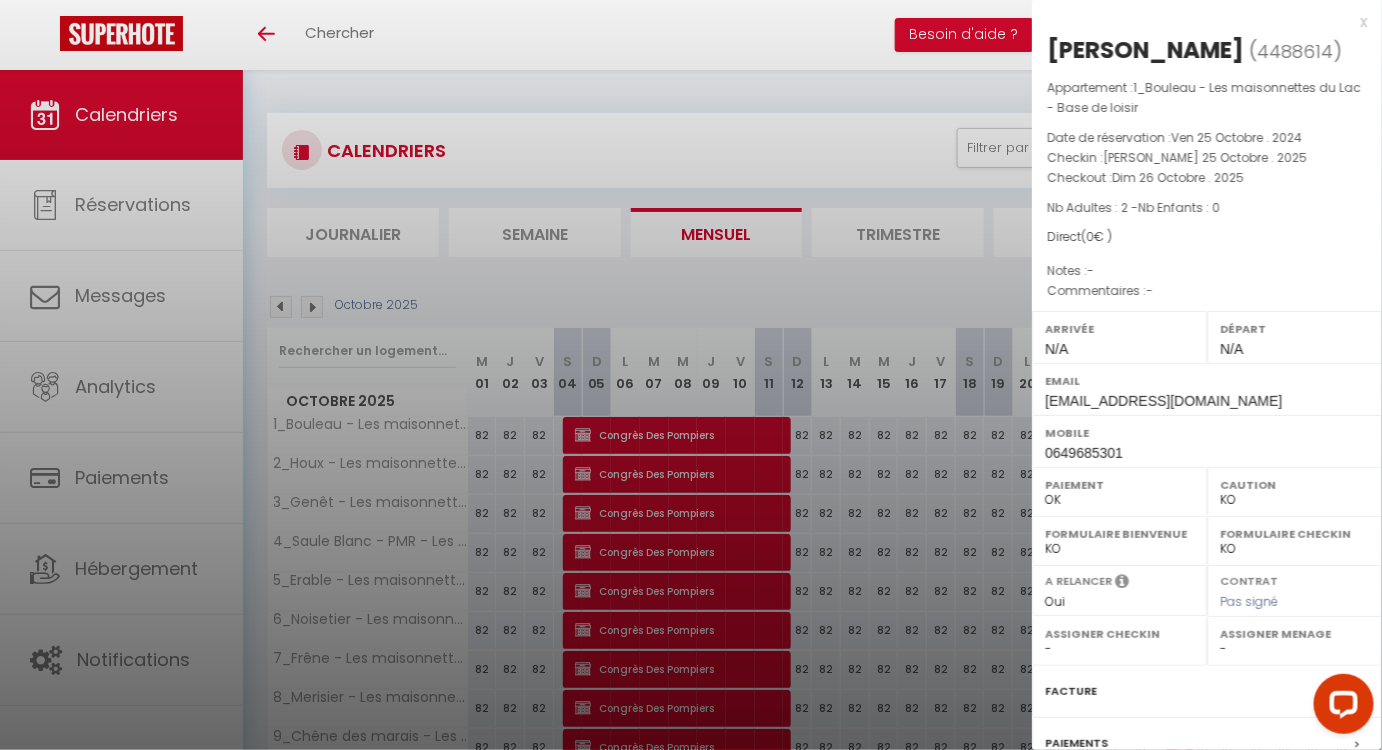 click at bounding box center [691, 375] 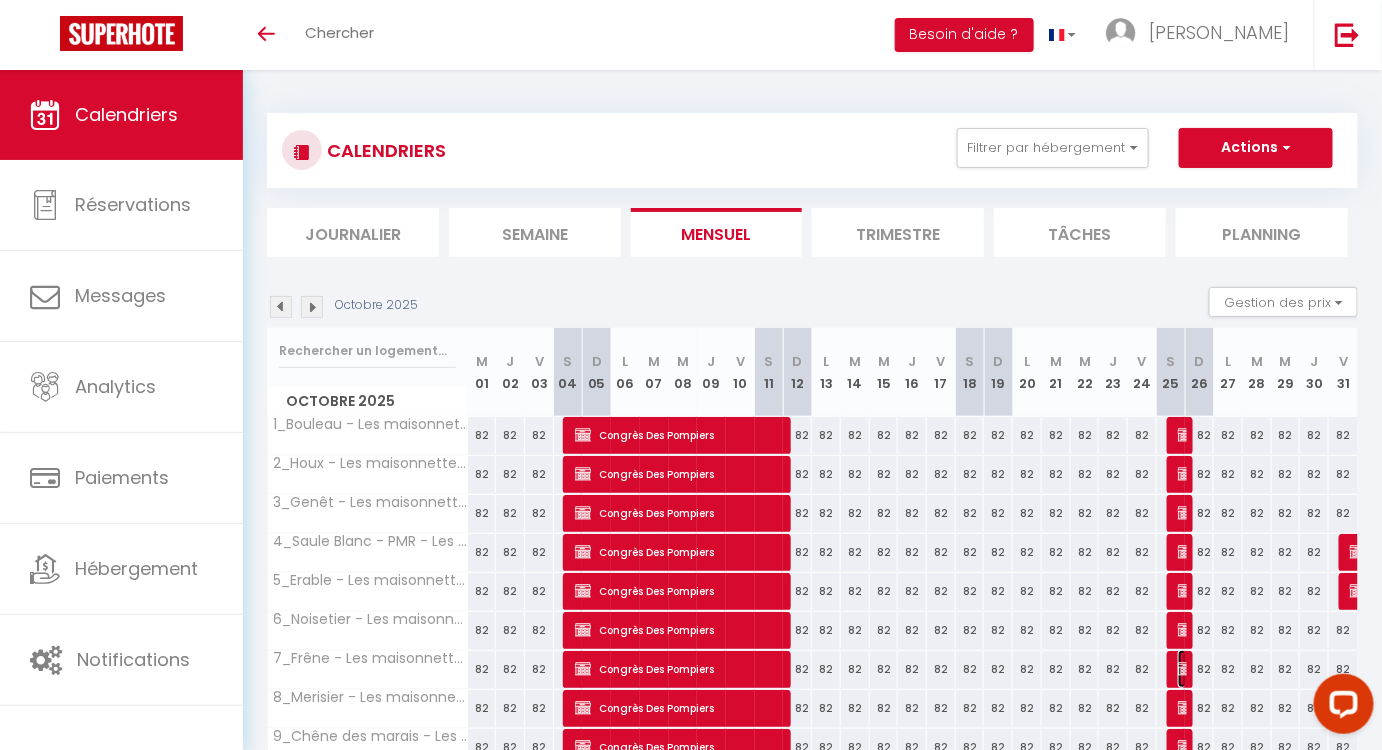 click at bounding box center [1186, 669] 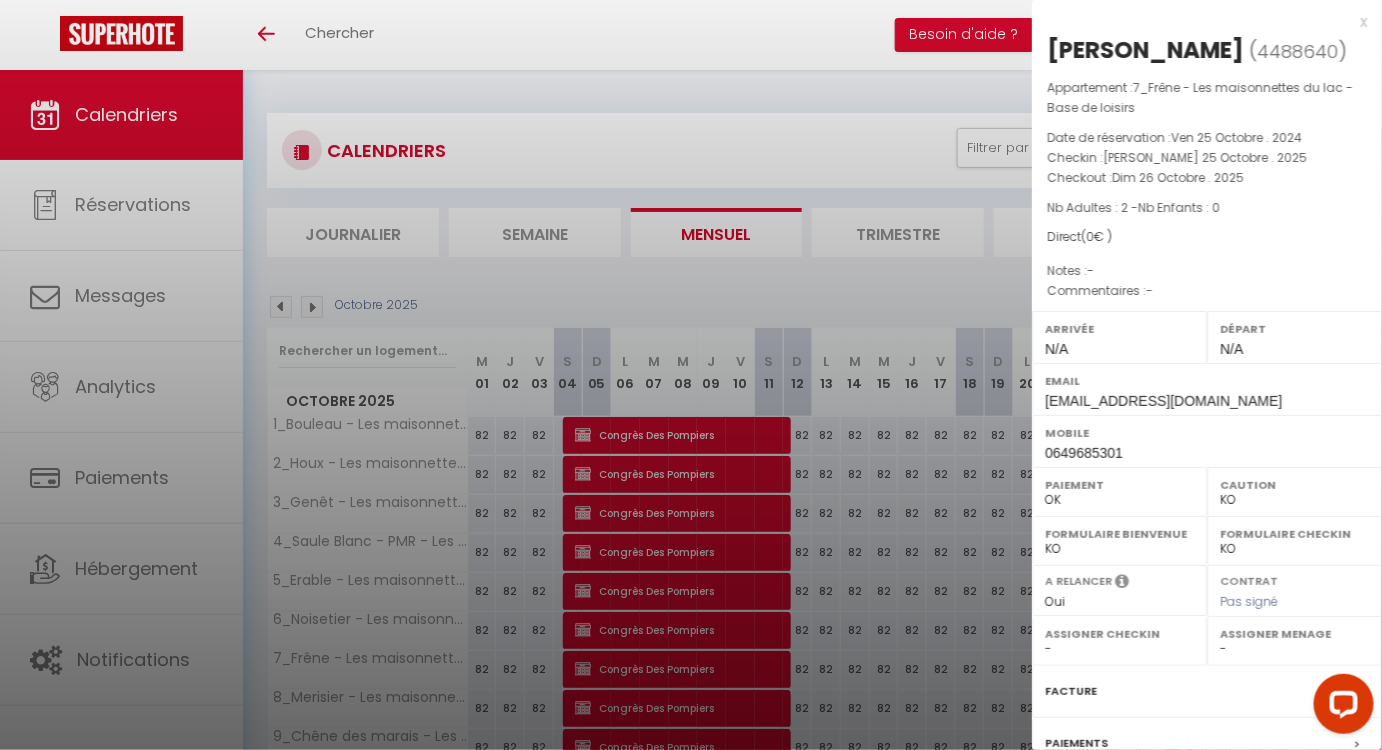 click at bounding box center [691, 375] 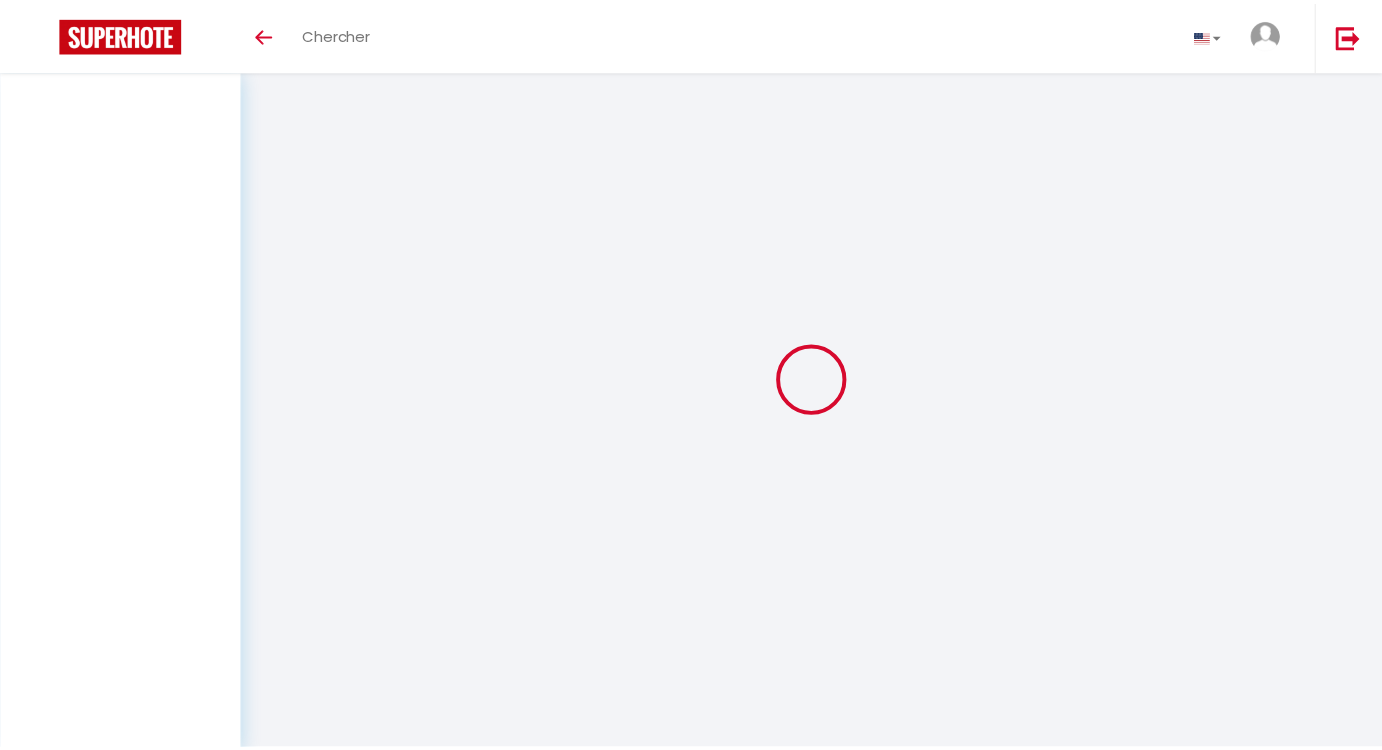 scroll, scrollTop: 0, scrollLeft: 0, axis: both 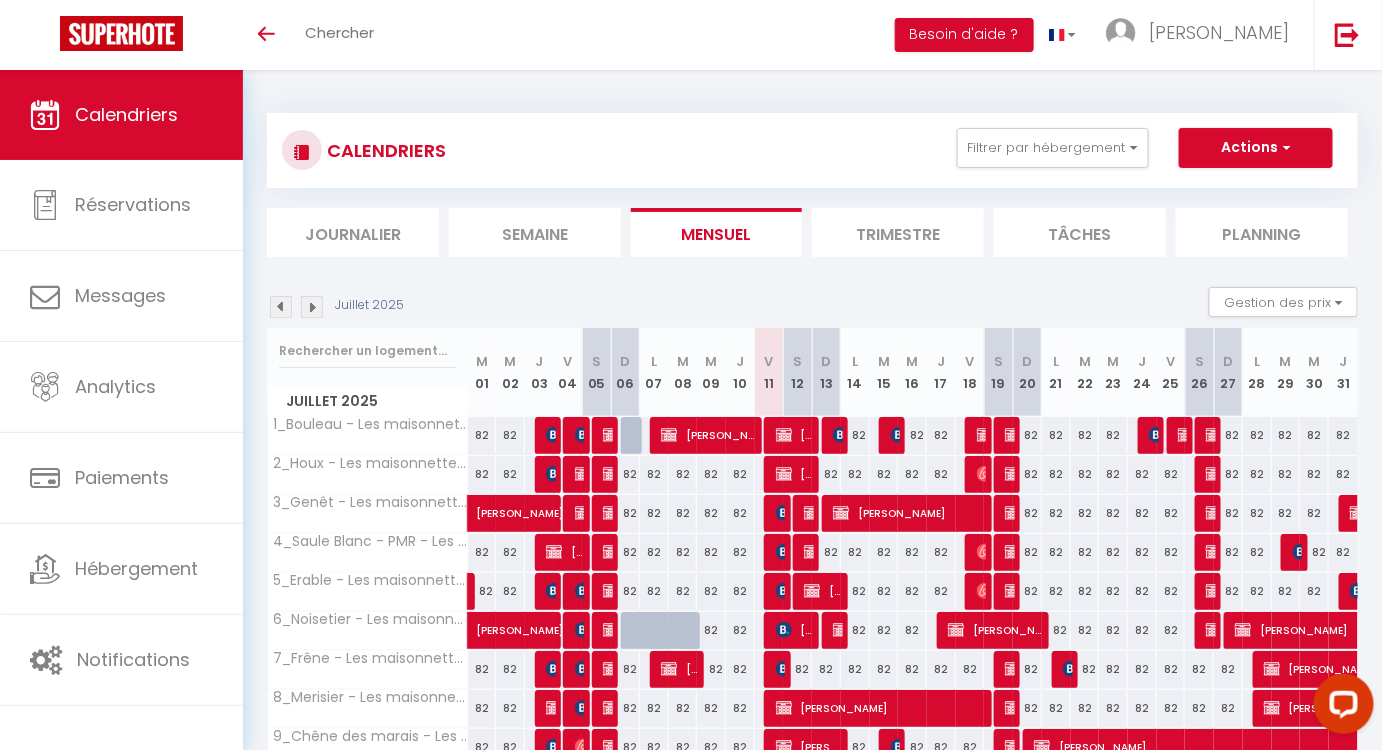 click at bounding box center [312, 307] 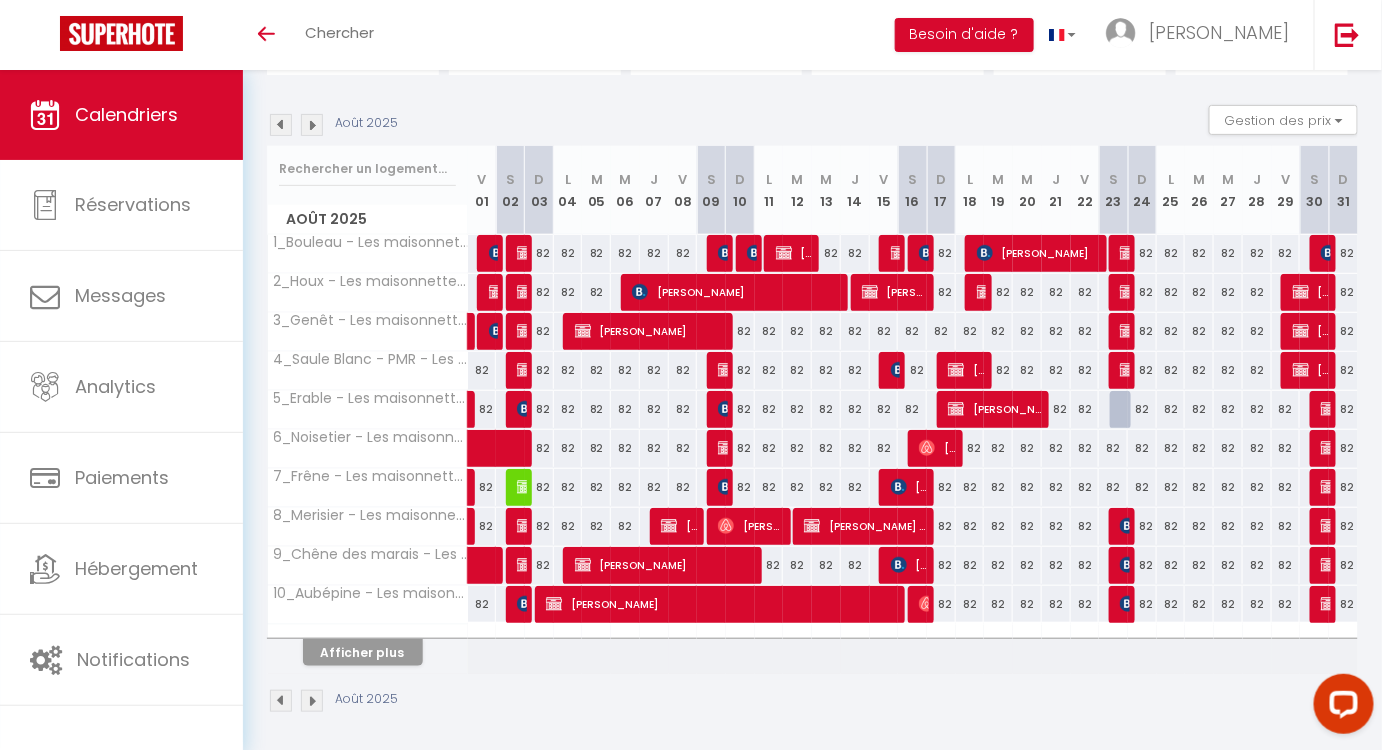 scroll, scrollTop: 183, scrollLeft: 0, axis: vertical 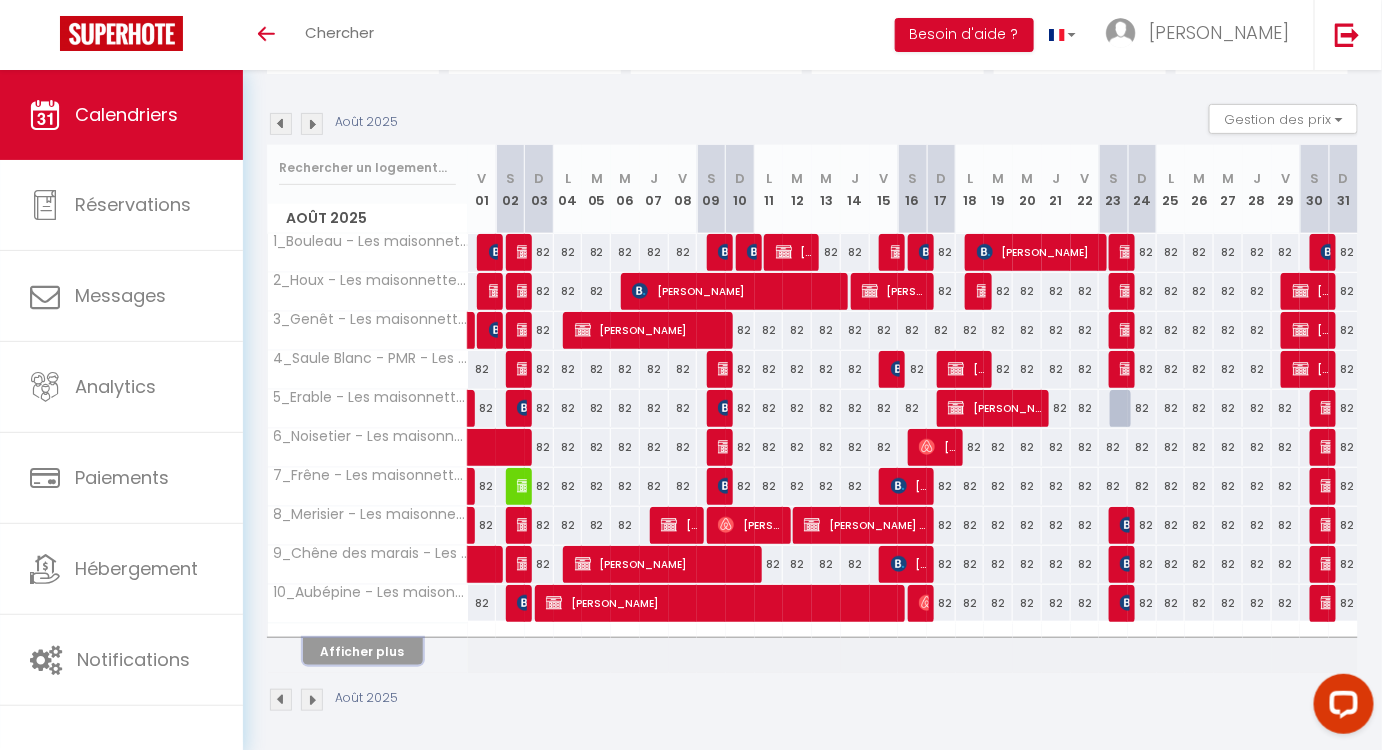click on "Afficher plus" at bounding box center [363, 651] 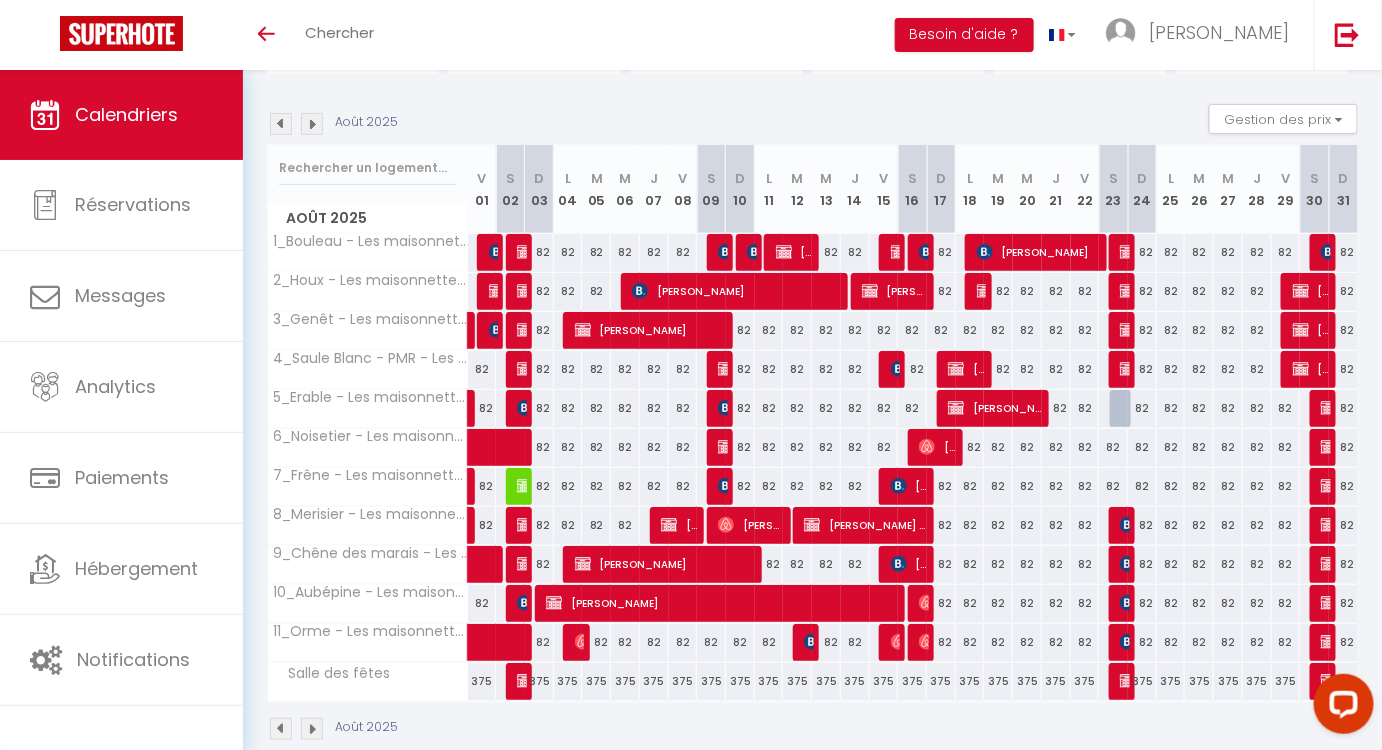 click at bounding box center [281, 124] 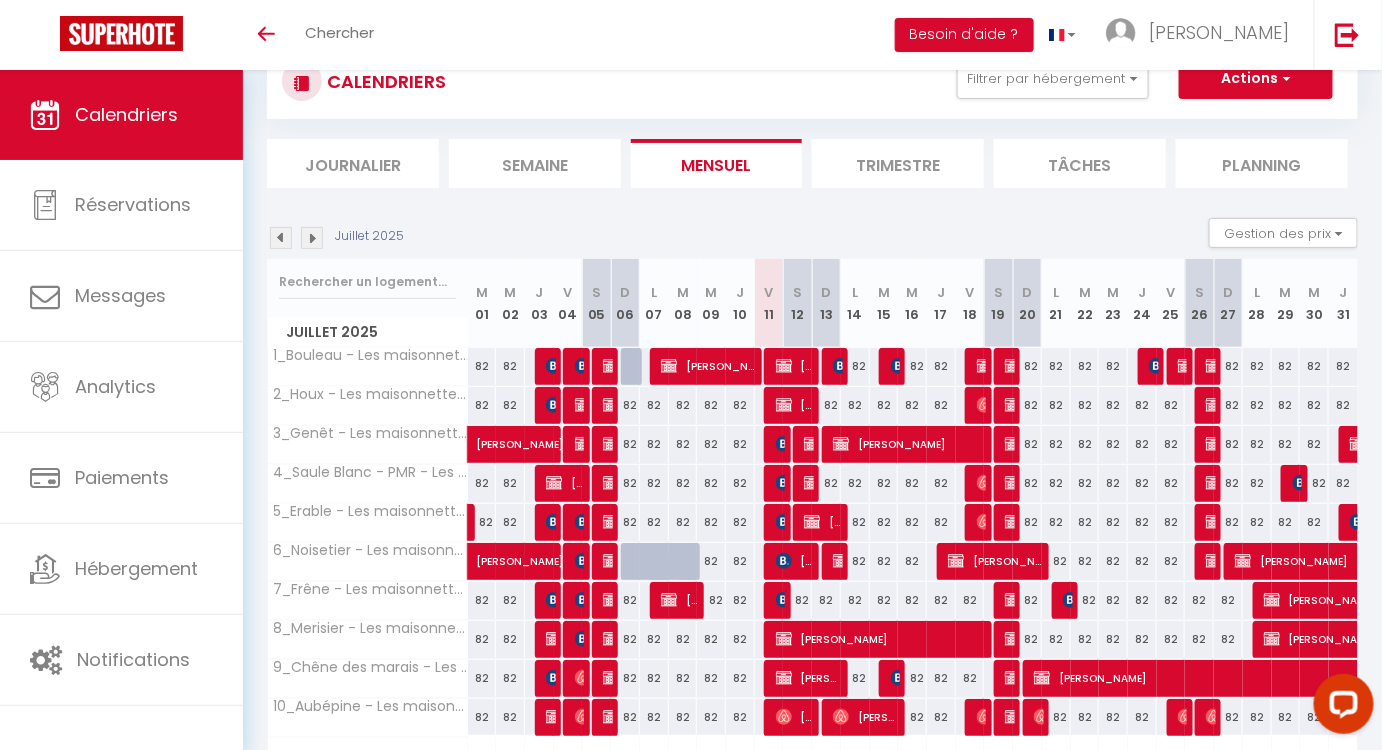 scroll, scrollTop: 183, scrollLeft: 0, axis: vertical 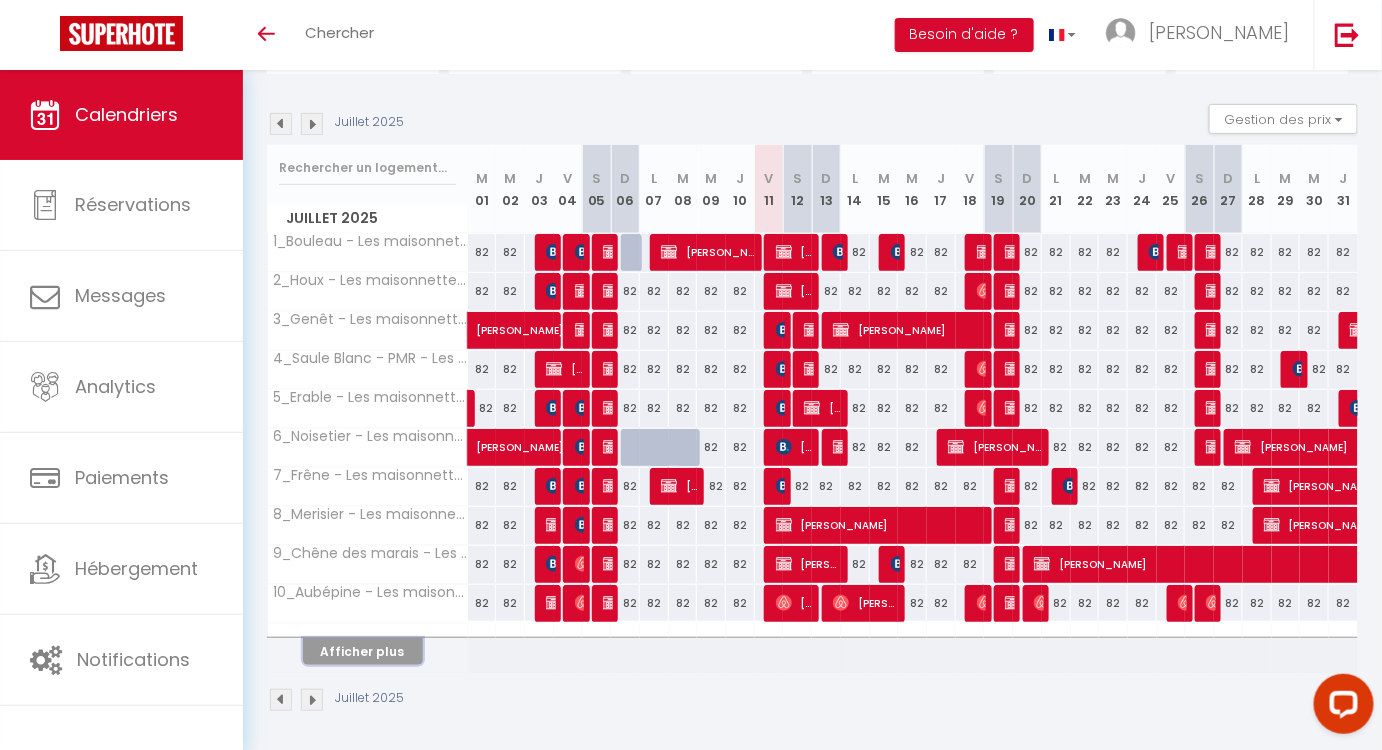 click on "Afficher plus" at bounding box center (363, 651) 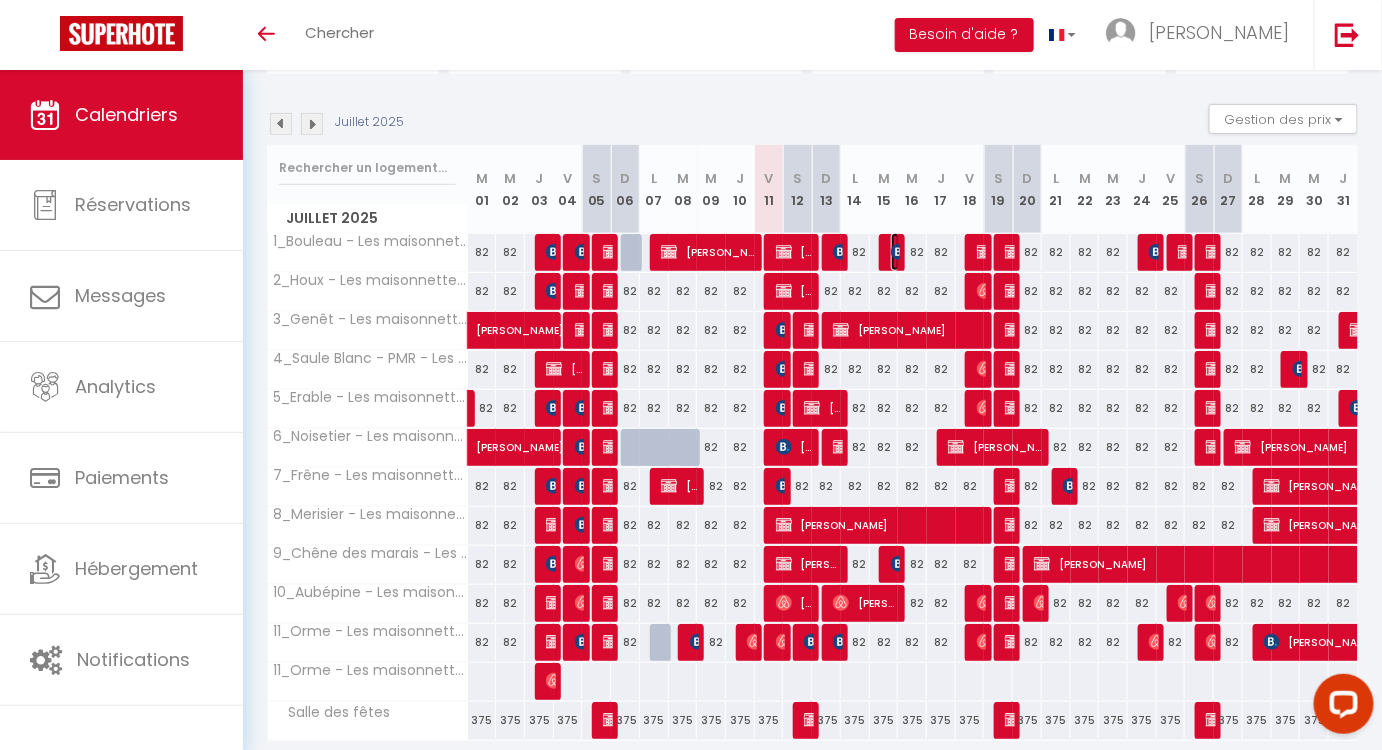 click on "loic barelli" at bounding box center [896, 252] 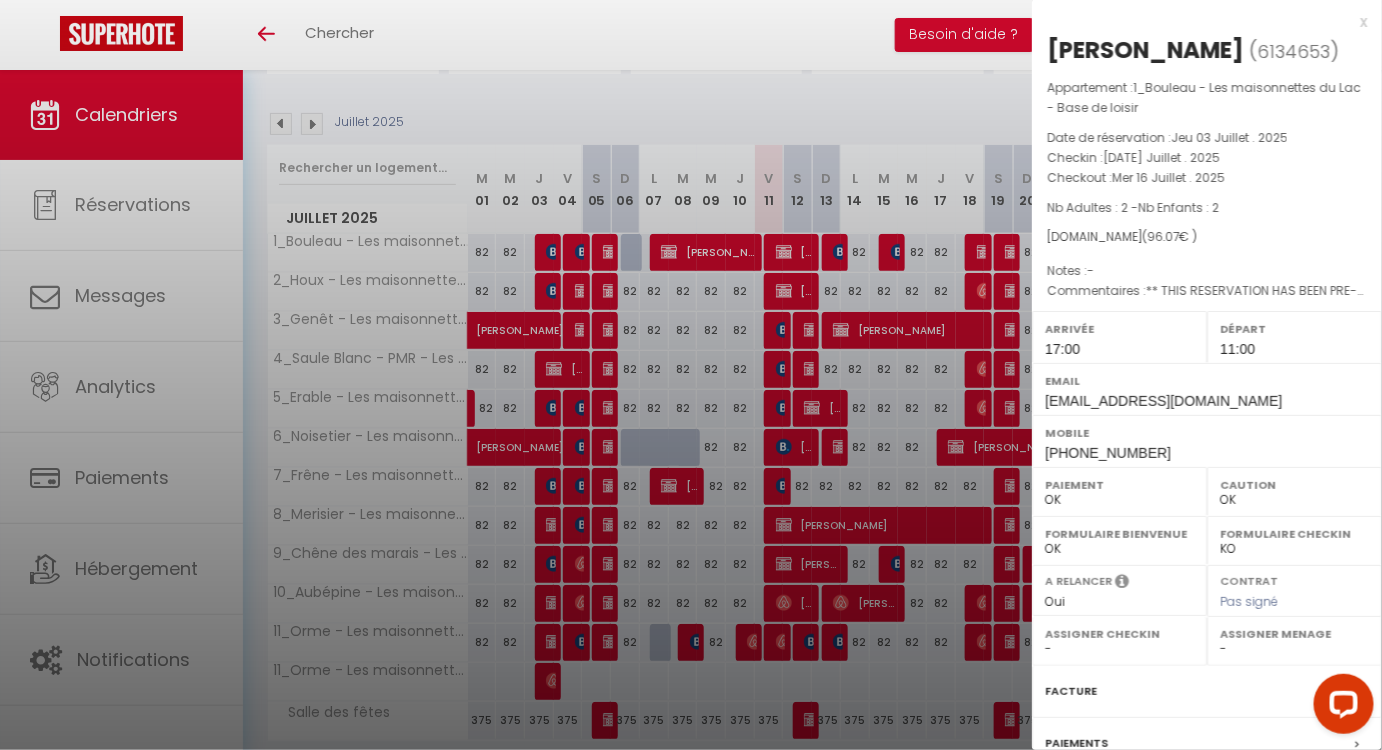click at bounding box center [691, 375] 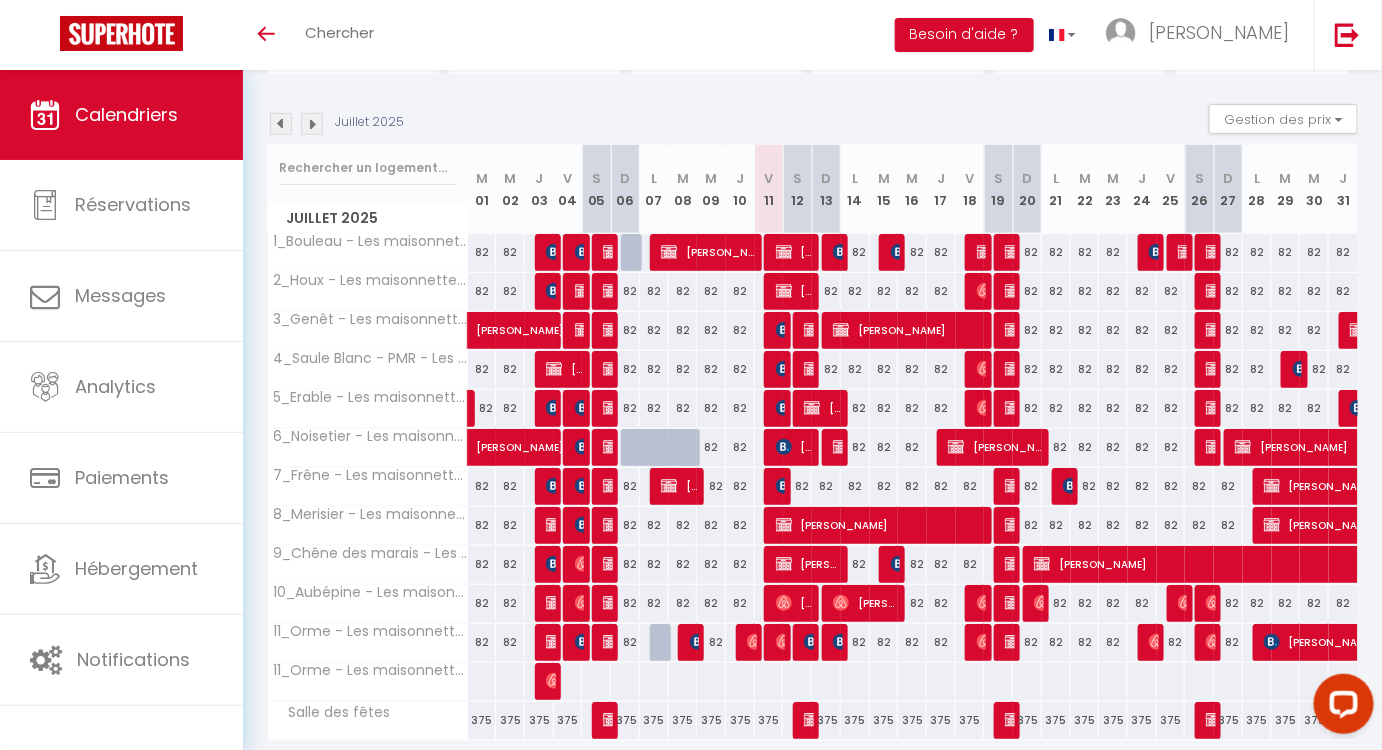 click at bounding box center [1008, 643] 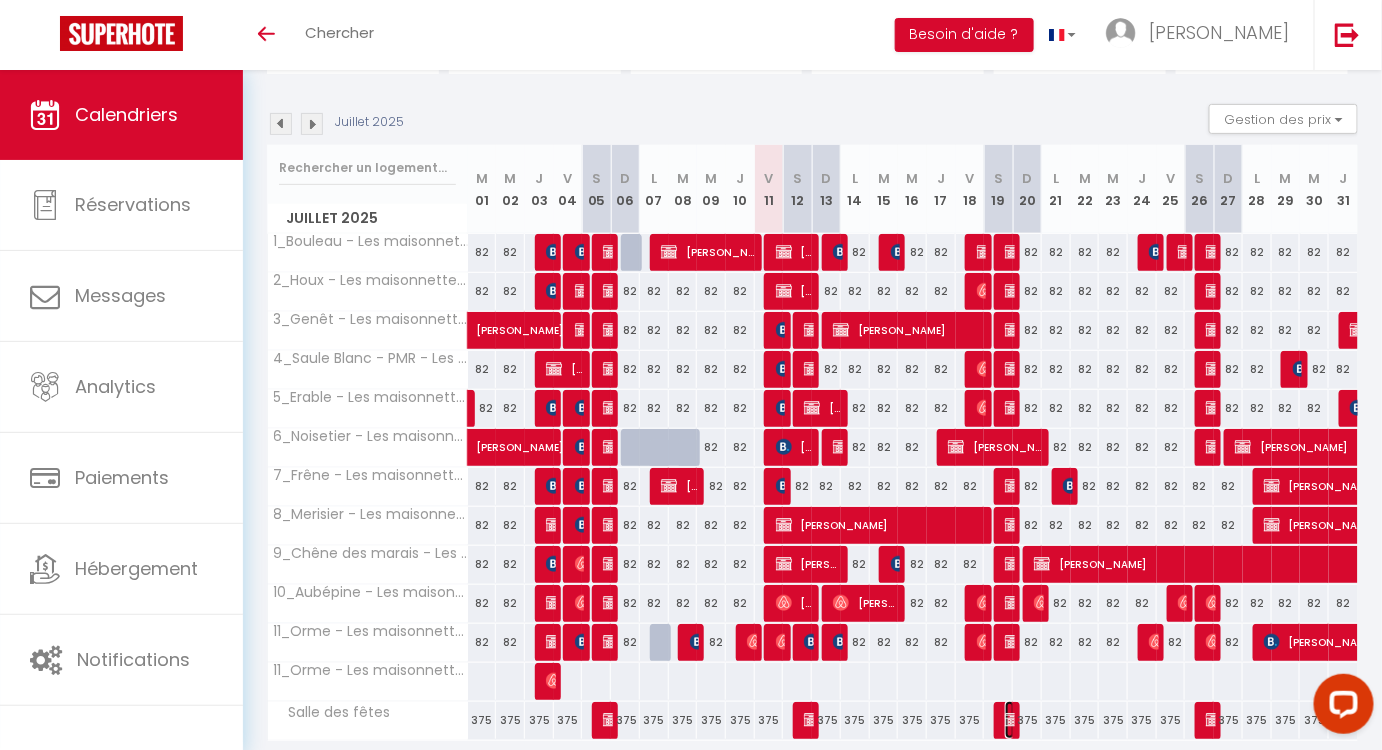 click at bounding box center [1013, 720] 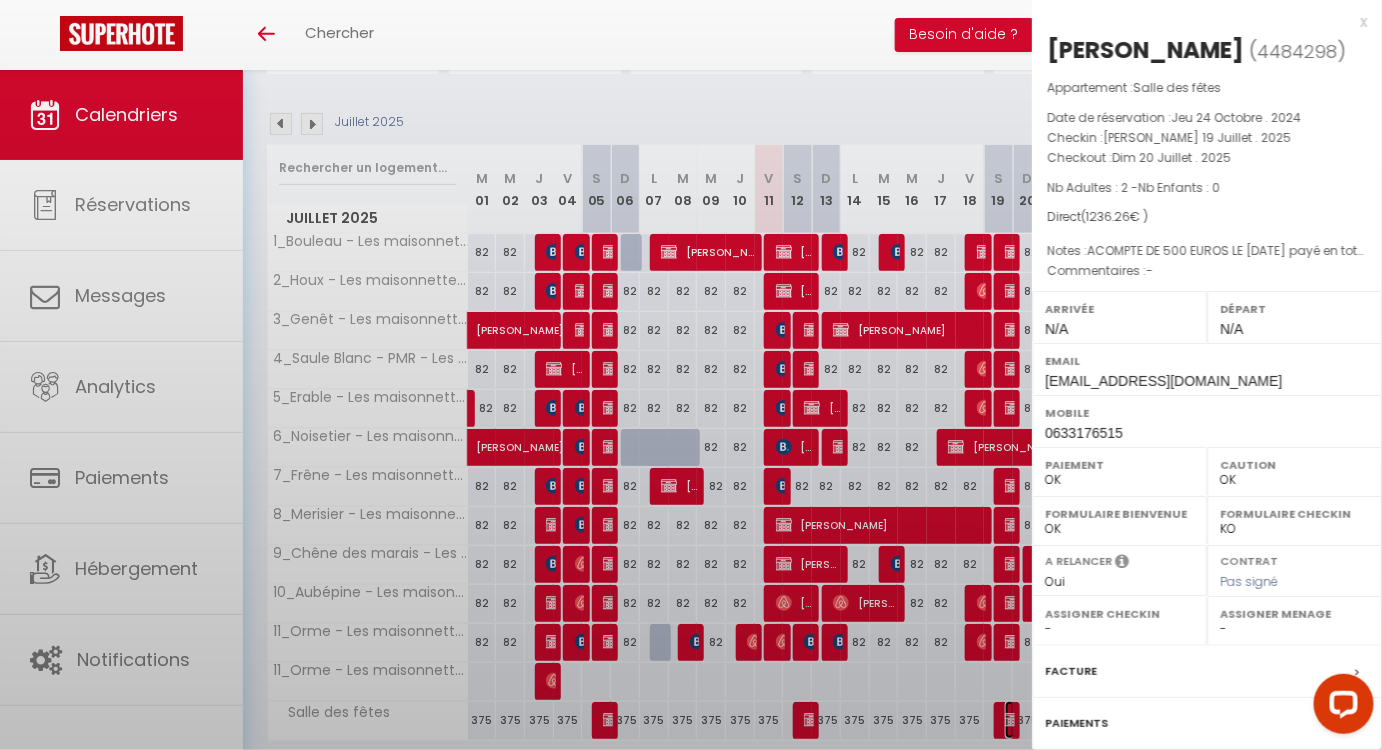 select on "KO" 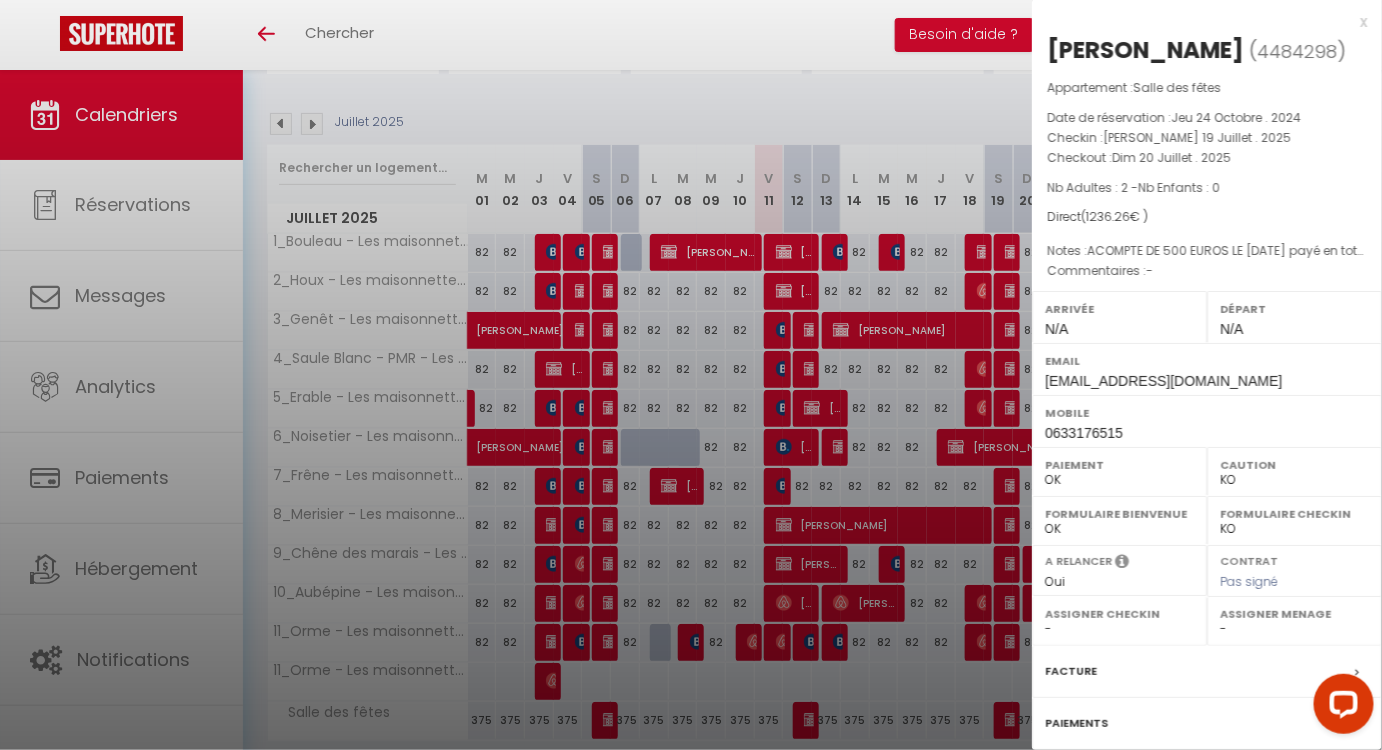 click at bounding box center [691, 375] 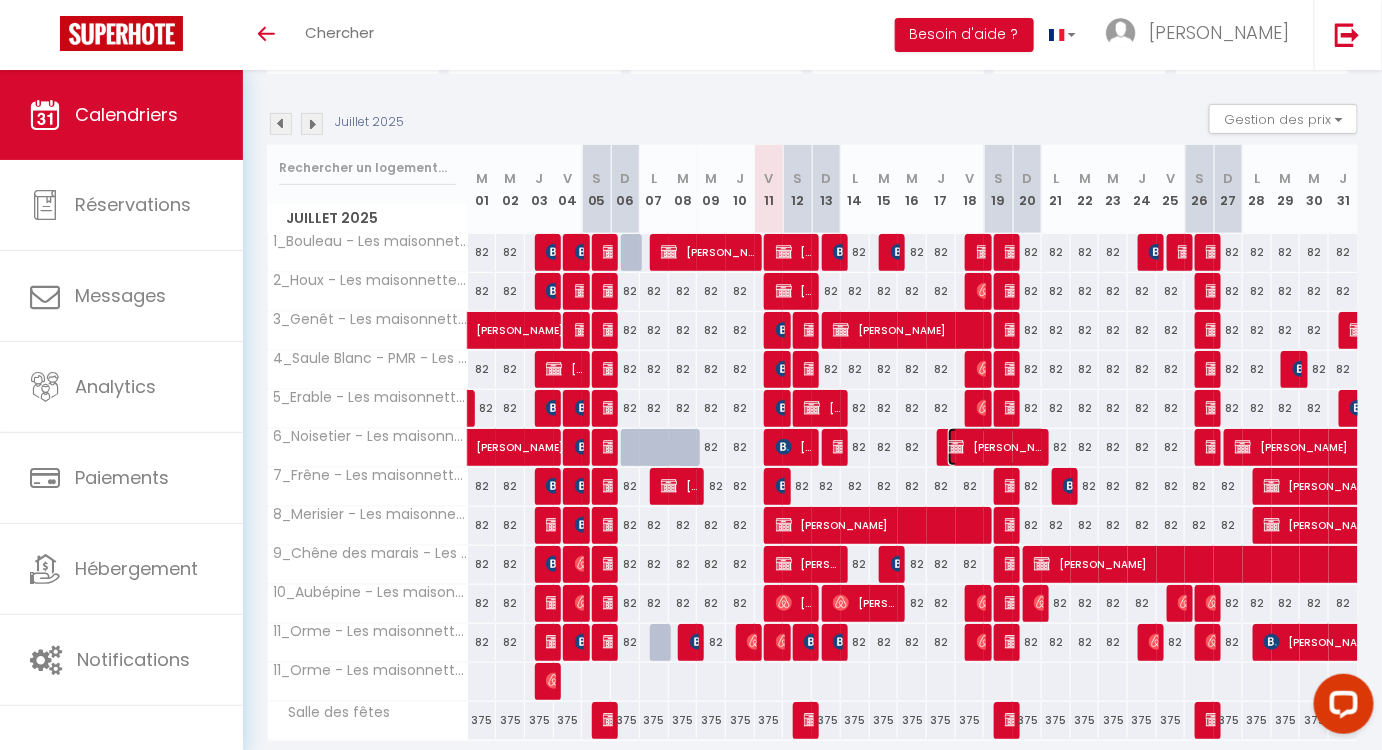 click on "Stéphane Ageorges" at bounding box center (996, 447) 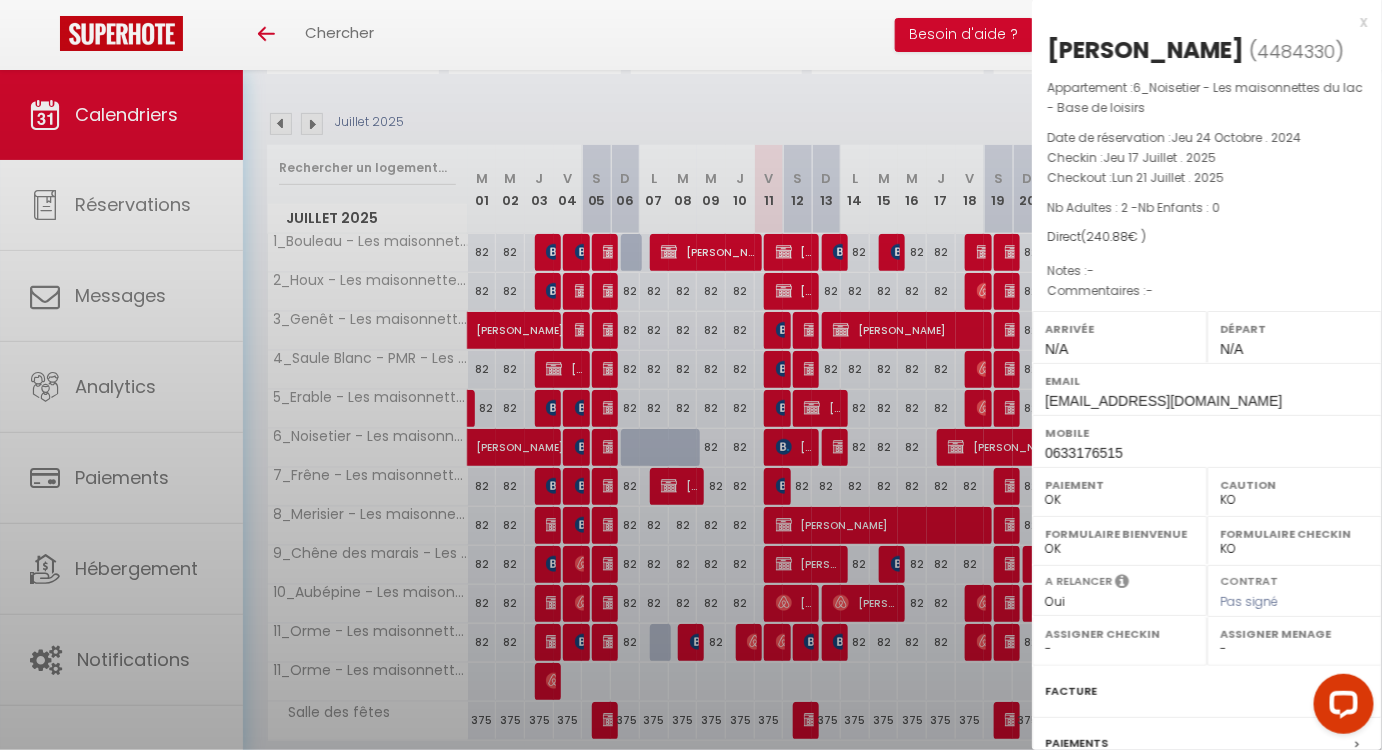 click at bounding box center (691, 375) 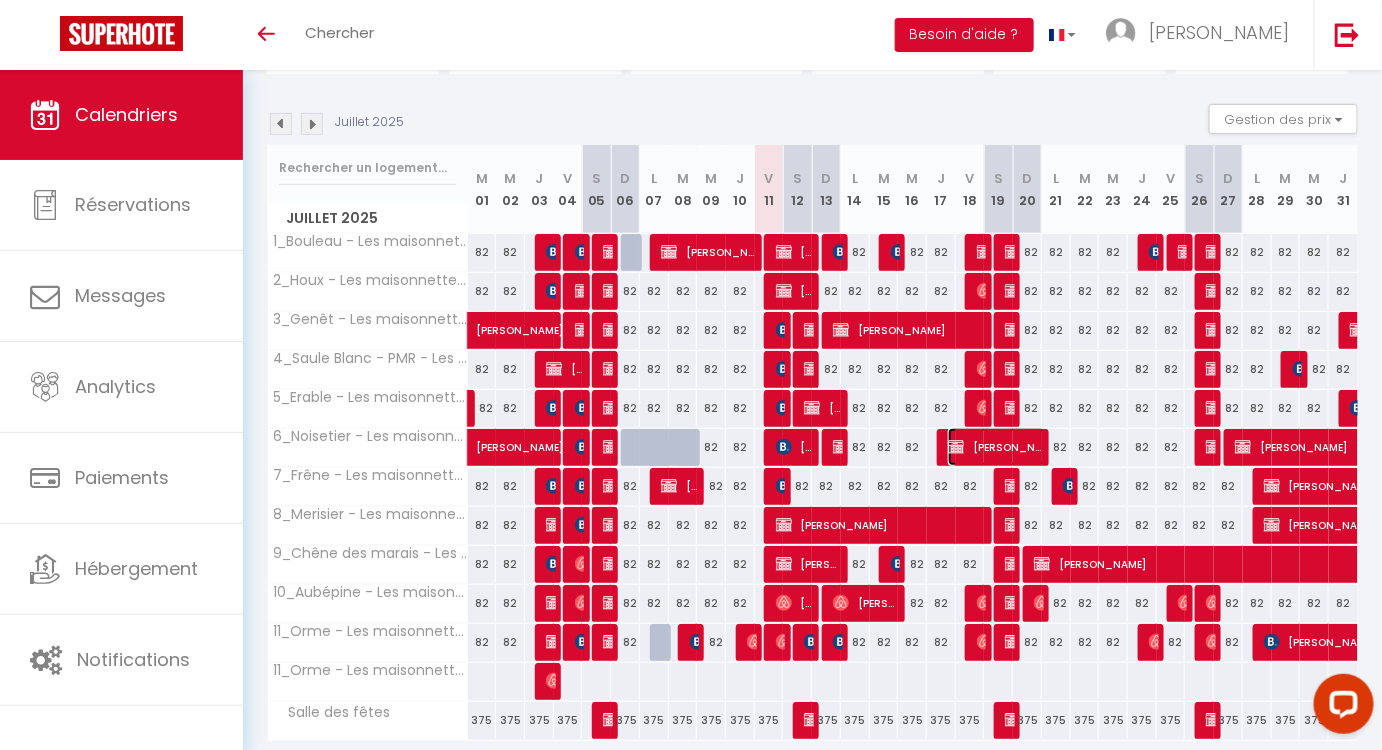 click on "Stéphane Ageorges" at bounding box center (996, 447) 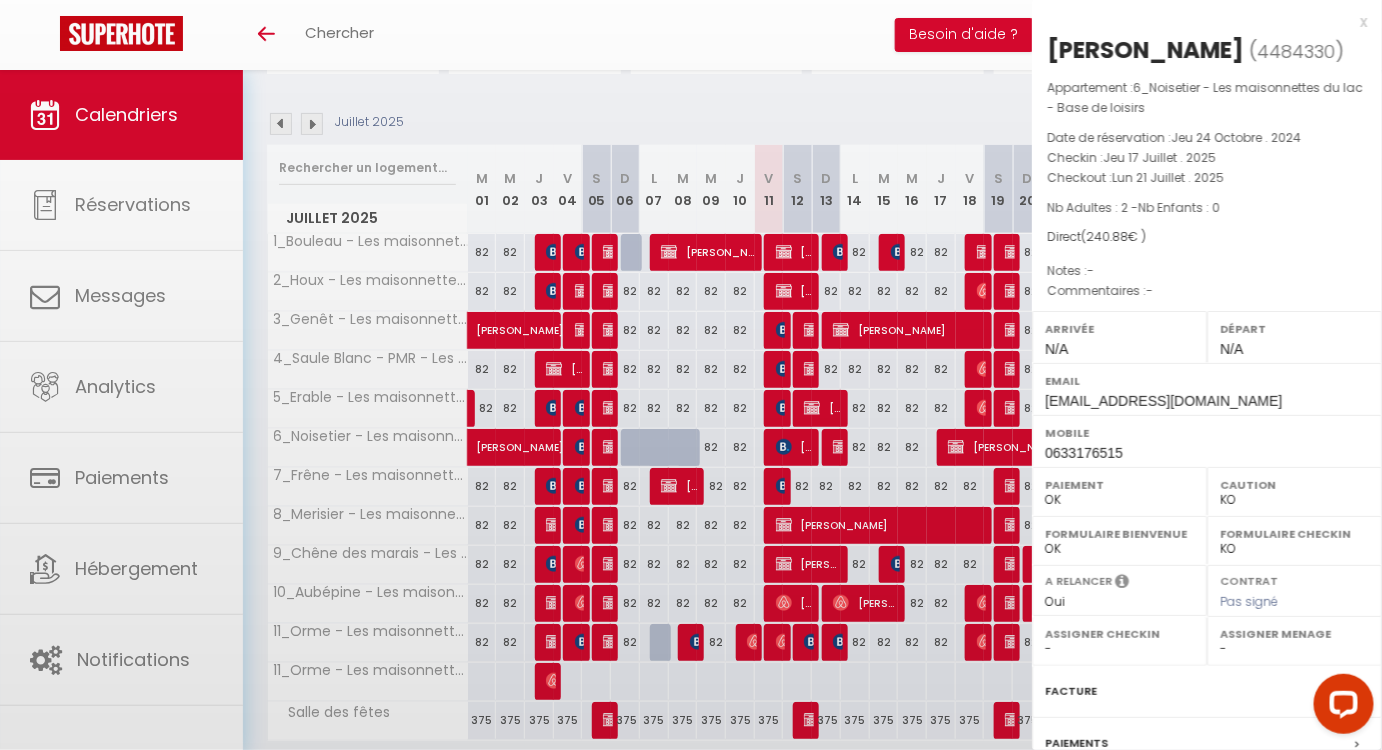 click at bounding box center [691, 375] 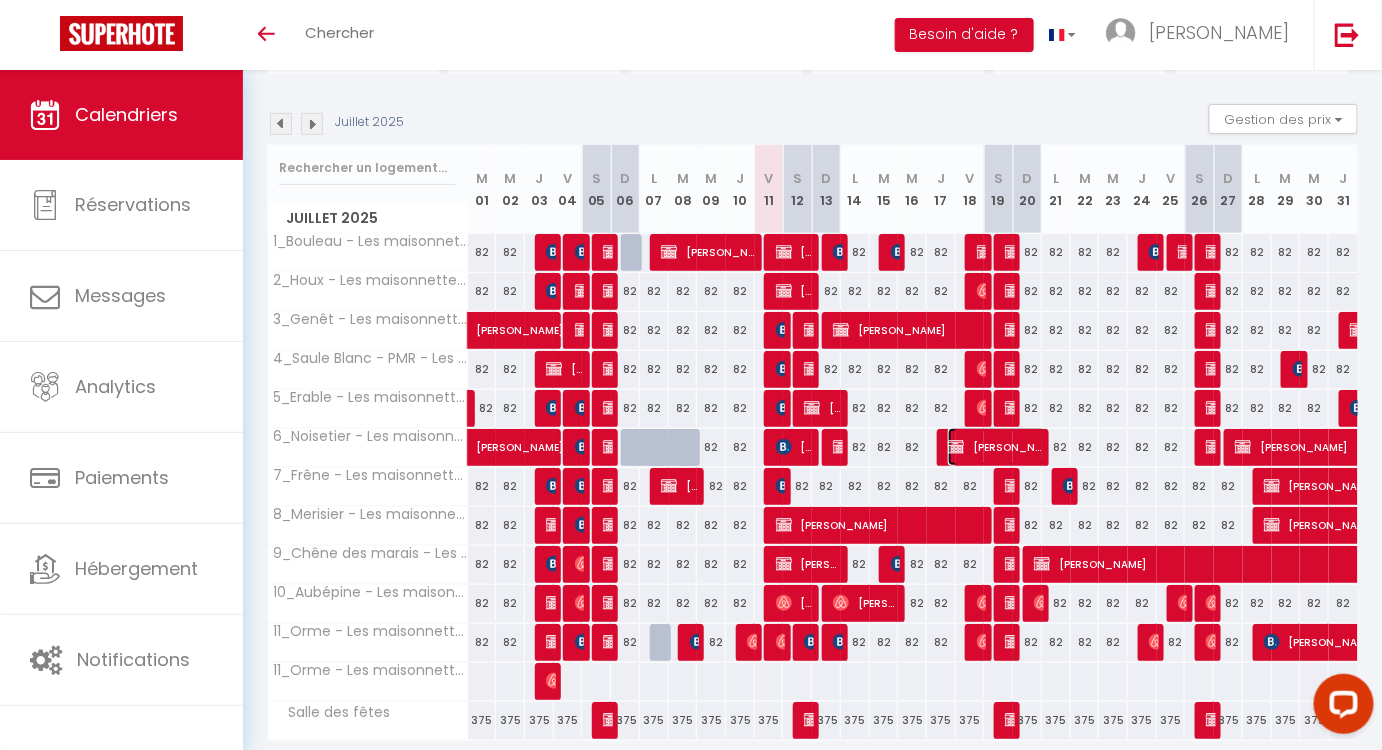 click on "Stéphane Ageorges" at bounding box center [996, 447] 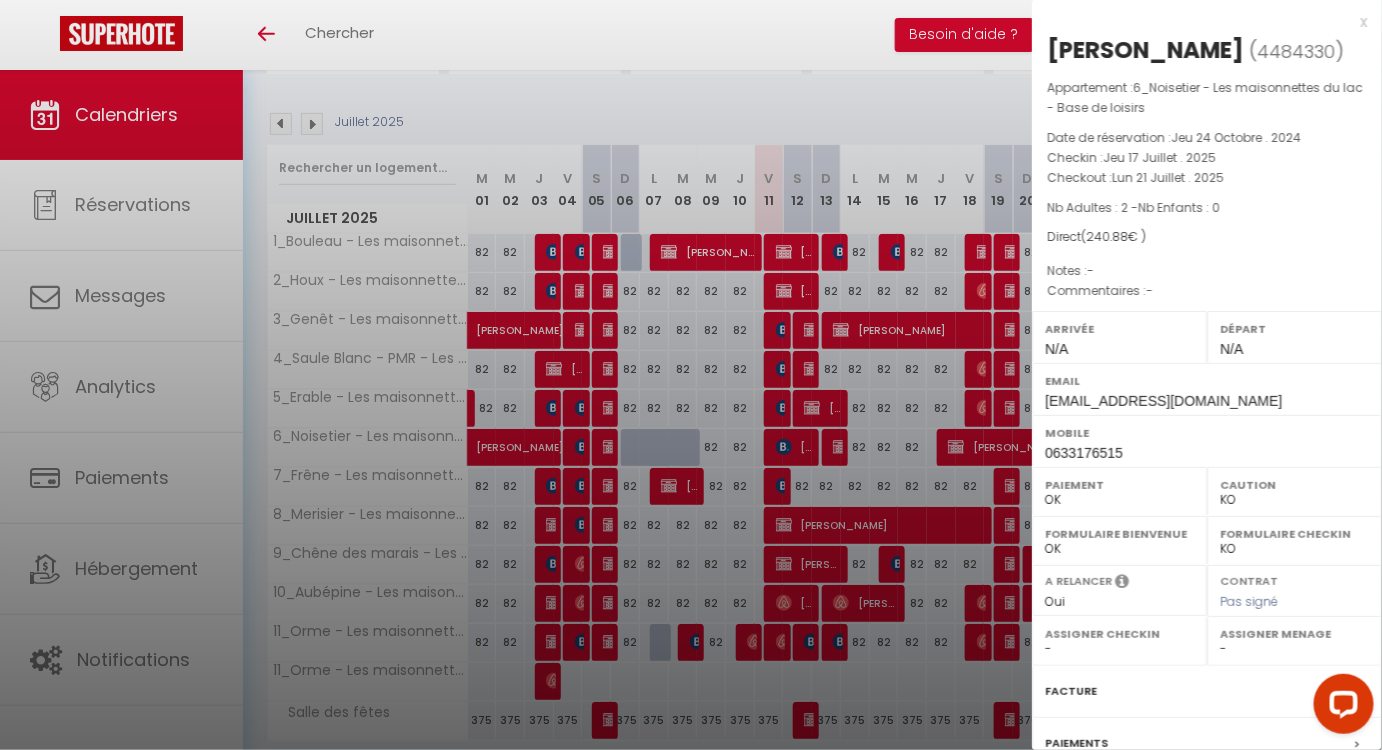 click at bounding box center (691, 375) 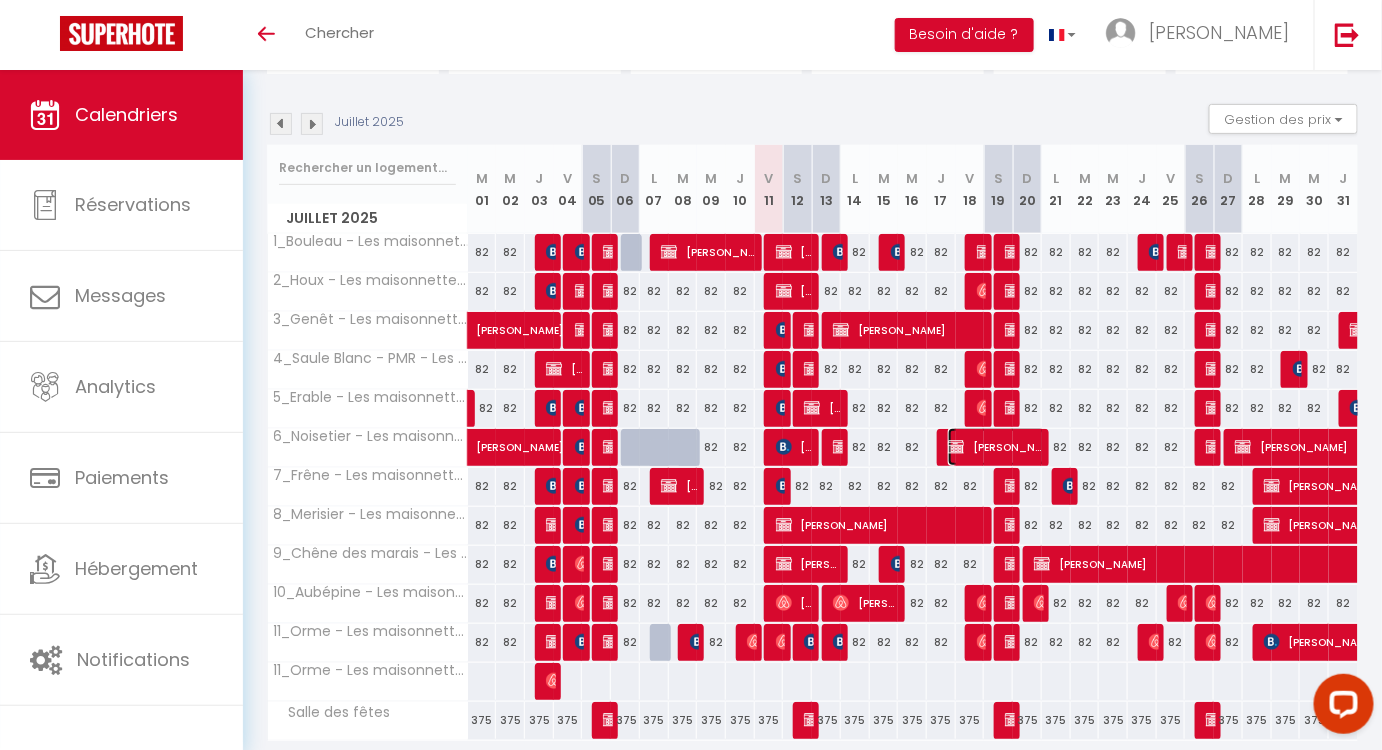 click on "Stéphane Ageorges" at bounding box center (996, 447) 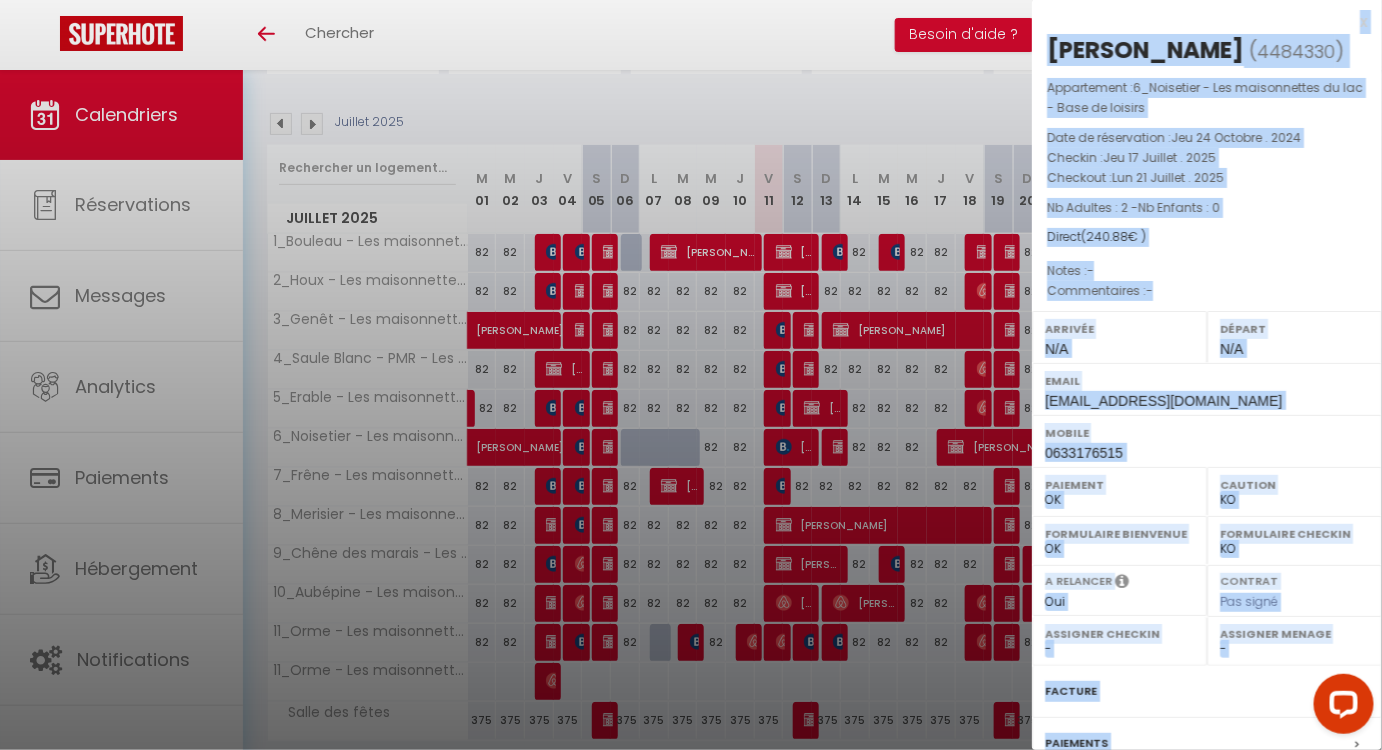 scroll, scrollTop: 251, scrollLeft: 0, axis: vertical 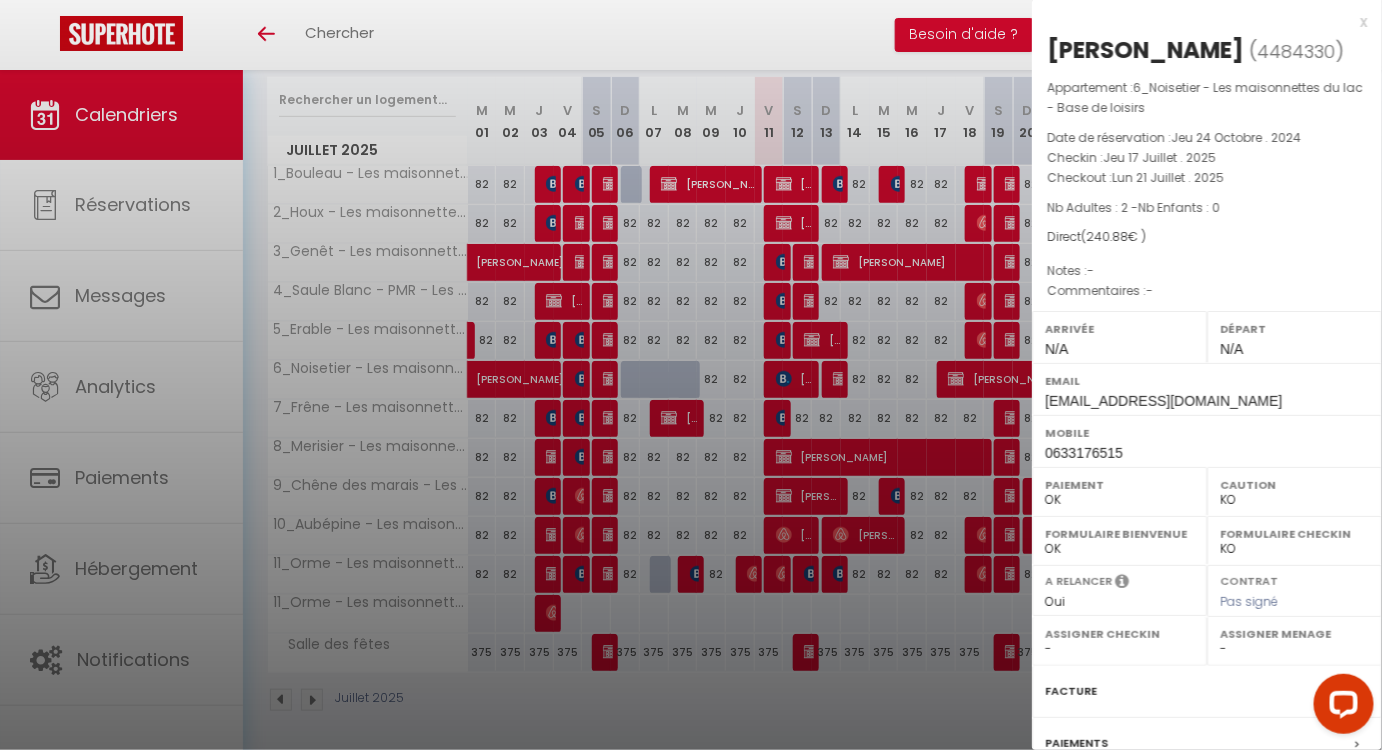 drag, startPoint x: 1019, startPoint y: 671, endPoint x: 997, endPoint y: 686, distance: 26.627054 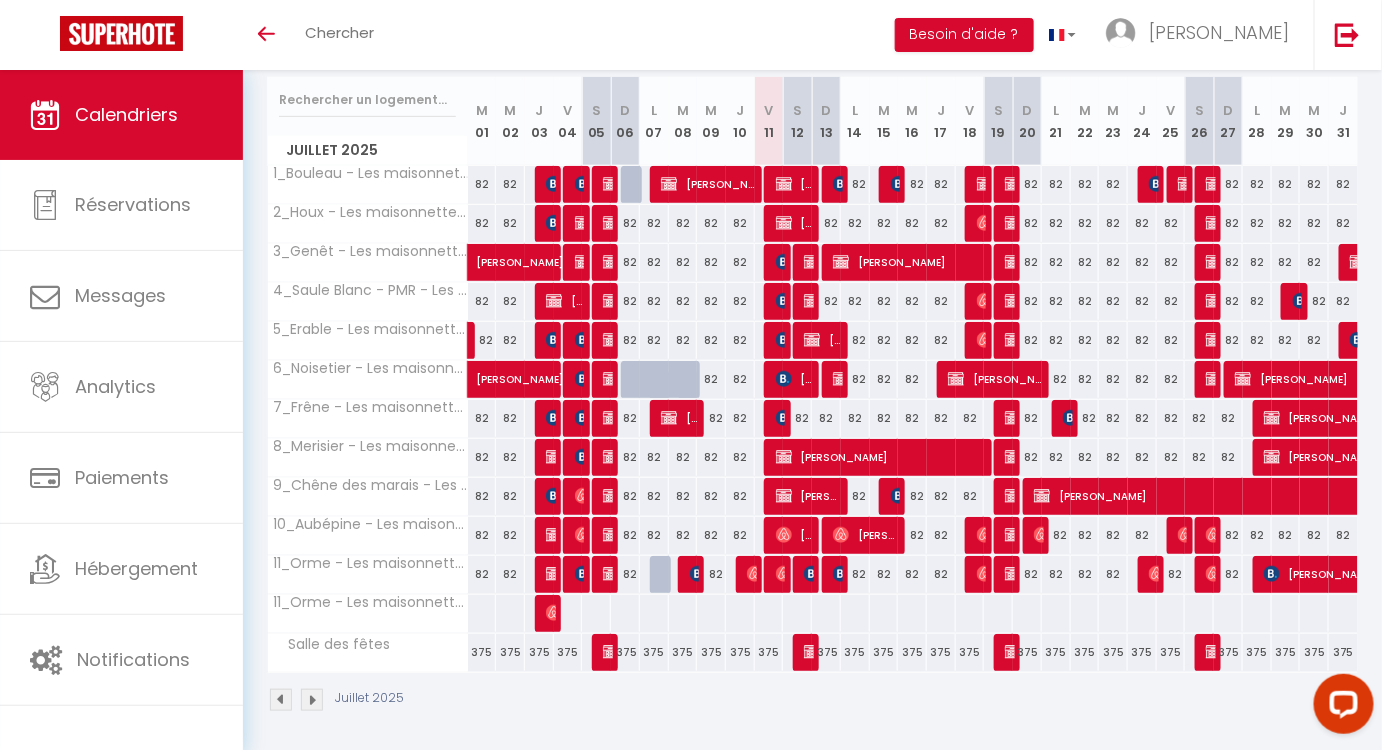 click on "Coaching SuperHote ce soir à 18h00, pour participer:  https://us02web.zoom.us/j/4667554618?pwd=QUhUTnBqenhNTG1HazhBOFJXWjRYUT09   ×     Toggle navigation       Toggle Search     Toggle menubar     Chercher   BUTTON
Besoin d'aide ?
Cindy   Paramètres            Résultat de la recherche   Aucun résultat     Calendriers     Réservations     Messages     Analytics      Paiements     Hébergement     Notifications                 Résultat de la recherche   Id   Appart   Voyageur    Checkin   Checkout   Nuits   Pers.   Plateforme   Statut     Résultat de la recherche   Aucun résultat           CALENDRIERS
Filtrer par hébergement
Les maisonnettes du Lac       1_Bouleau - Les maisonnettes du Lac - Base de loisir     2_Houx - Les maisonnettes du lac - Base de loisirs     3_Genêt - Les maisonnettes du lac - Base de loisirs     4_Saule Blanc - PMR - Les maisonnettes du lac                   Autres" at bounding box center (691, 287) 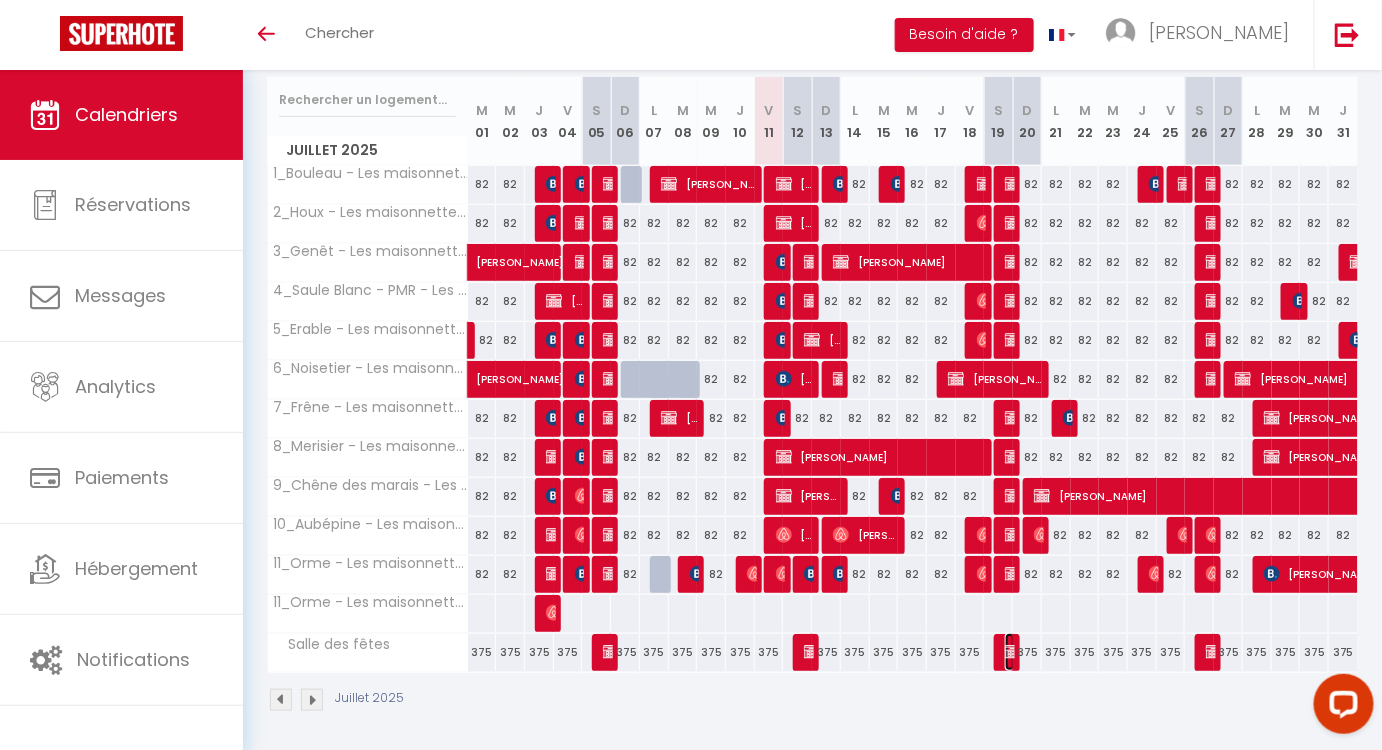 click at bounding box center [1013, 652] 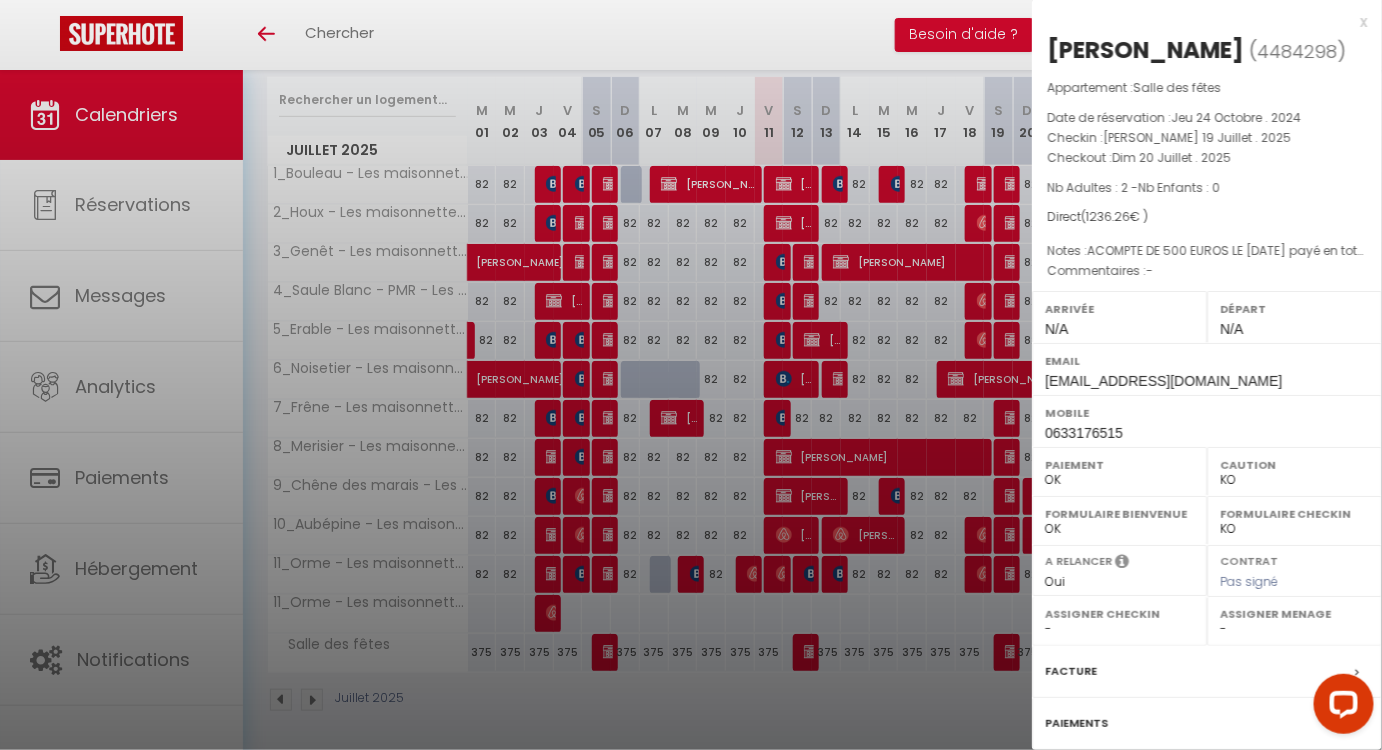 click at bounding box center (691, 375) 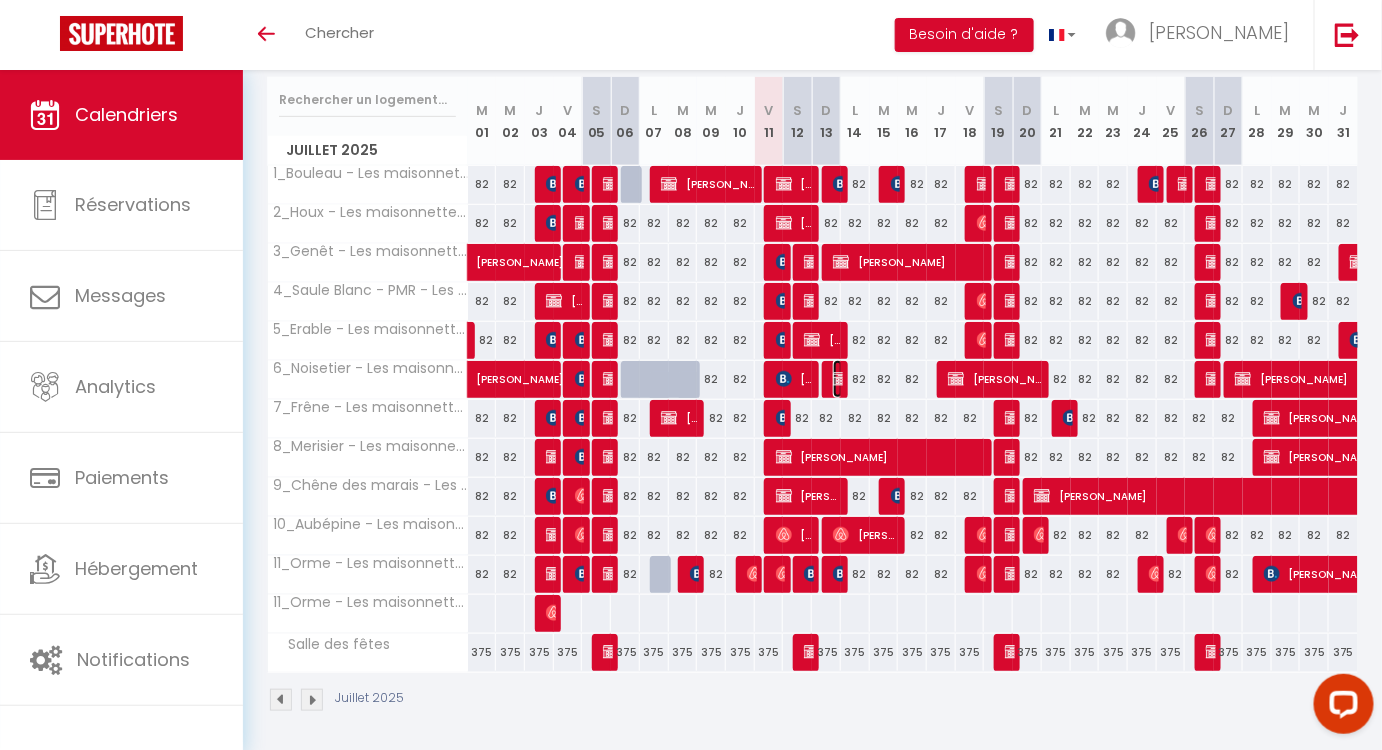 click at bounding box center (841, 379) 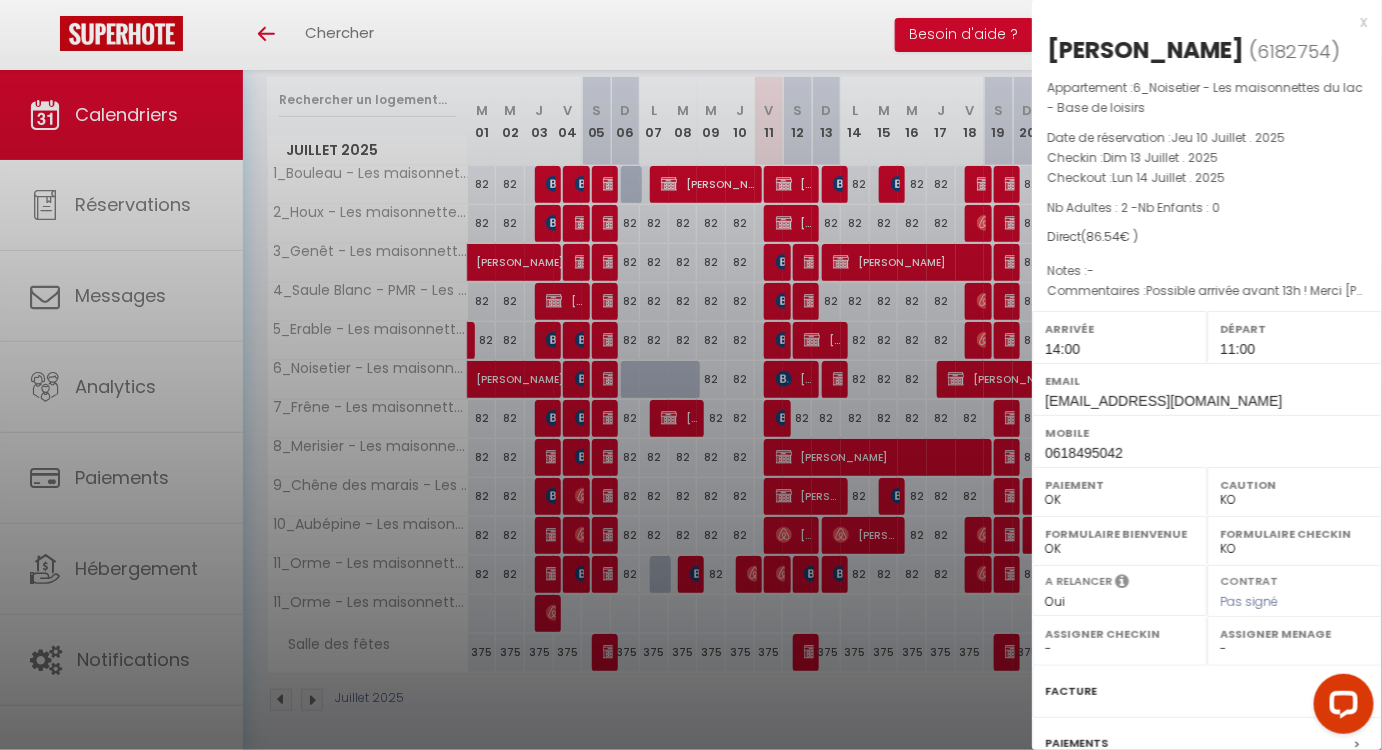 click at bounding box center (691, 375) 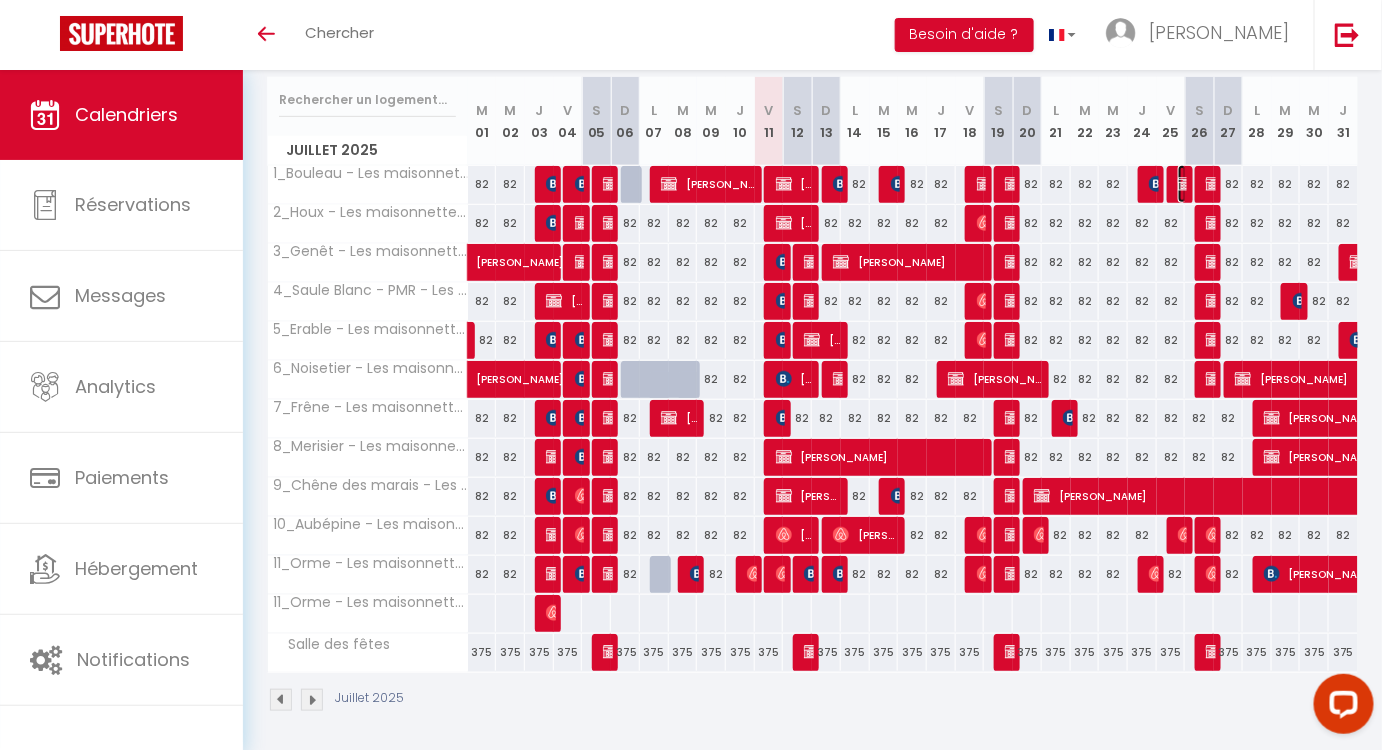 click at bounding box center [1186, 184] 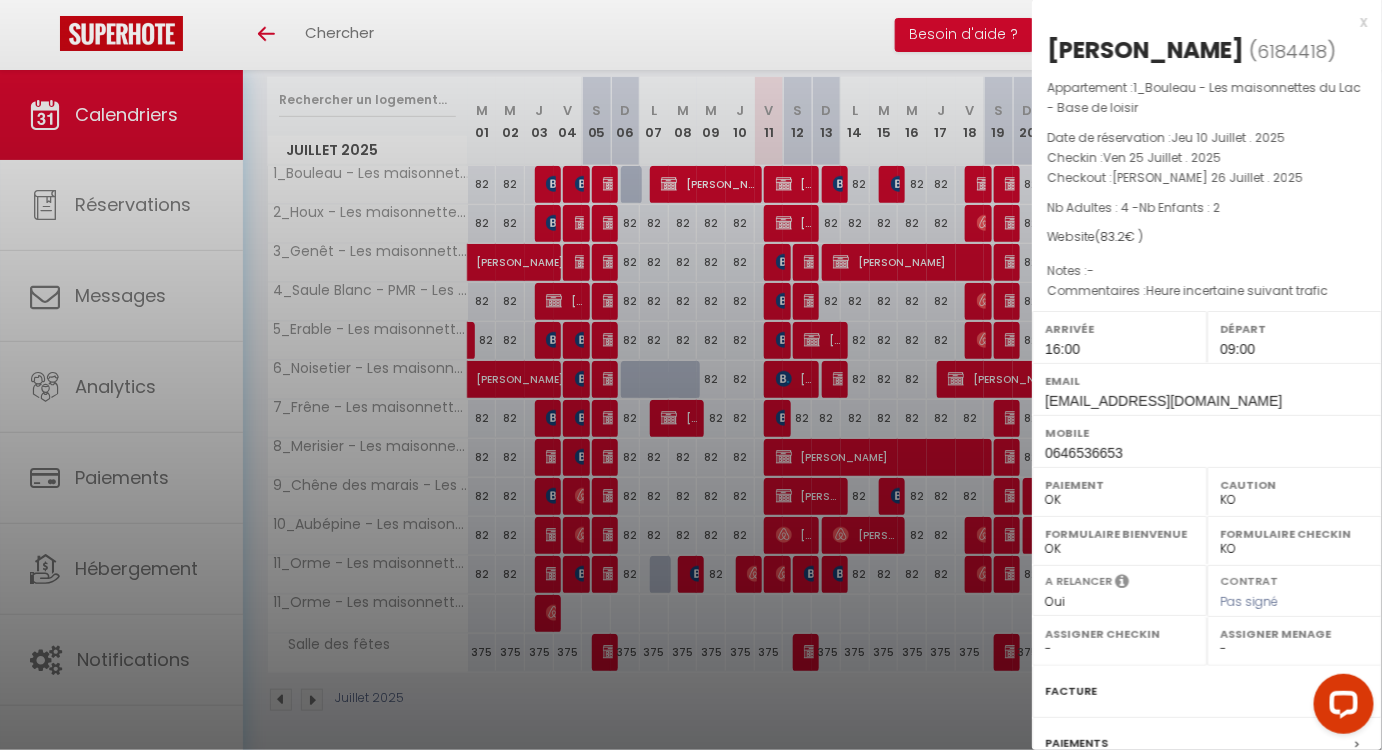 click at bounding box center (691, 375) 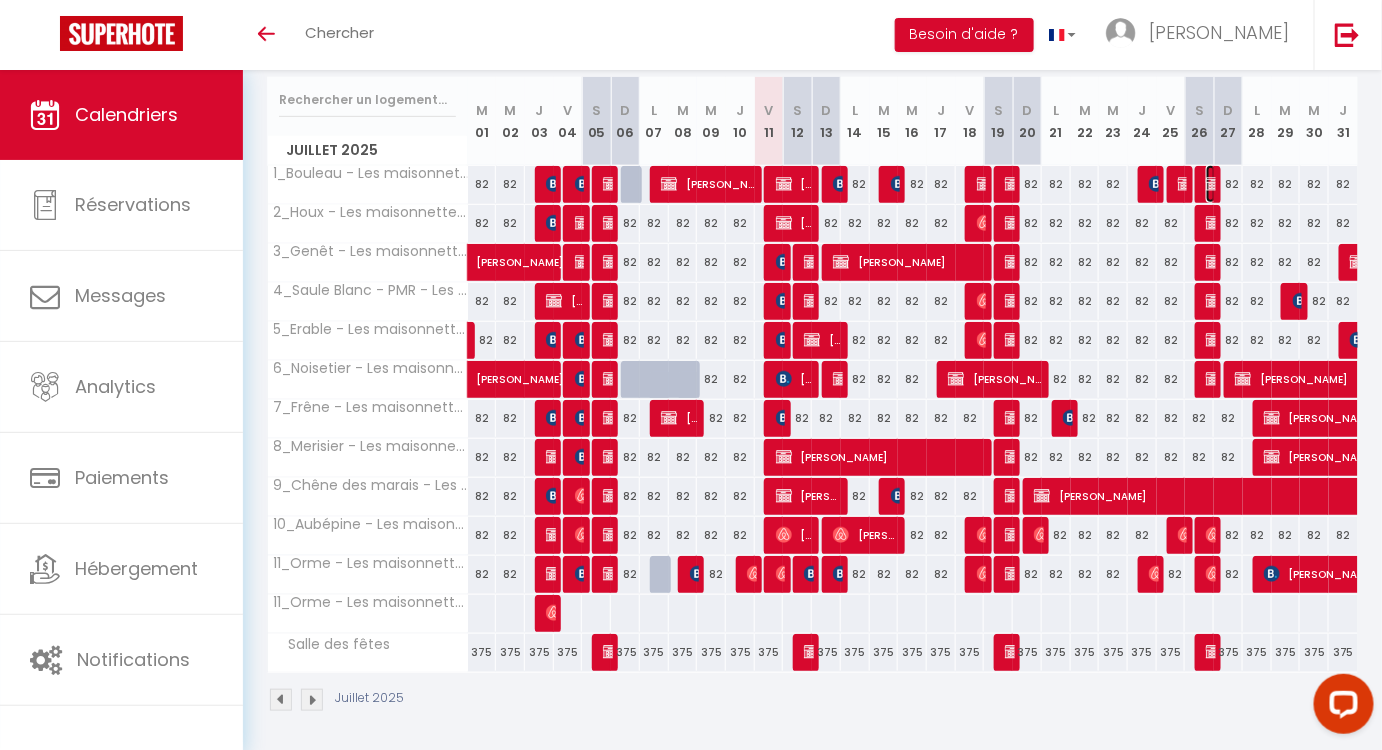 click at bounding box center (1214, 184) 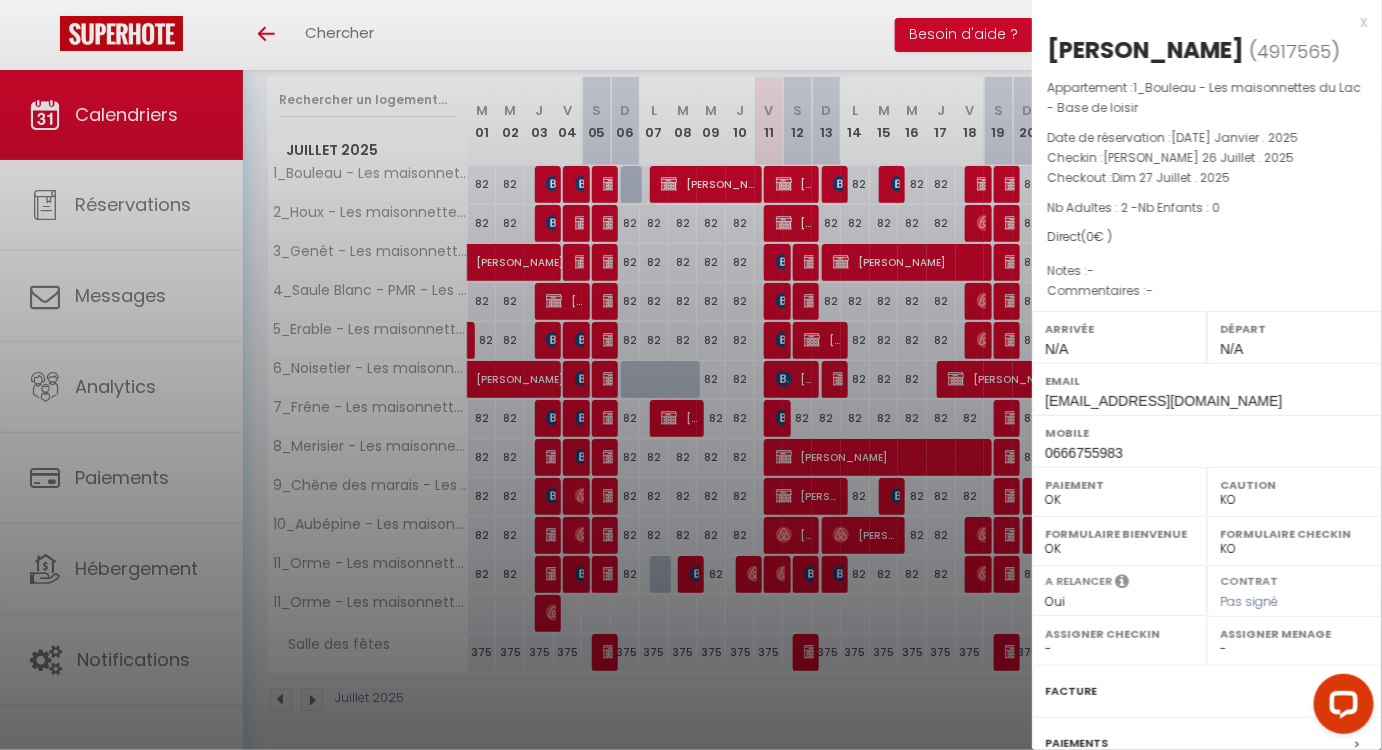 click at bounding box center [691, 375] 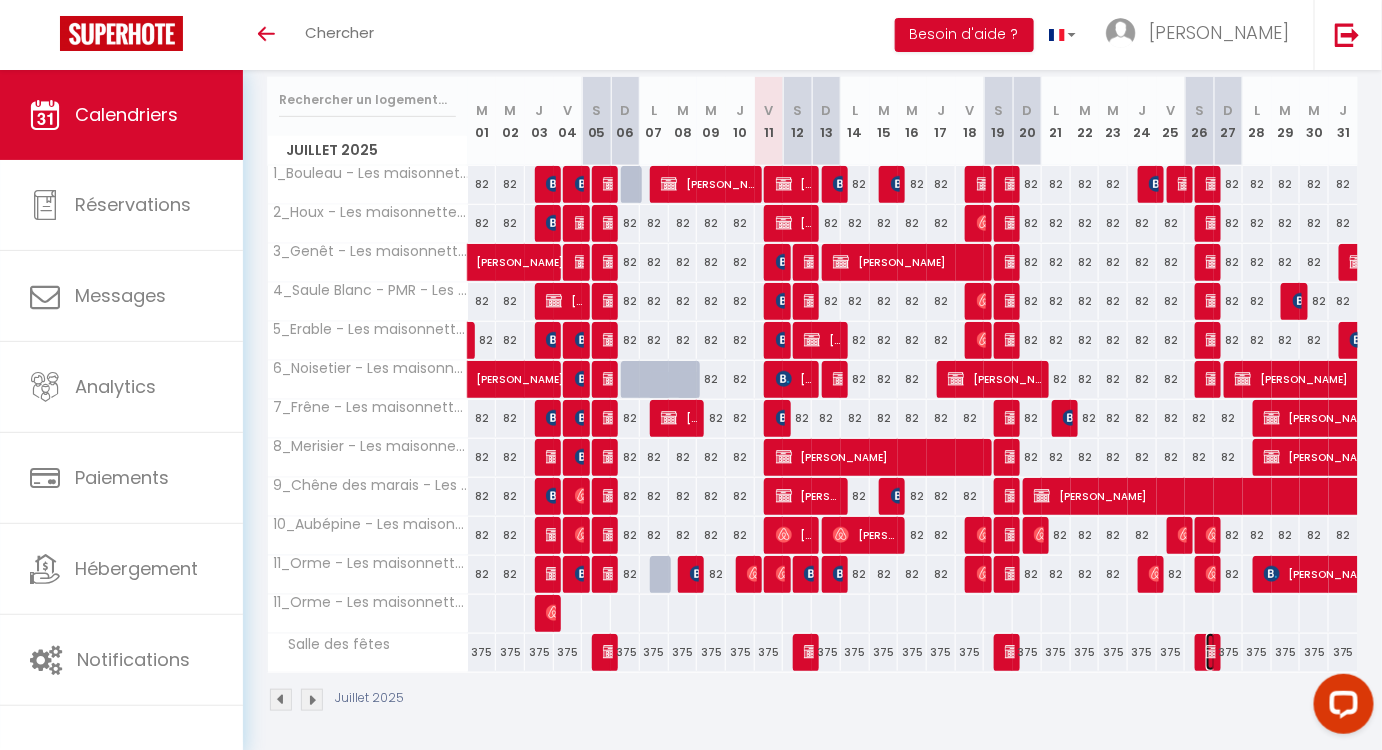 click at bounding box center (1214, 652) 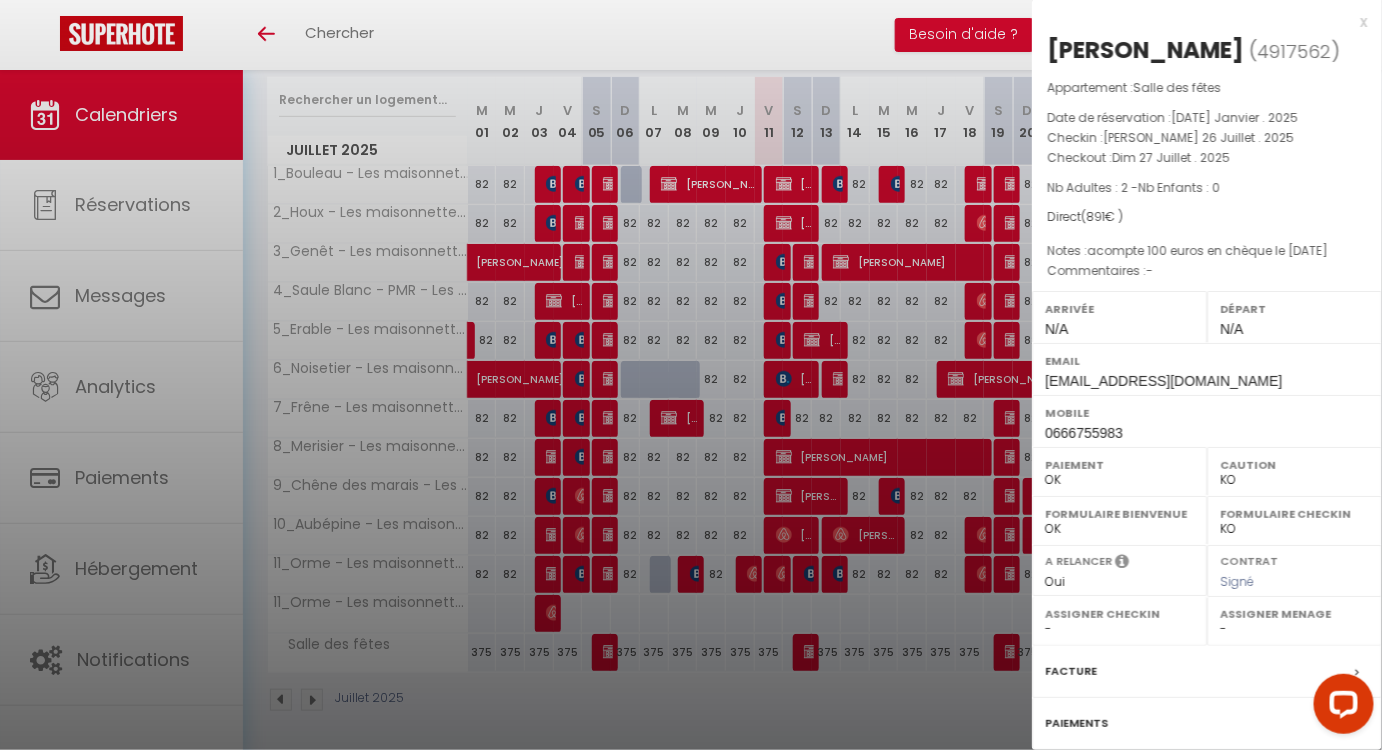 click at bounding box center (691, 375) 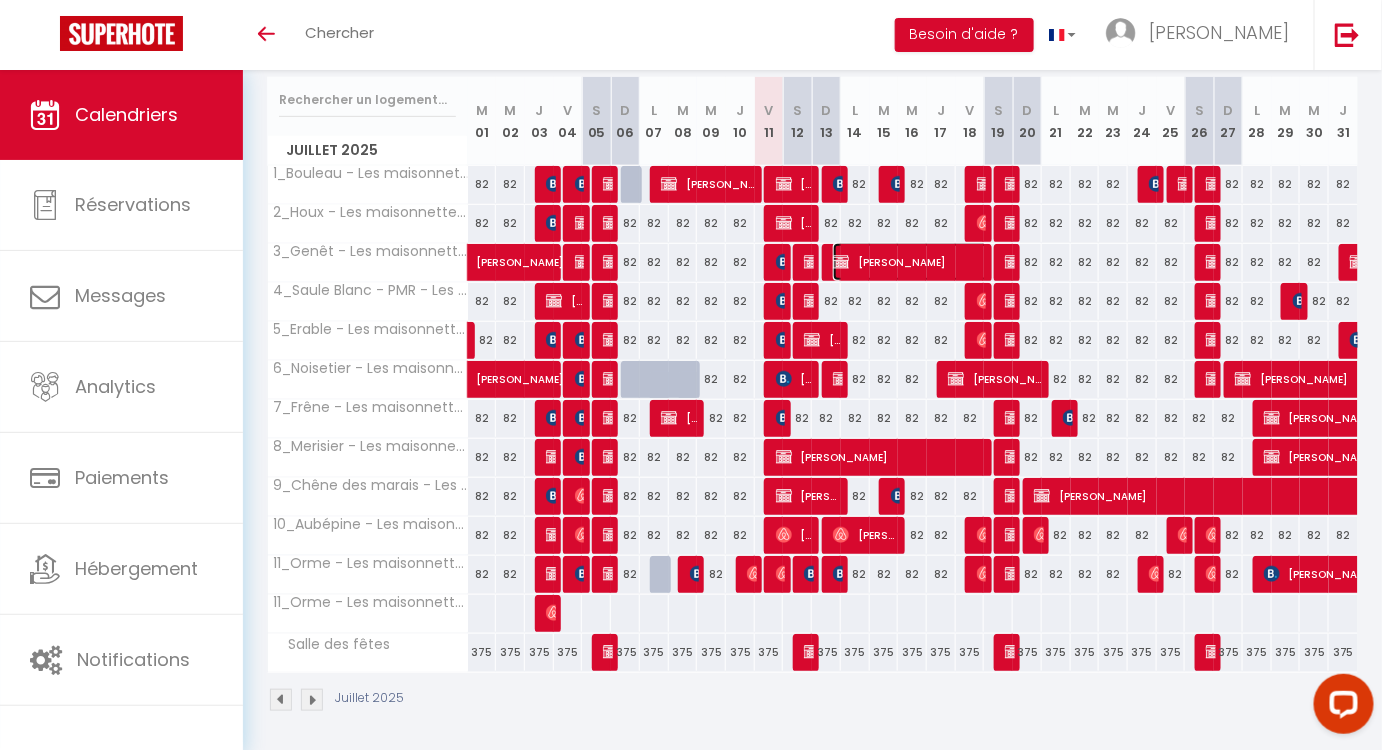 click on "Josiane Foureau" at bounding box center (910, 262) 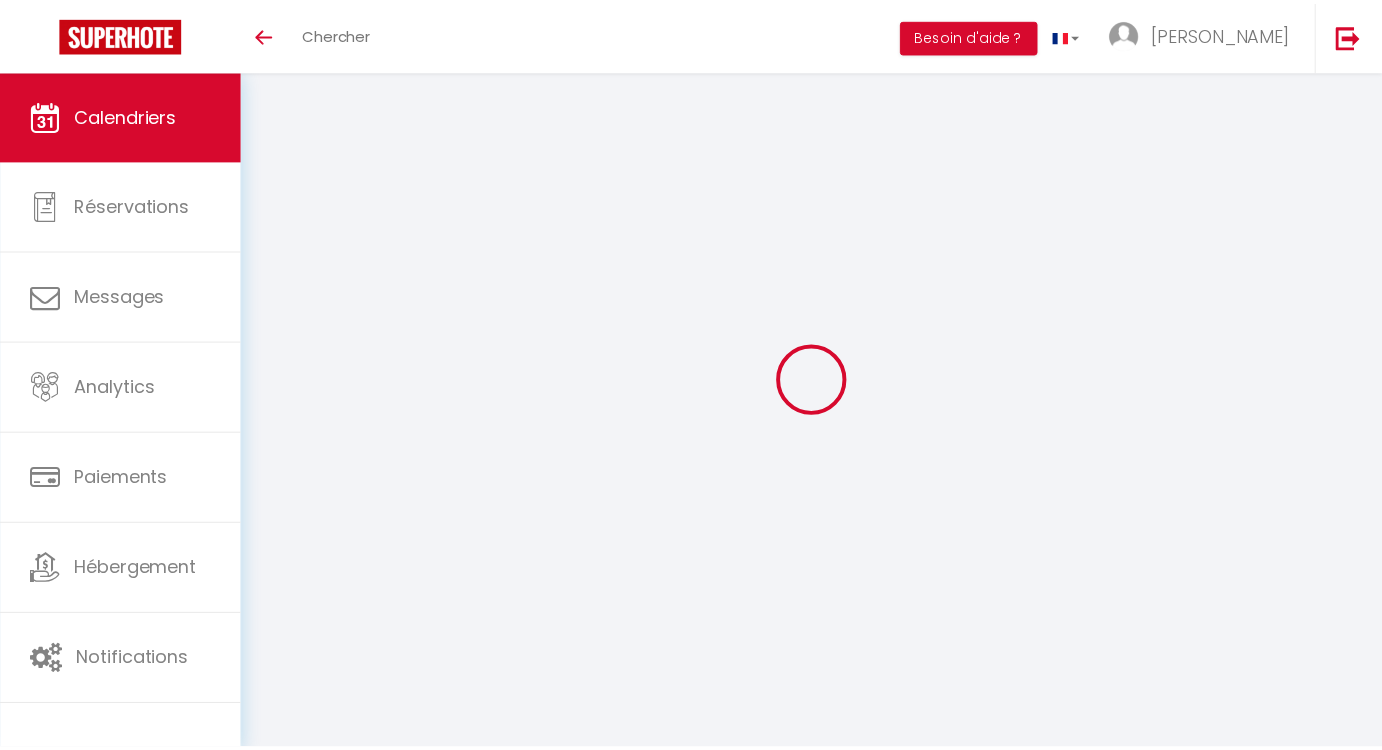 scroll, scrollTop: 0, scrollLeft: 0, axis: both 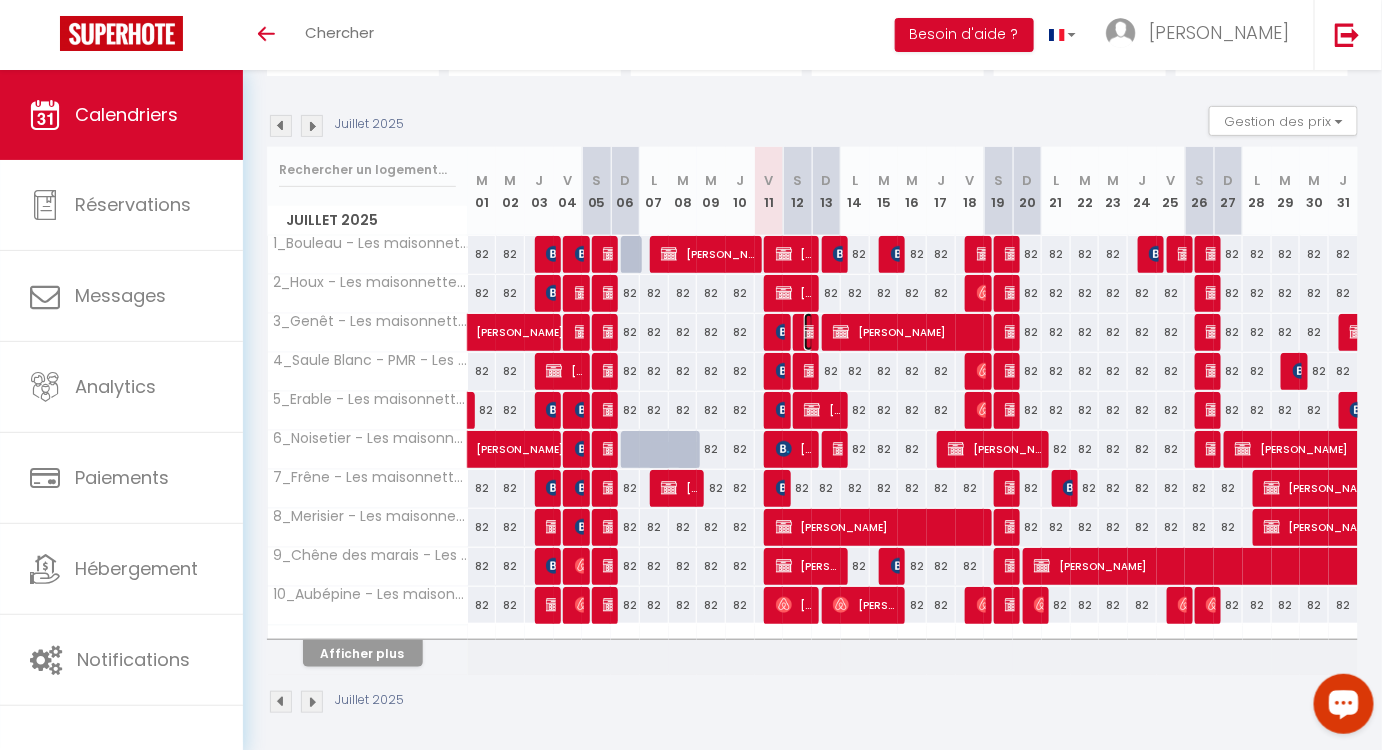 click at bounding box center [812, 332] 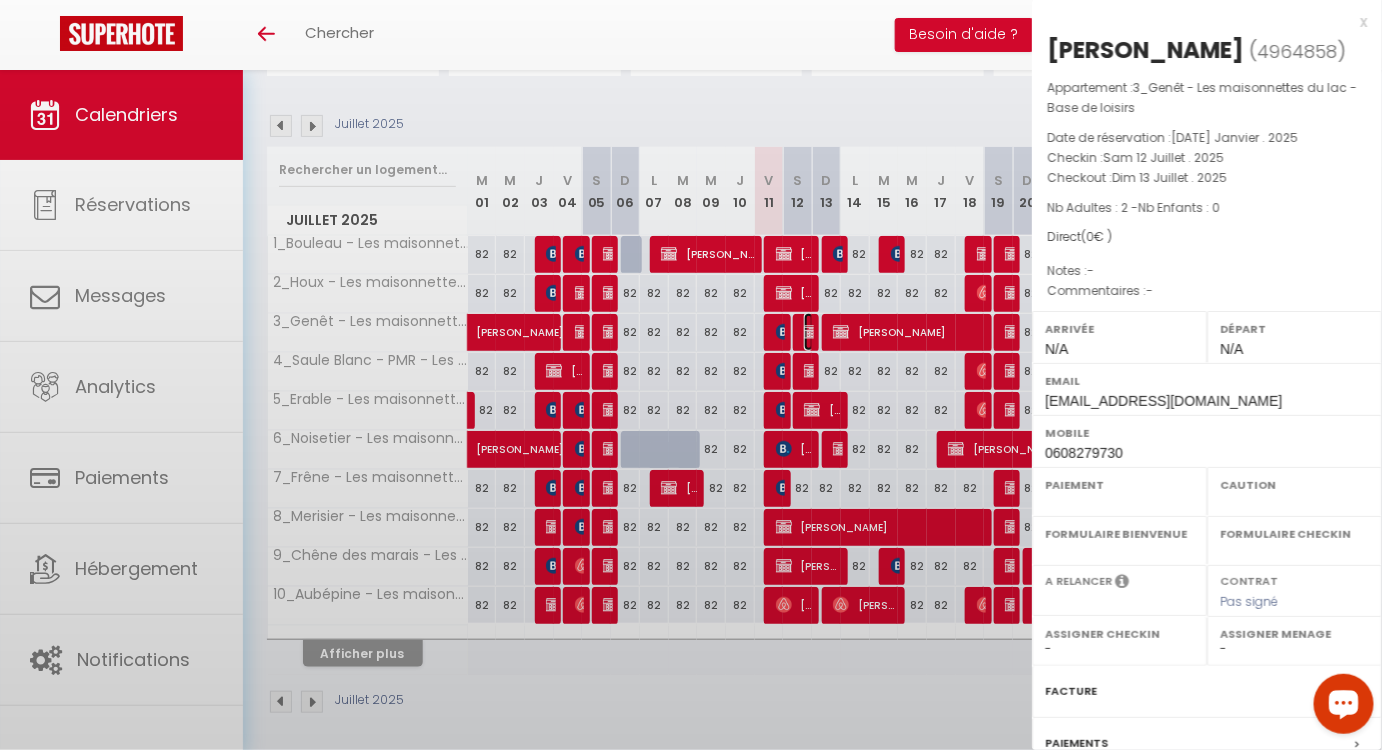 select on "OK" 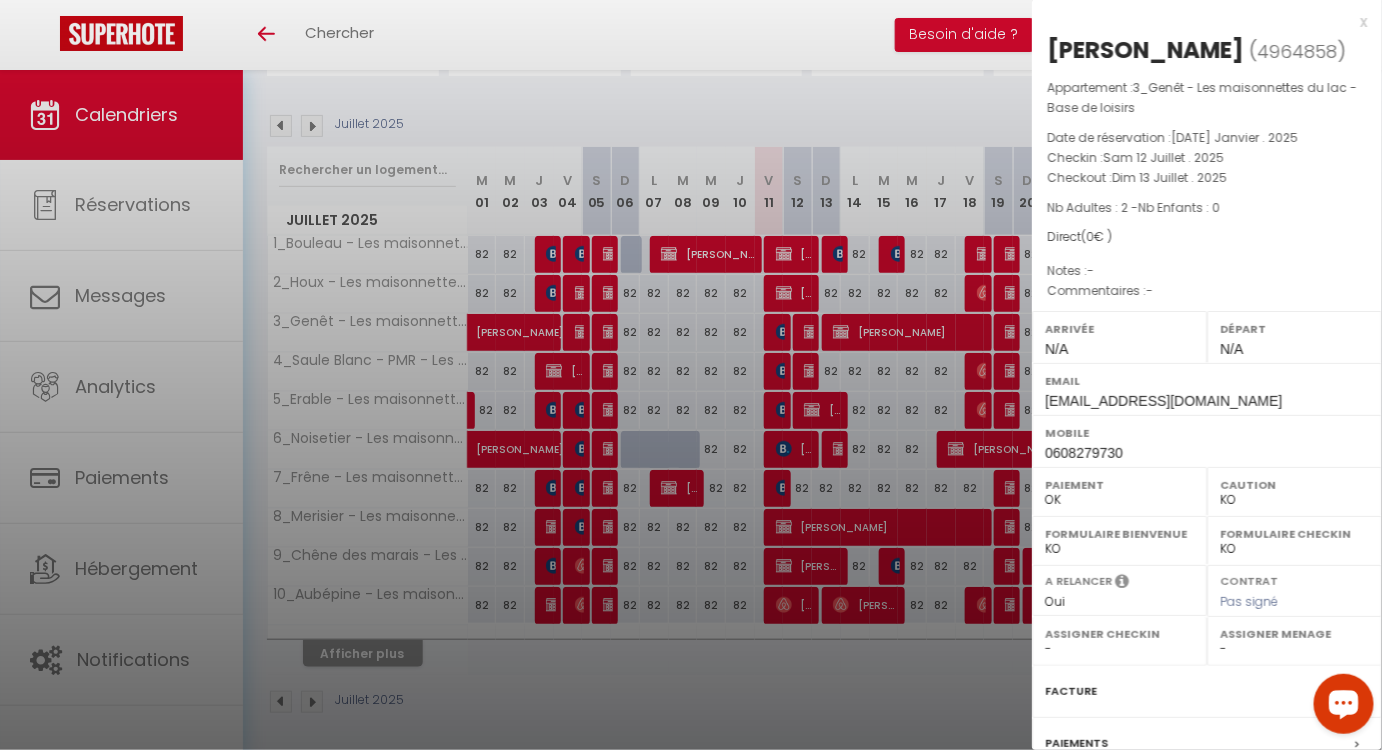 click at bounding box center [691, 375] 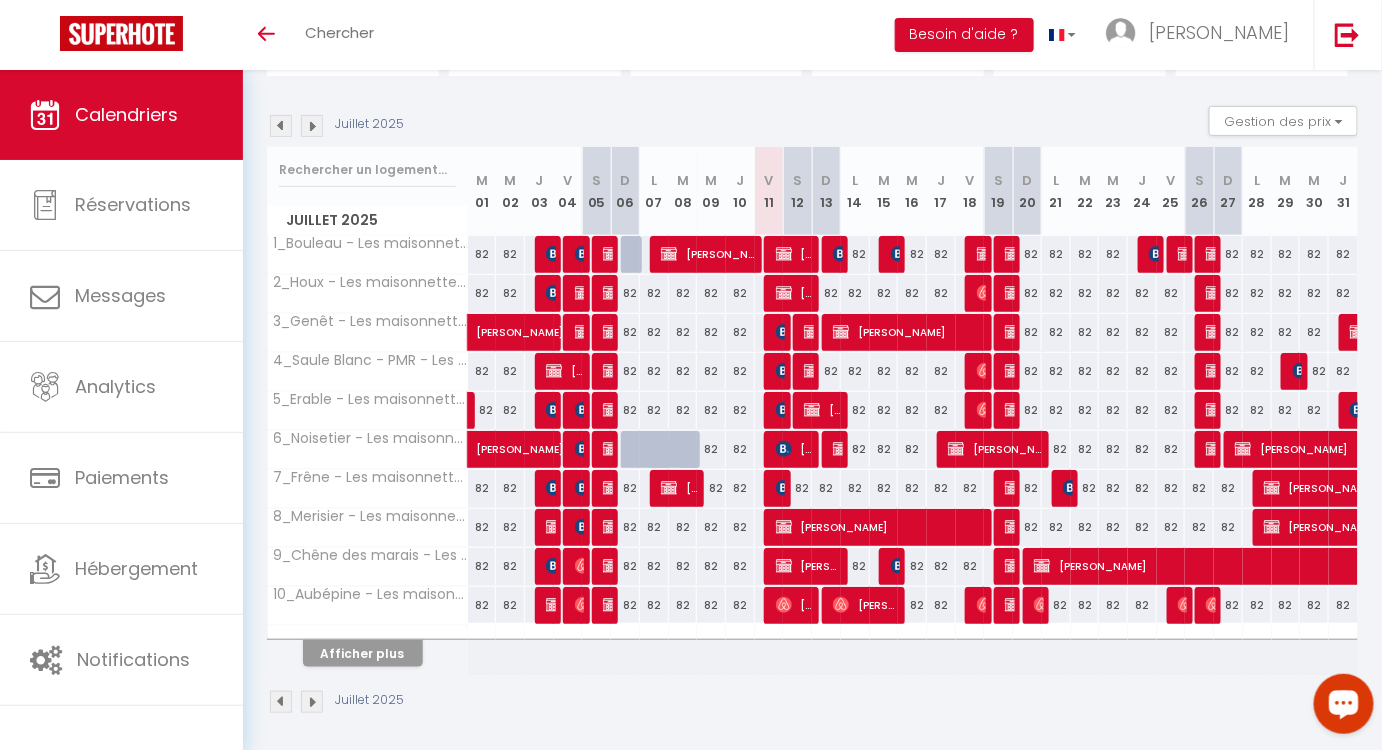 click at bounding box center (807, 372) 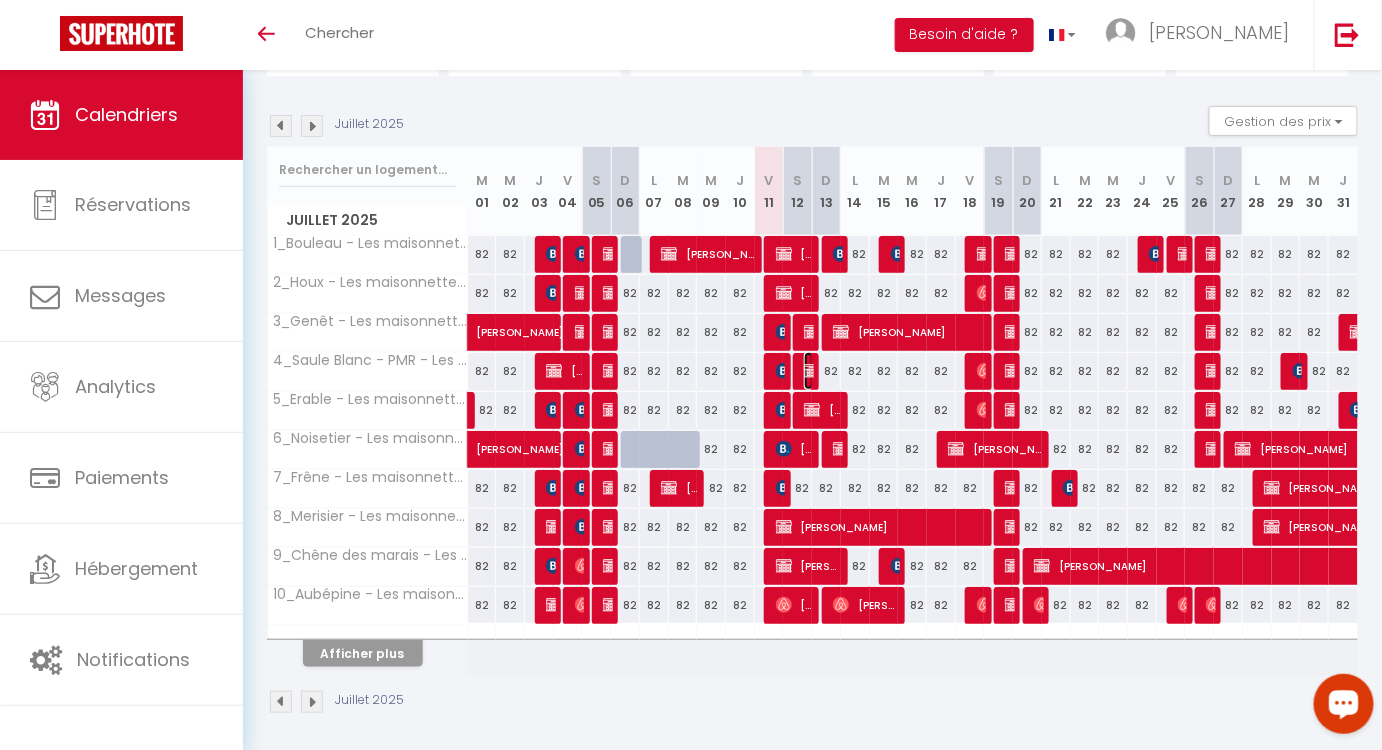 click at bounding box center (812, 371) 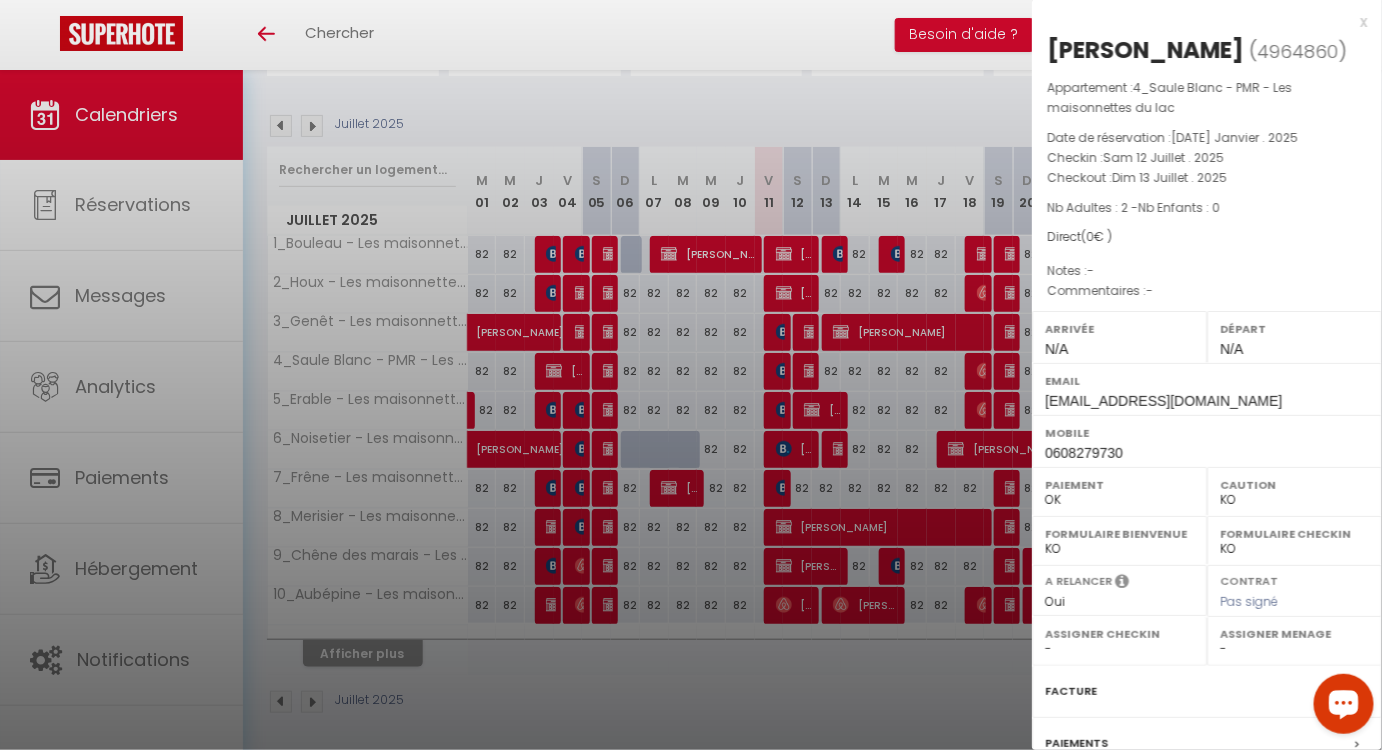 click at bounding box center (691, 375) 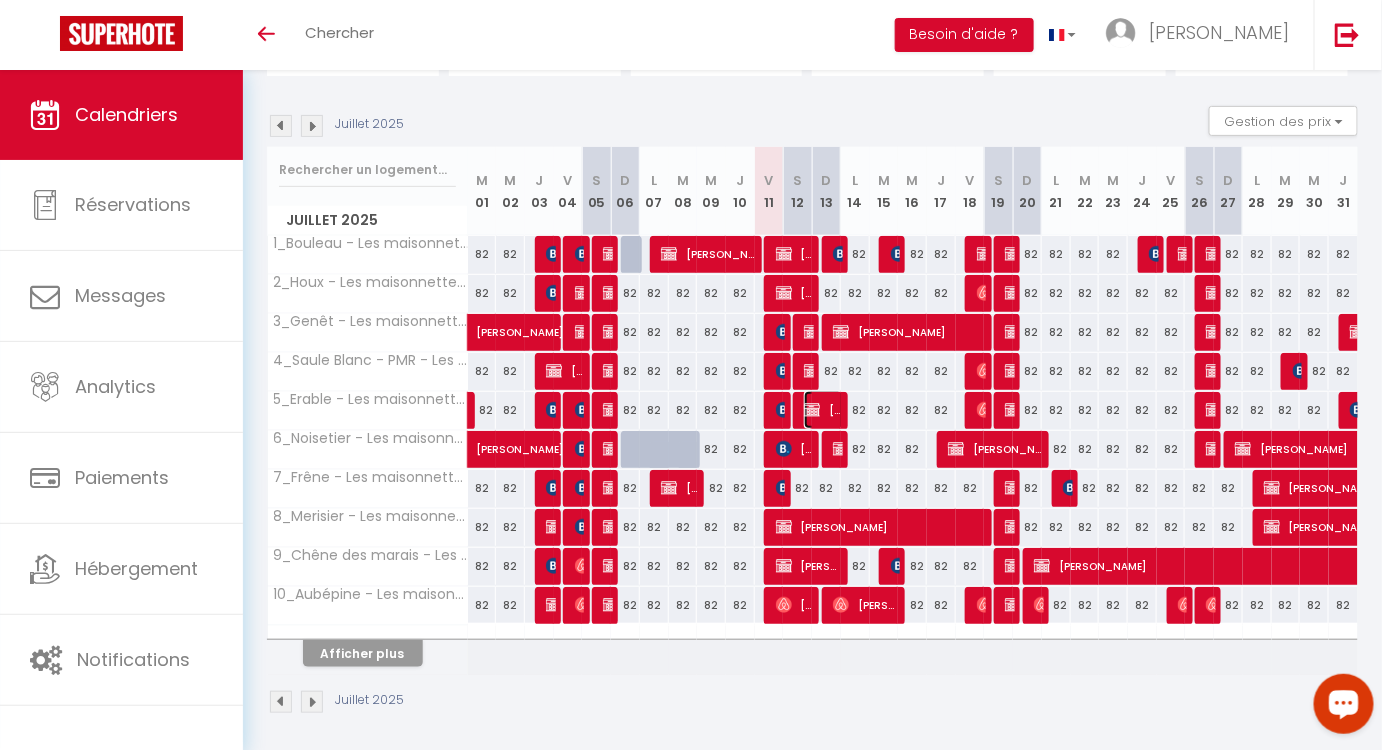 click at bounding box center (812, 410) 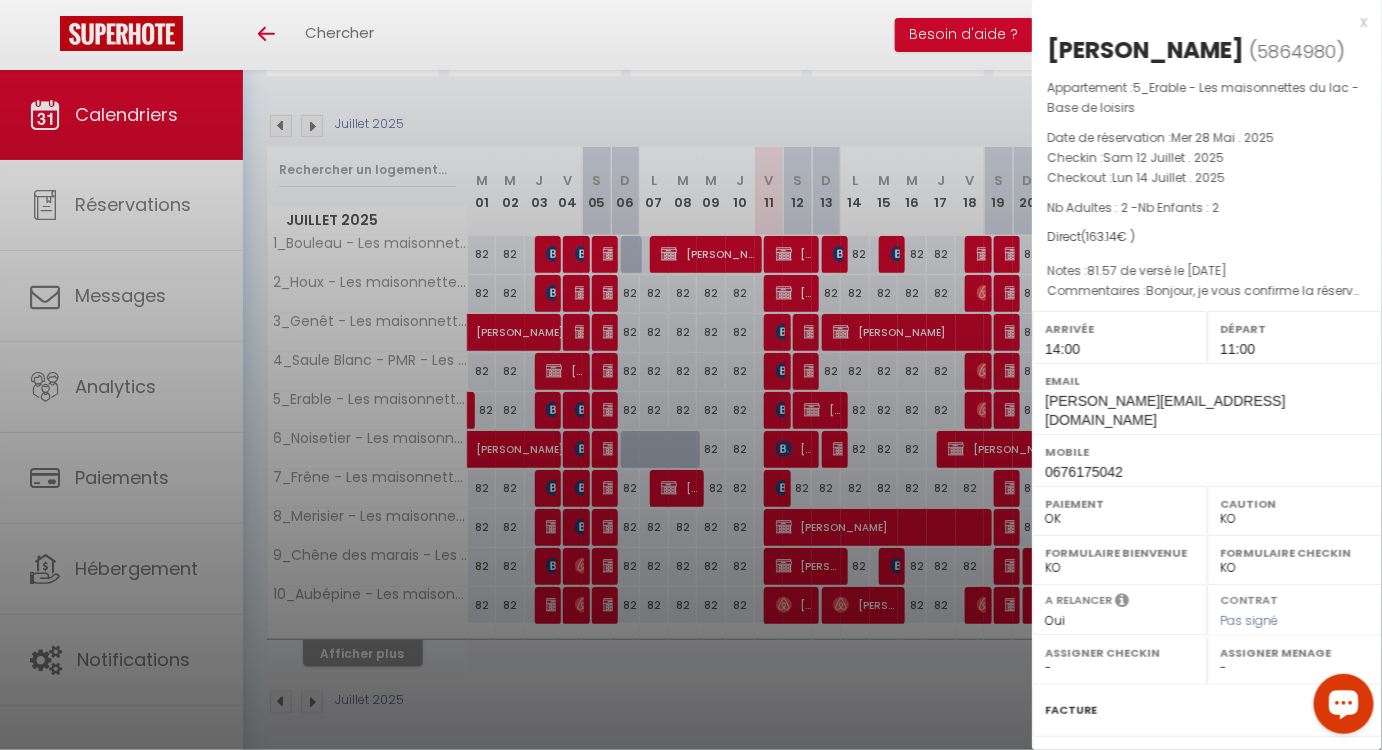 click at bounding box center [691, 375] 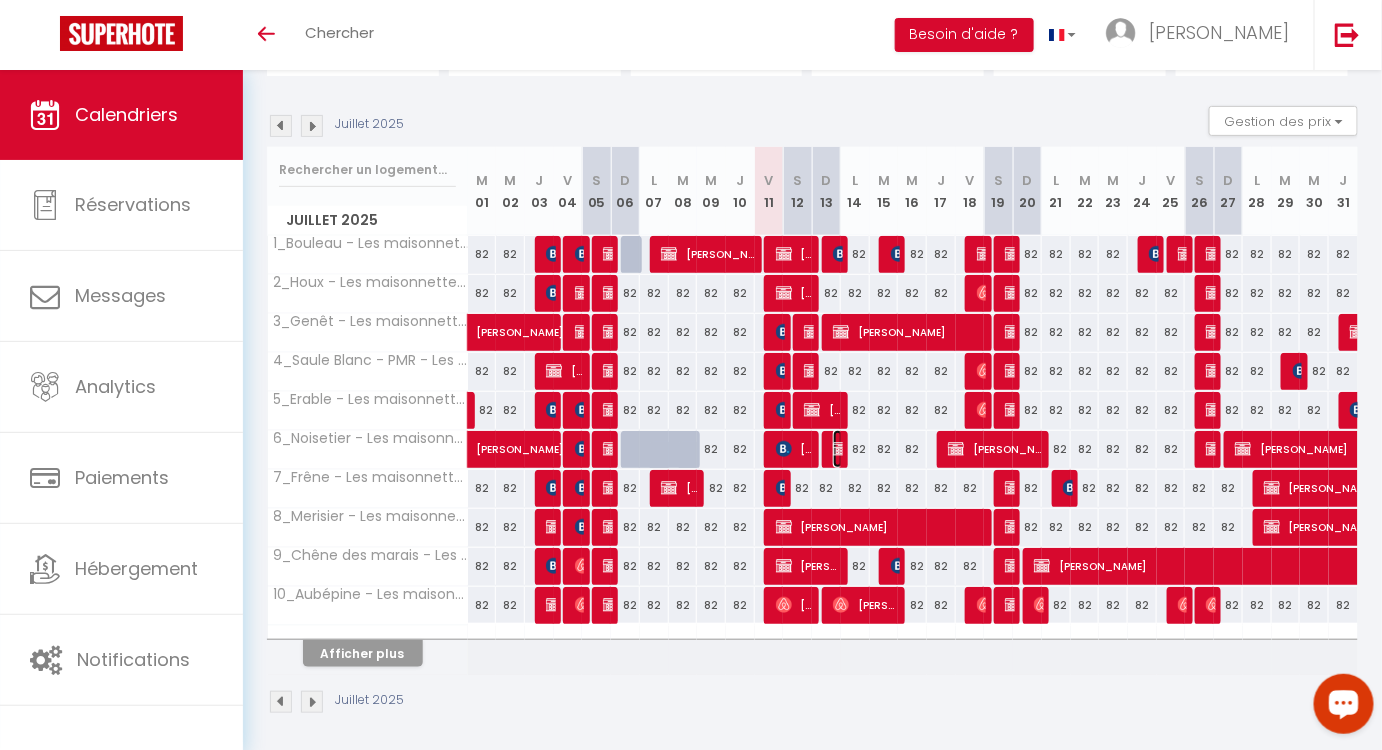 click at bounding box center [841, 449] 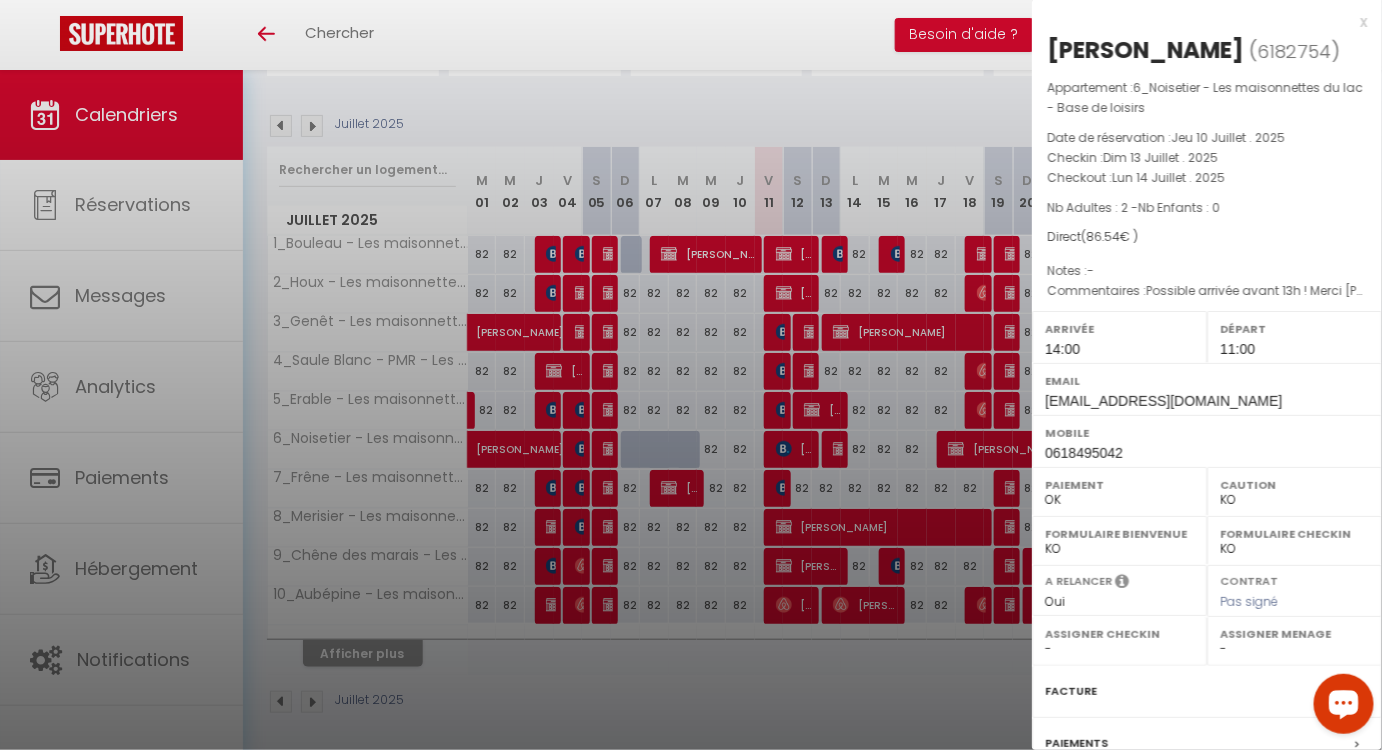 click at bounding box center (691, 375) 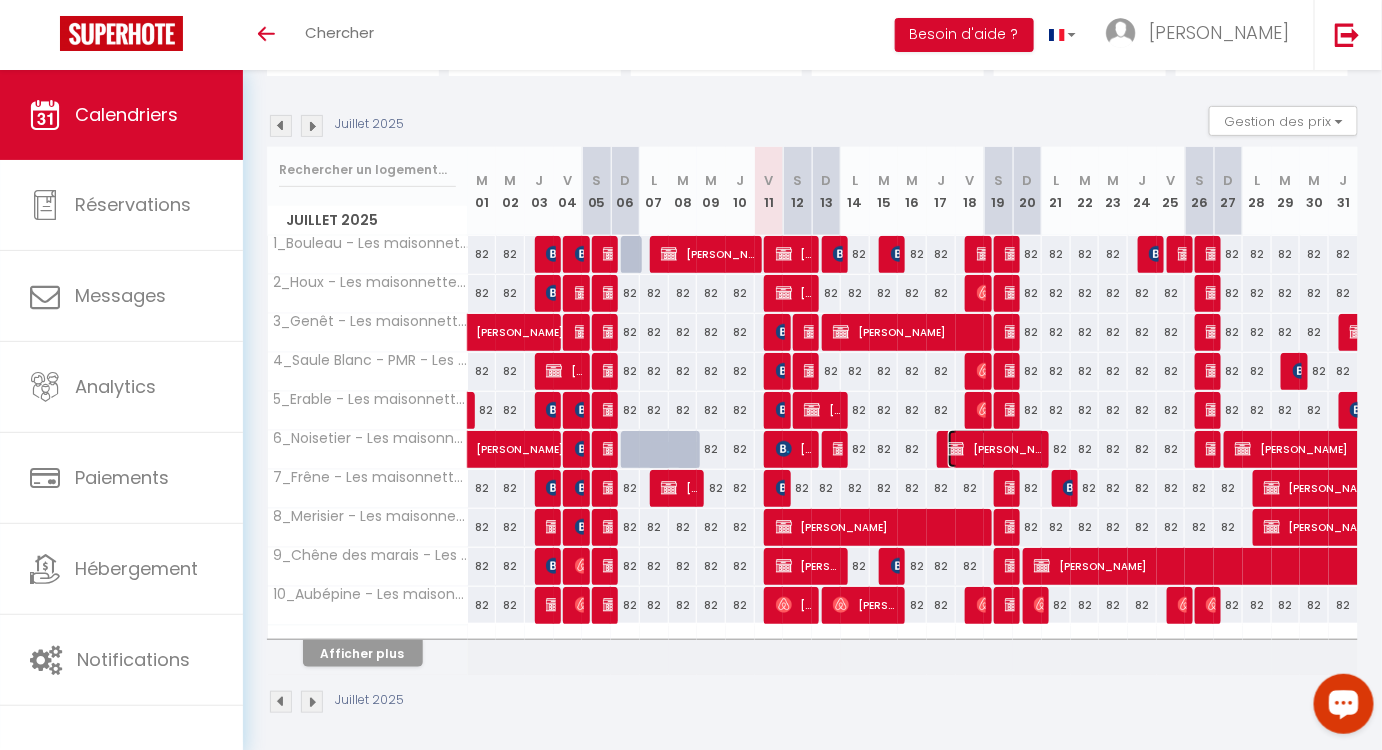 click on "Stéphane Ageorges" at bounding box center (996, 449) 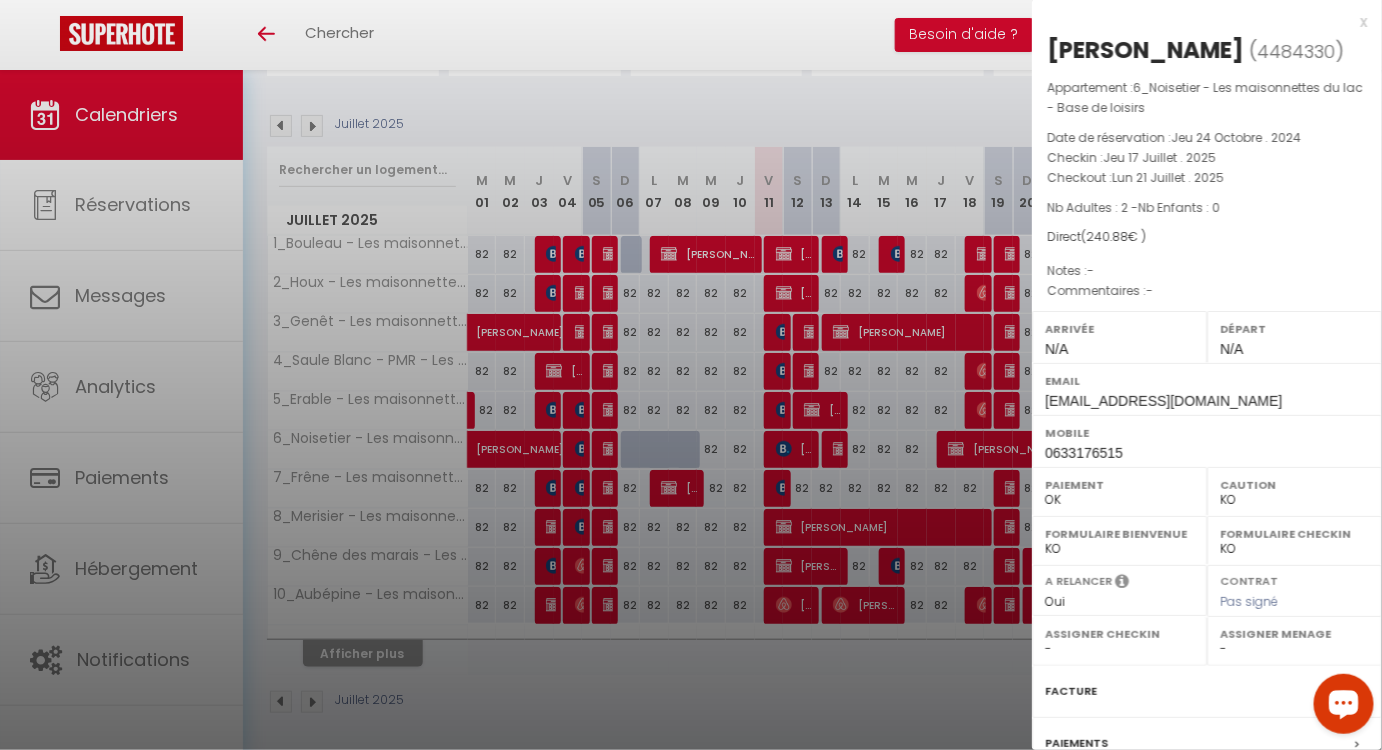 click at bounding box center [691, 375] 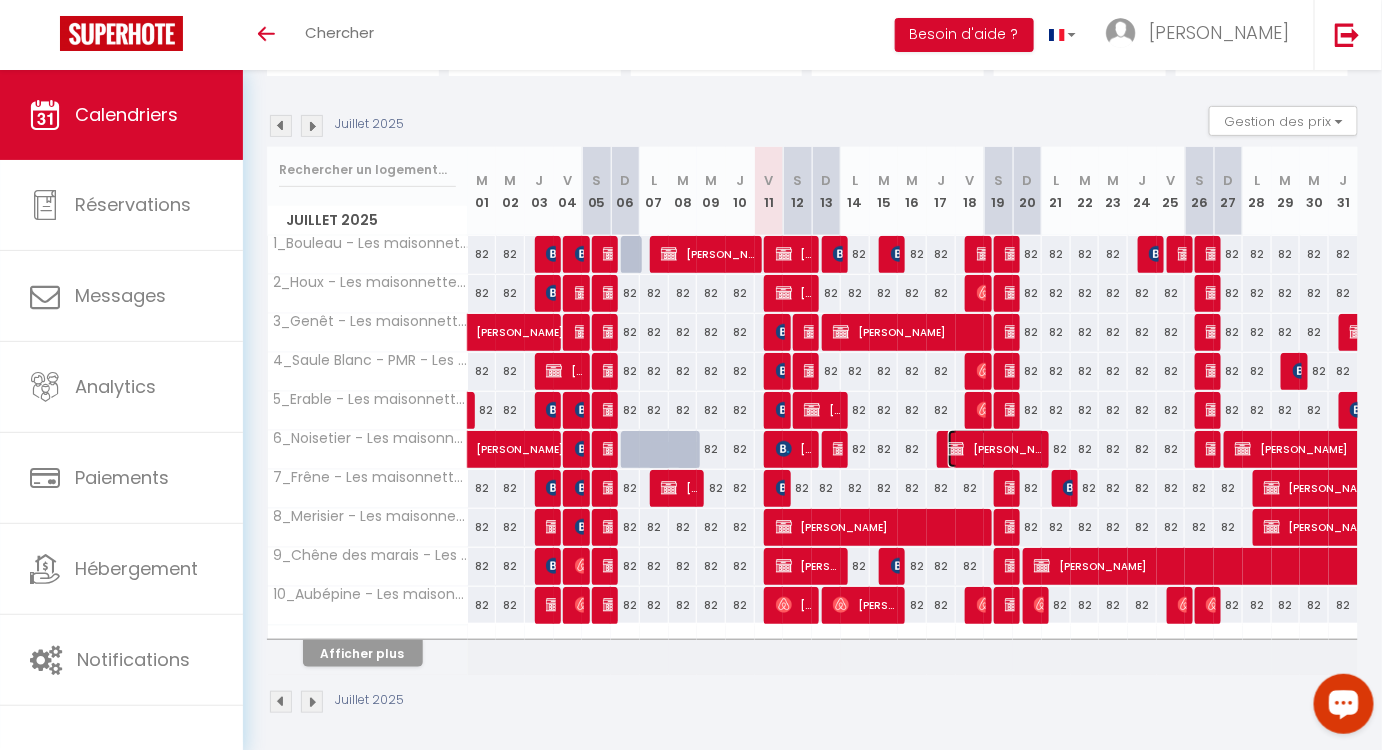click on "Stéphane Ageorges" at bounding box center [996, 449] 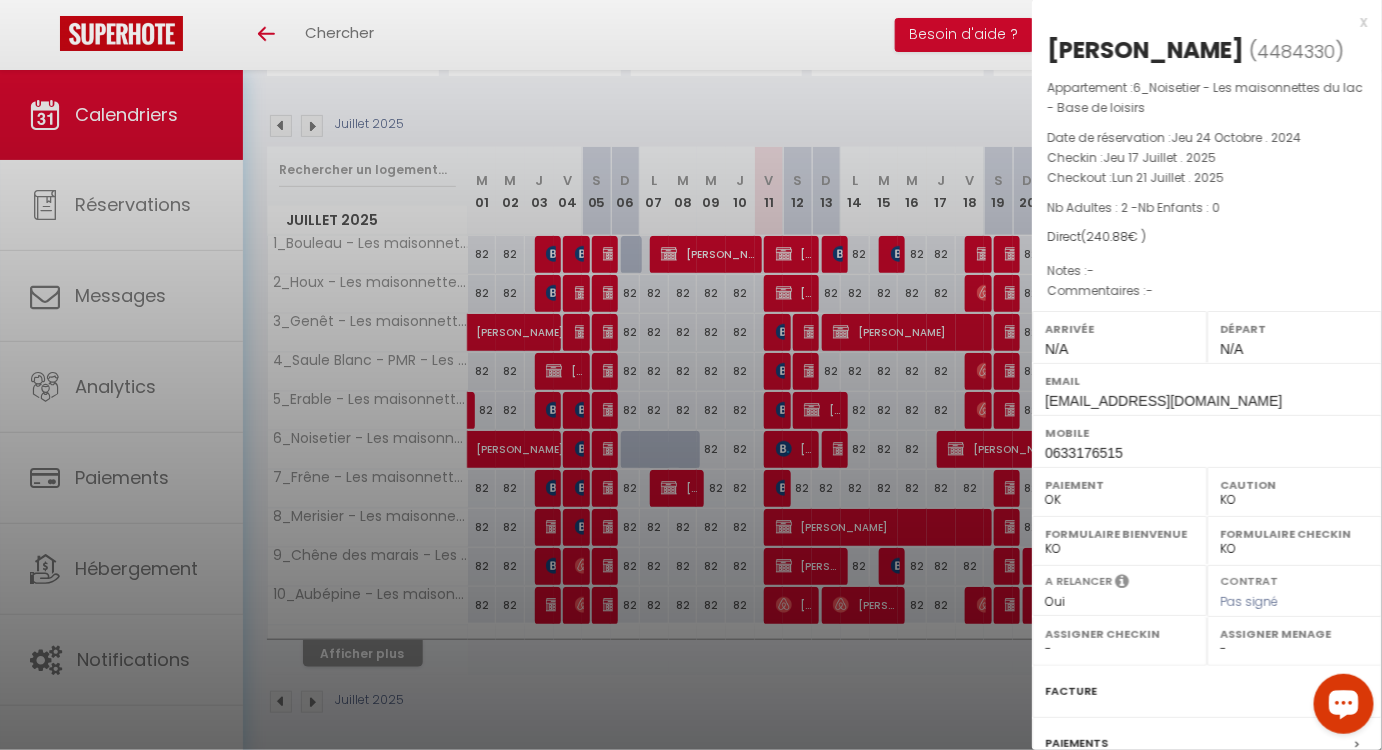 click at bounding box center [691, 375] 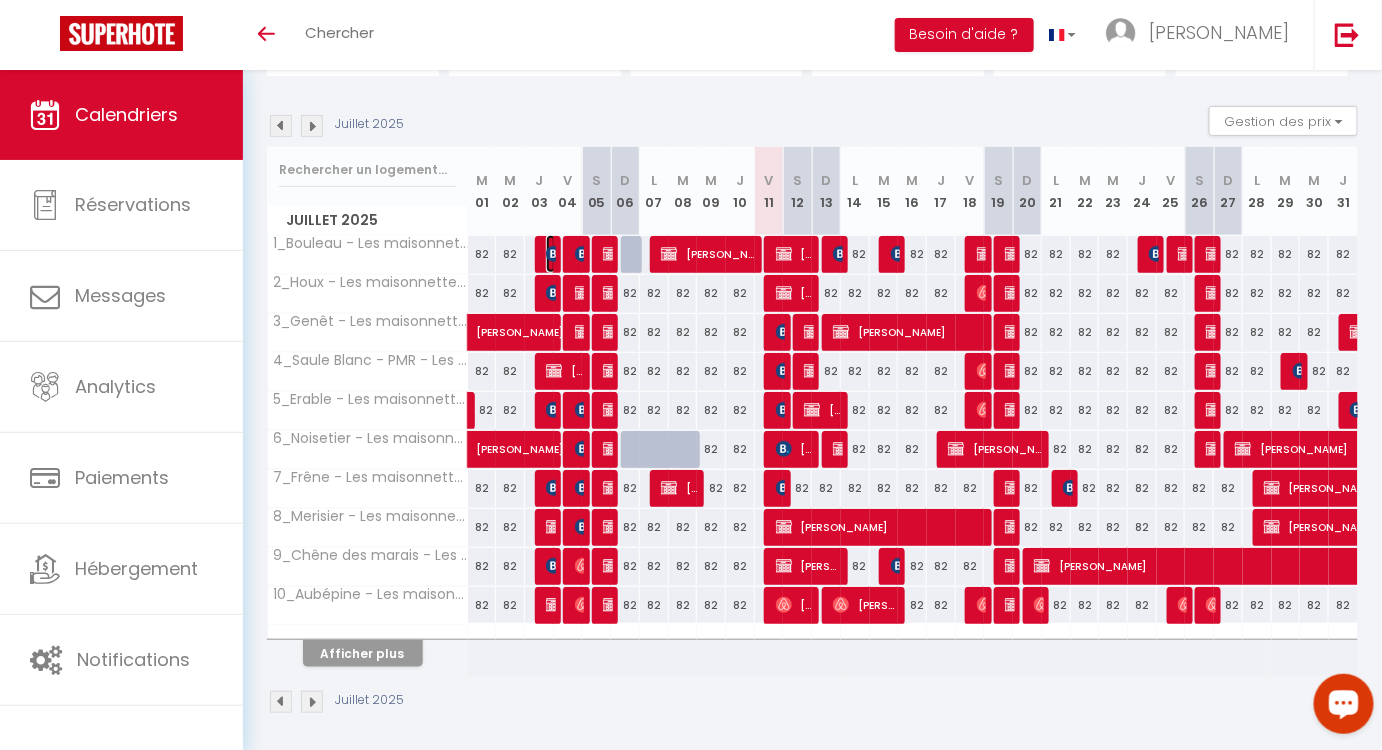 click on "Salvador Sánchez Beltran" at bounding box center [551, 254] 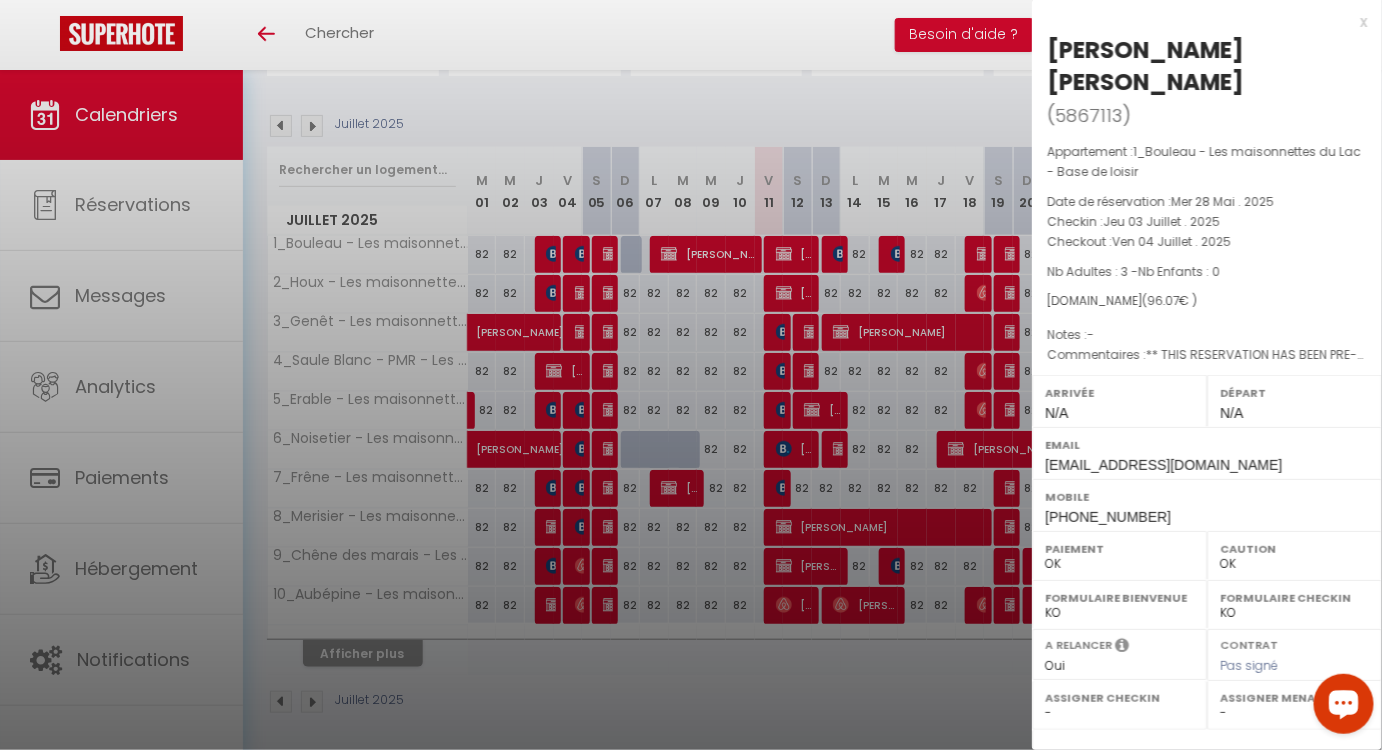 click on "Facture" at bounding box center [1207, 756] 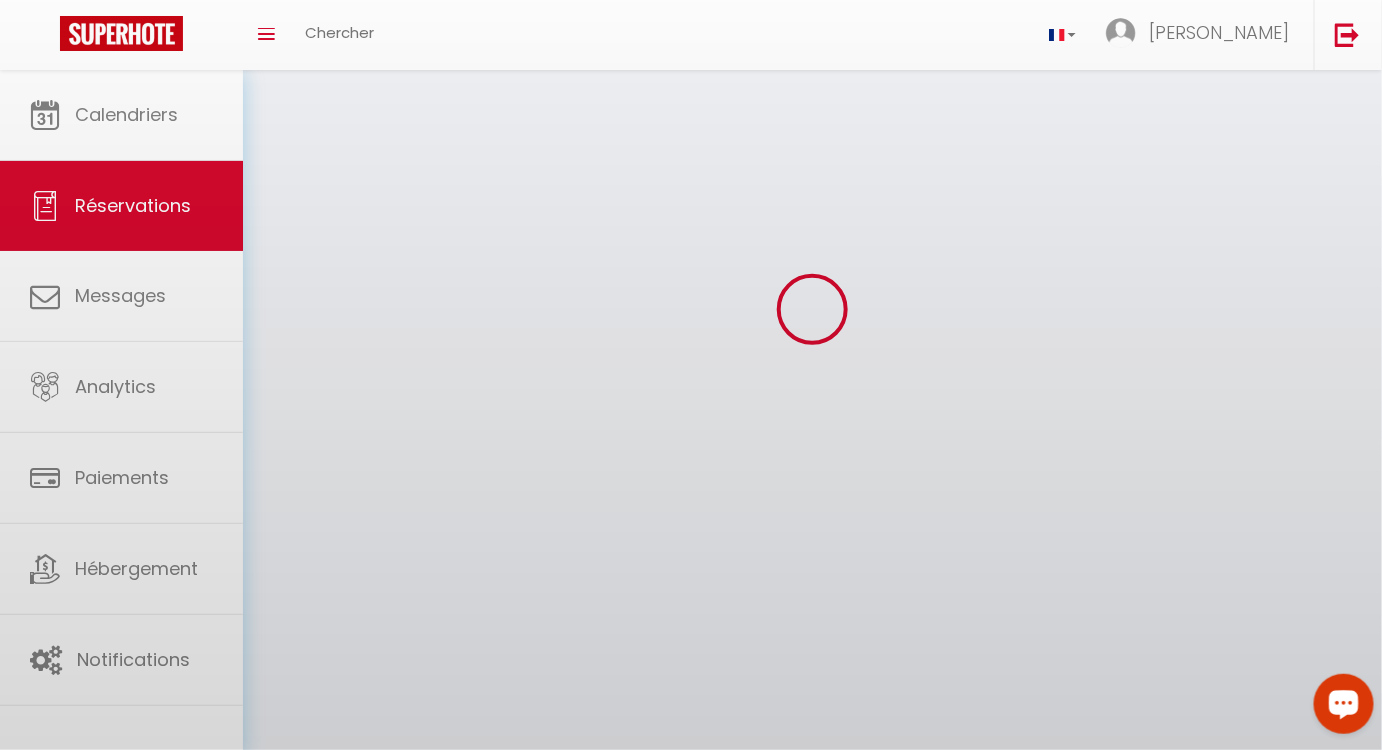 scroll, scrollTop: 0, scrollLeft: 0, axis: both 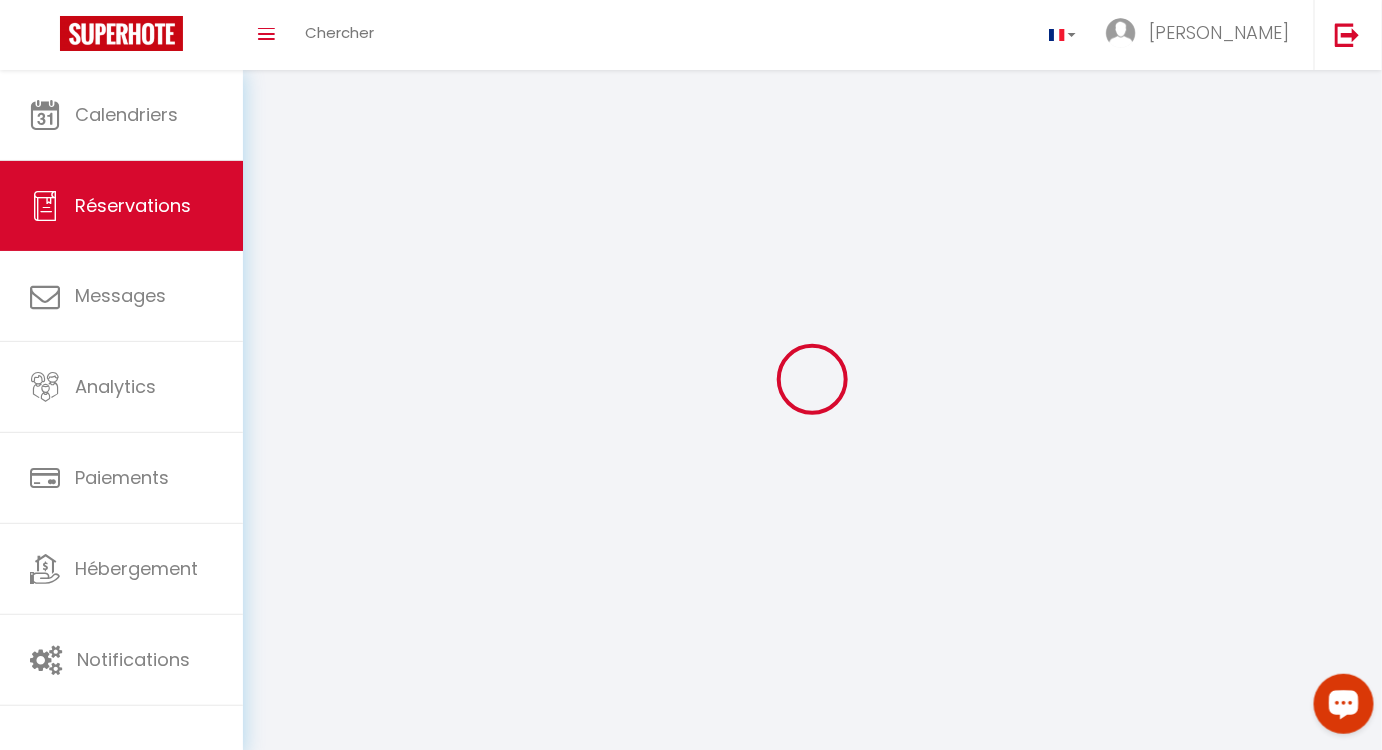 select on "taxes" 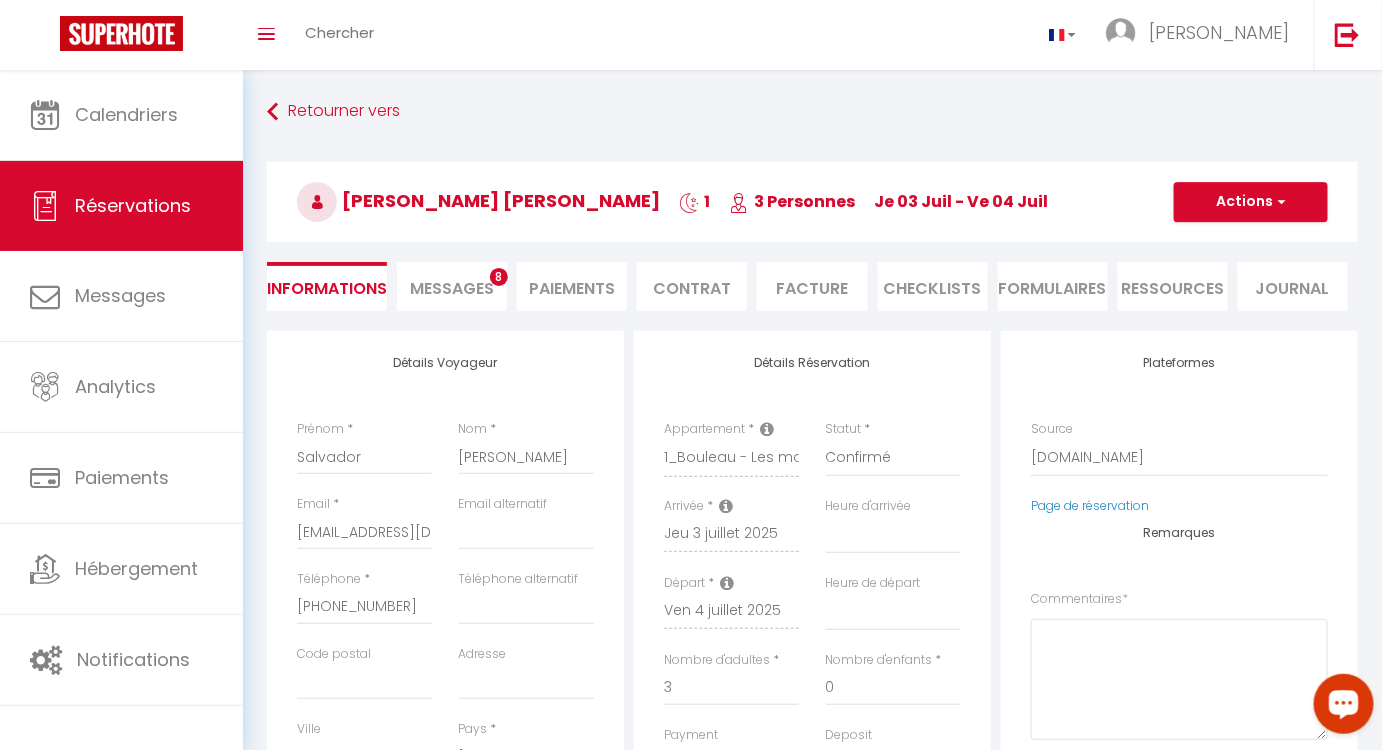 select 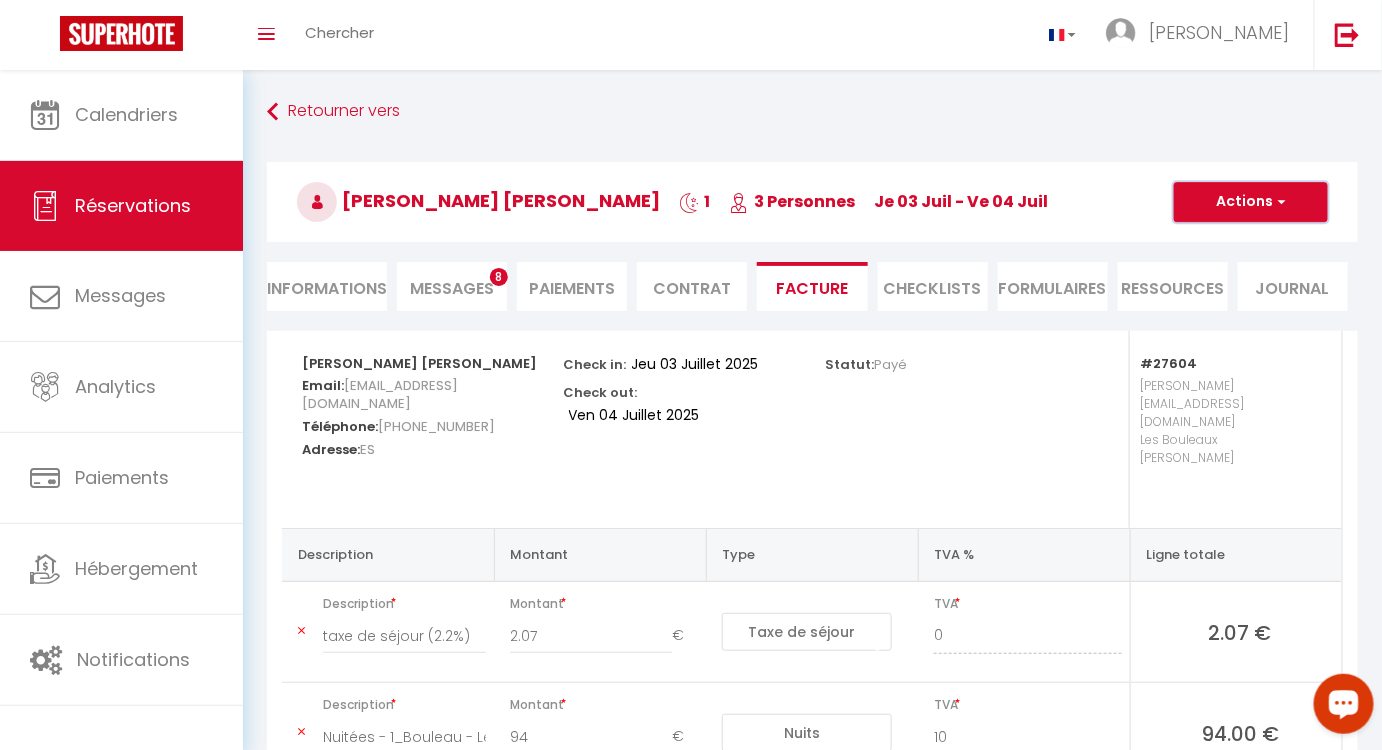 click at bounding box center [1279, 202] 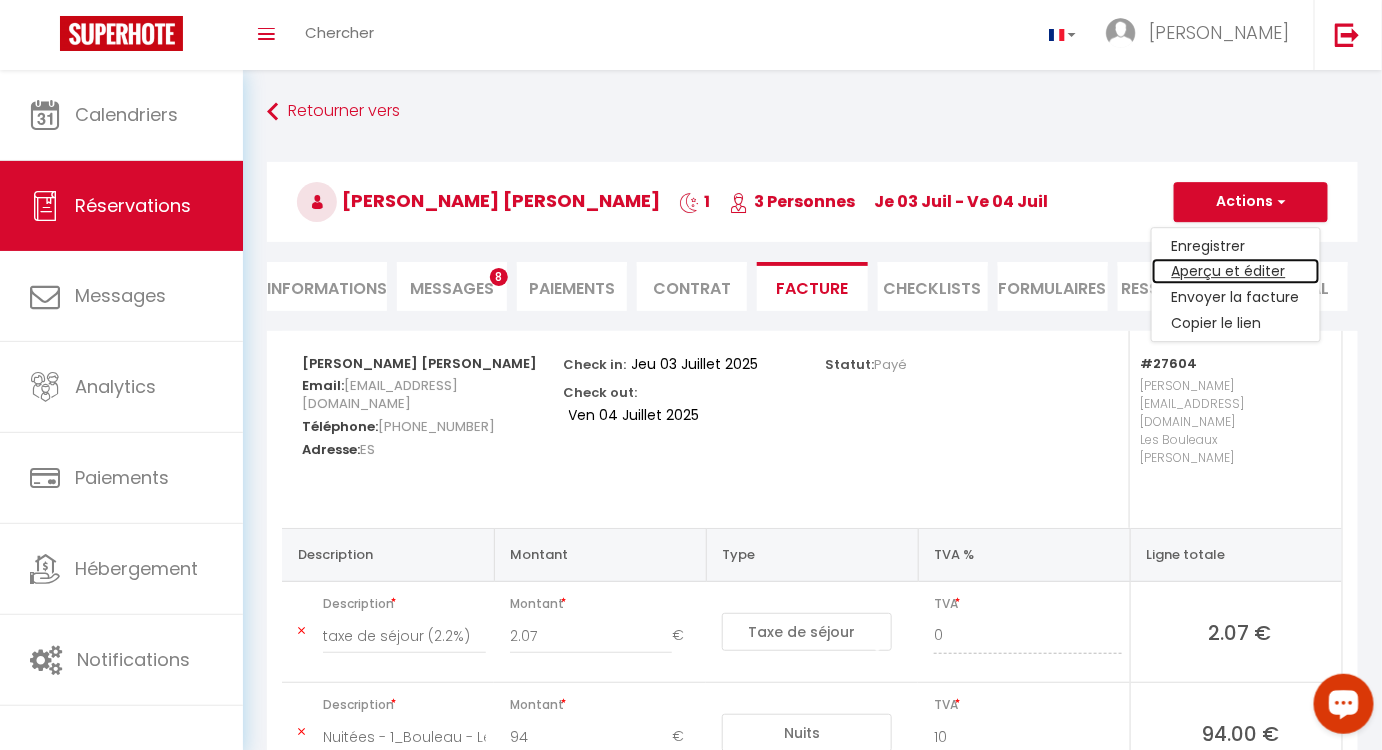 click on "Aperçu et éditer" at bounding box center [1236, 272] 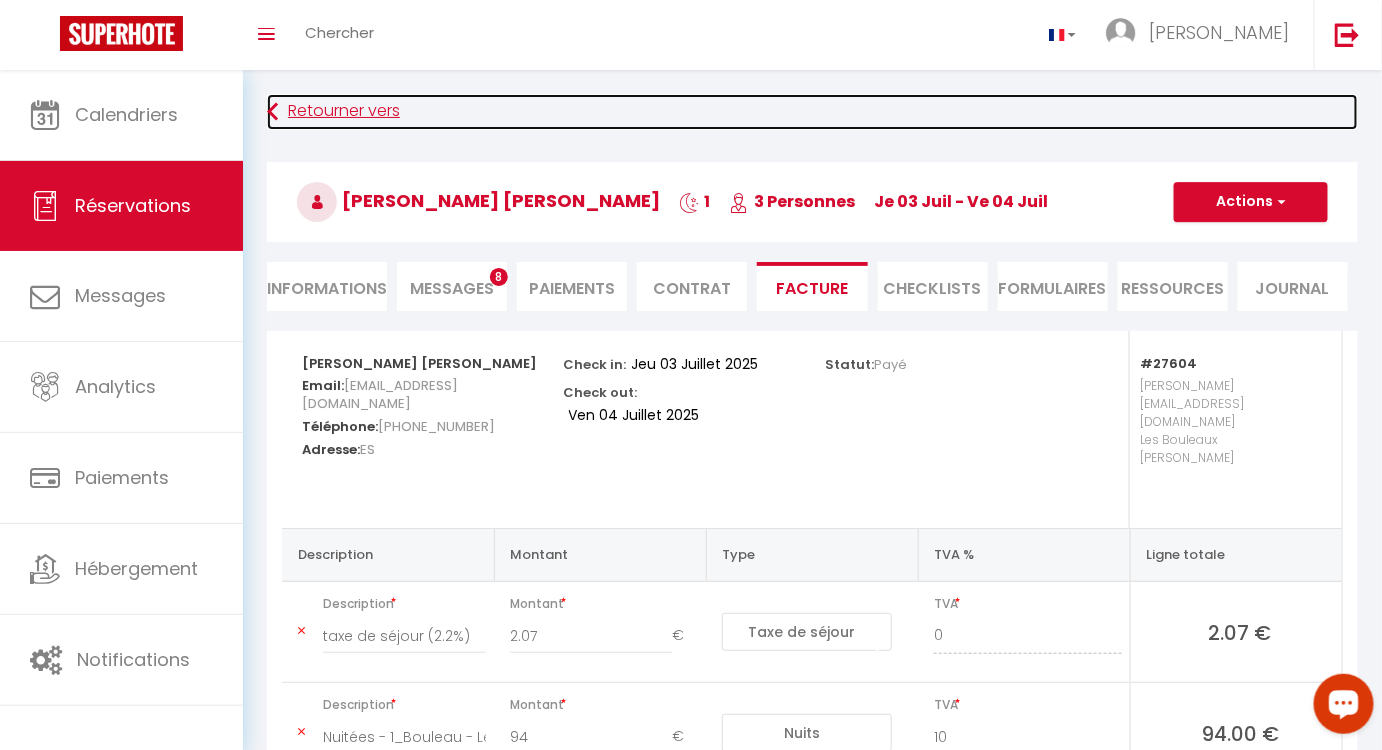 click on "Retourner vers" at bounding box center [812, 112] 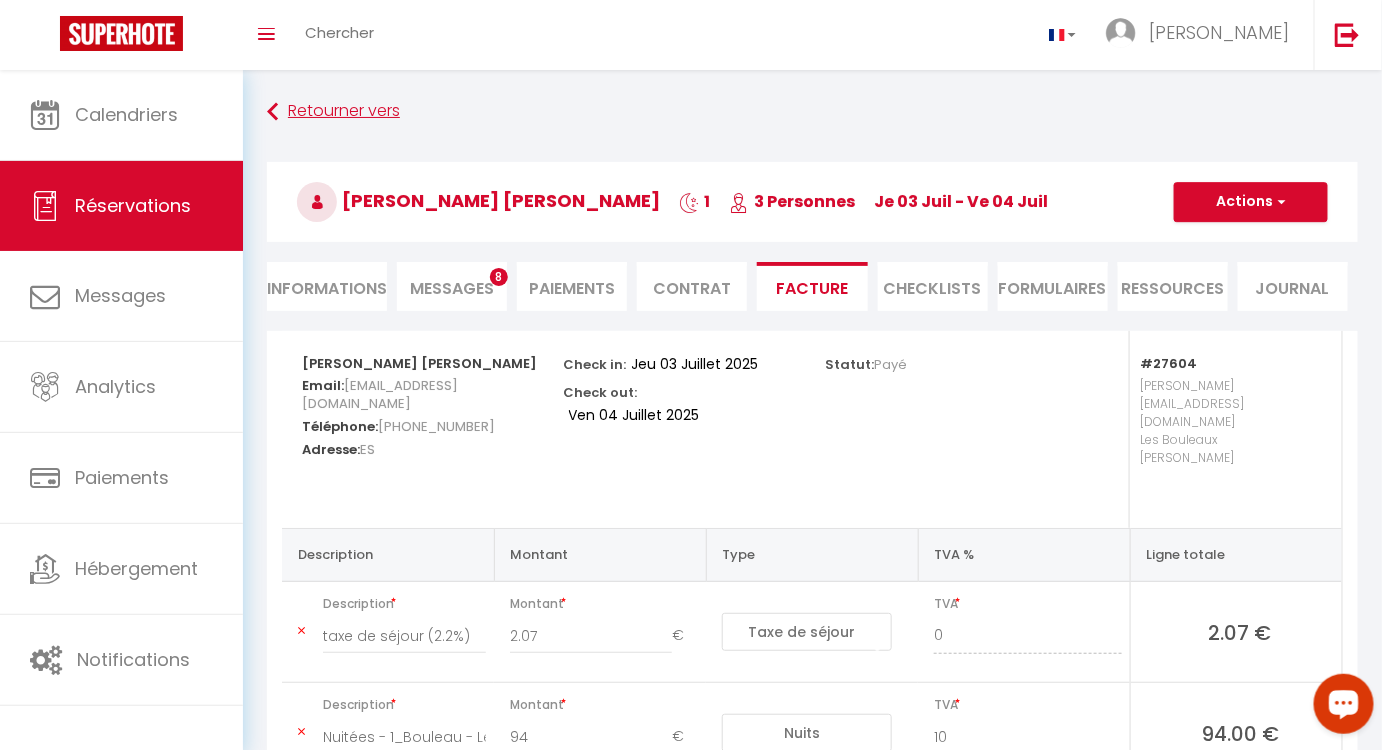 scroll, scrollTop: 69, scrollLeft: 0, axis: vertical 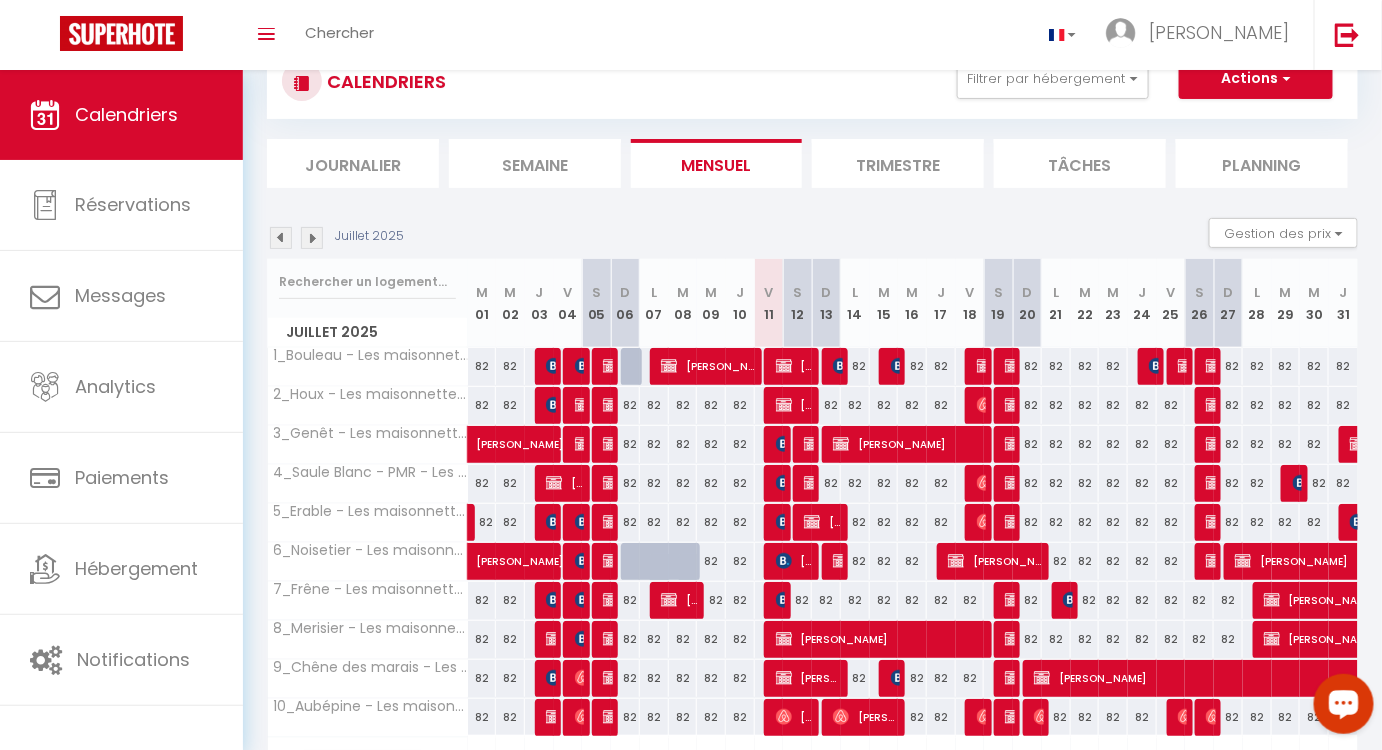 click at bounding box center [549, 406] 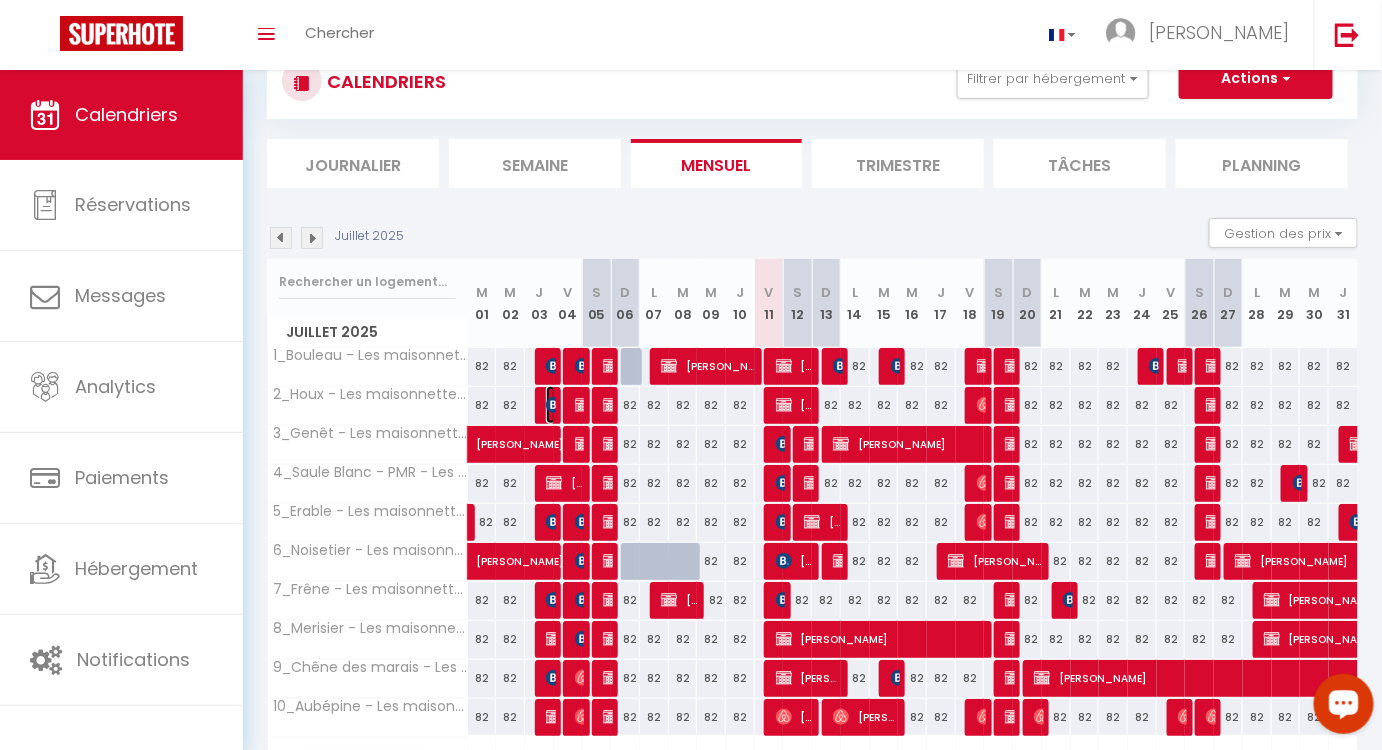 click at bounding box center (554, 405) 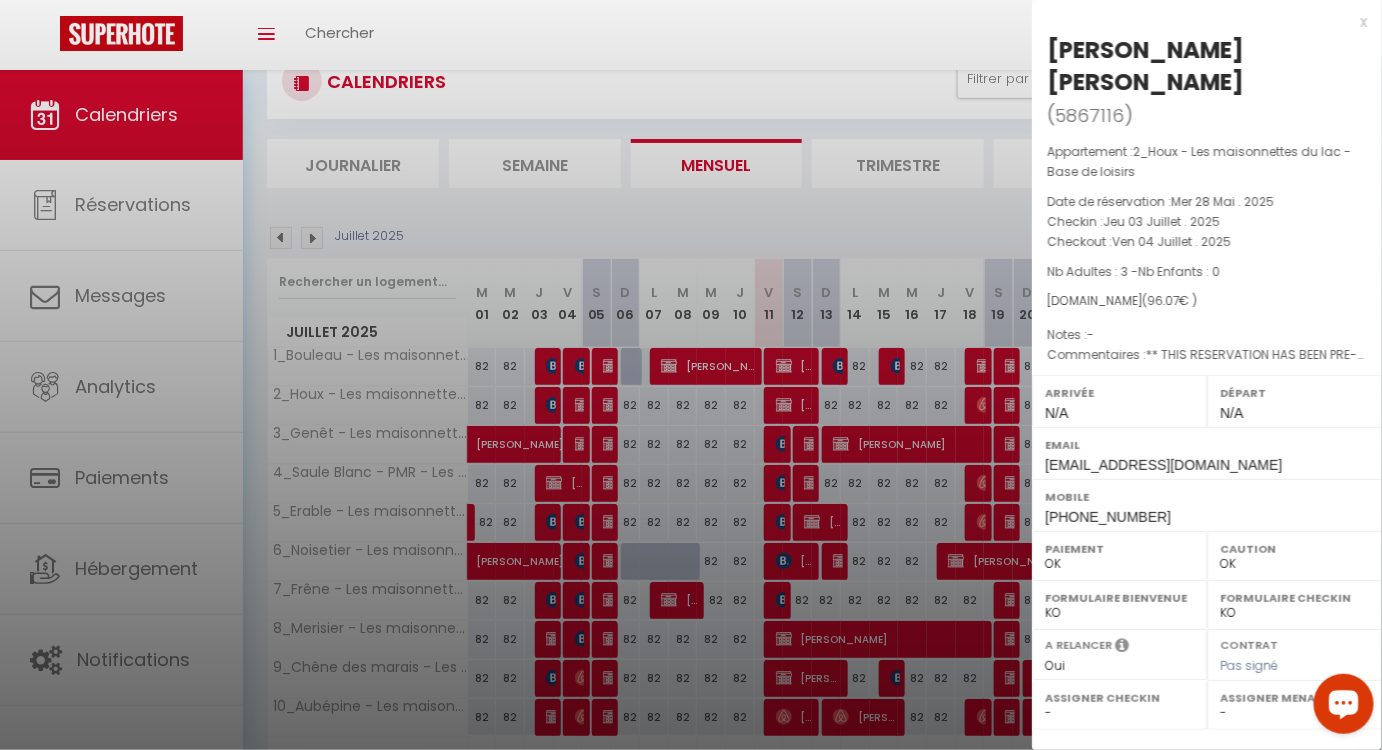 click on "Facture" at bounding box center (1207, 756) 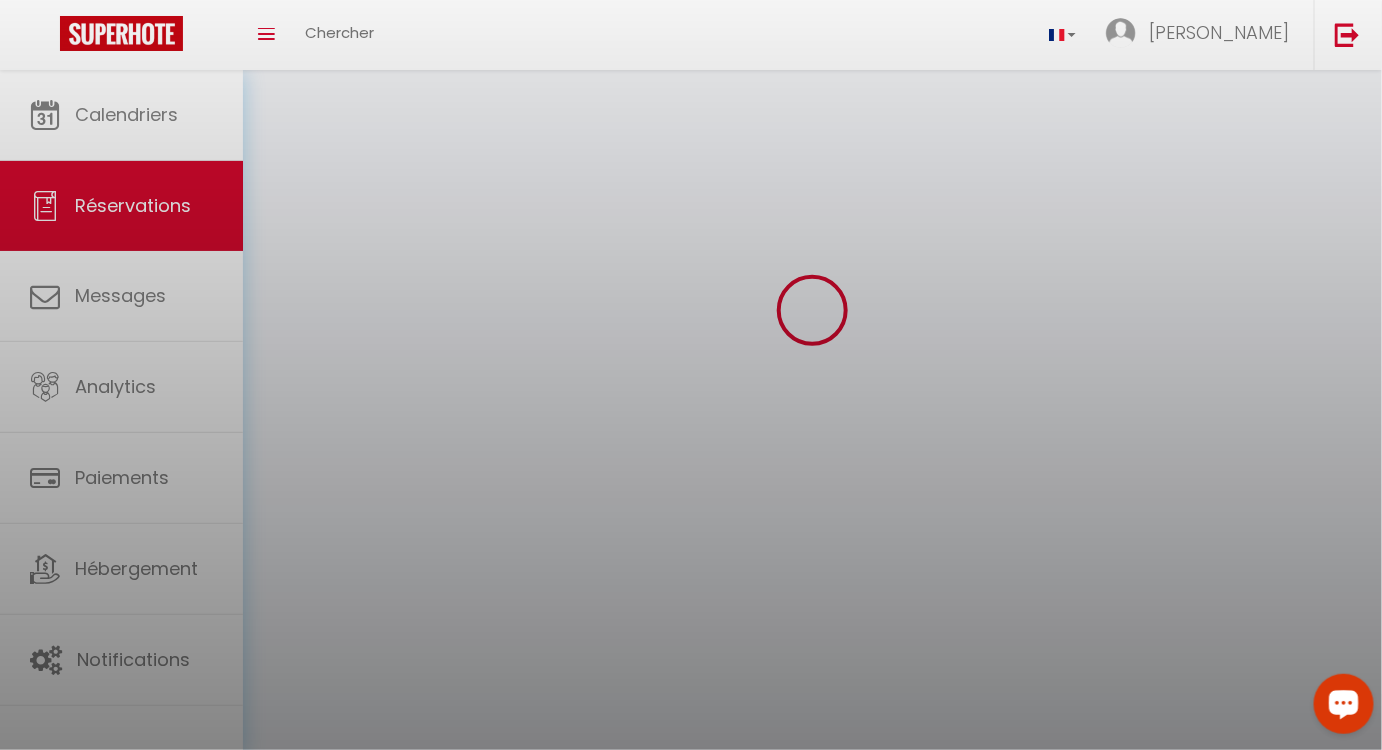 scroll, scrollTop: 0, scrollLeft: 0, axis: both 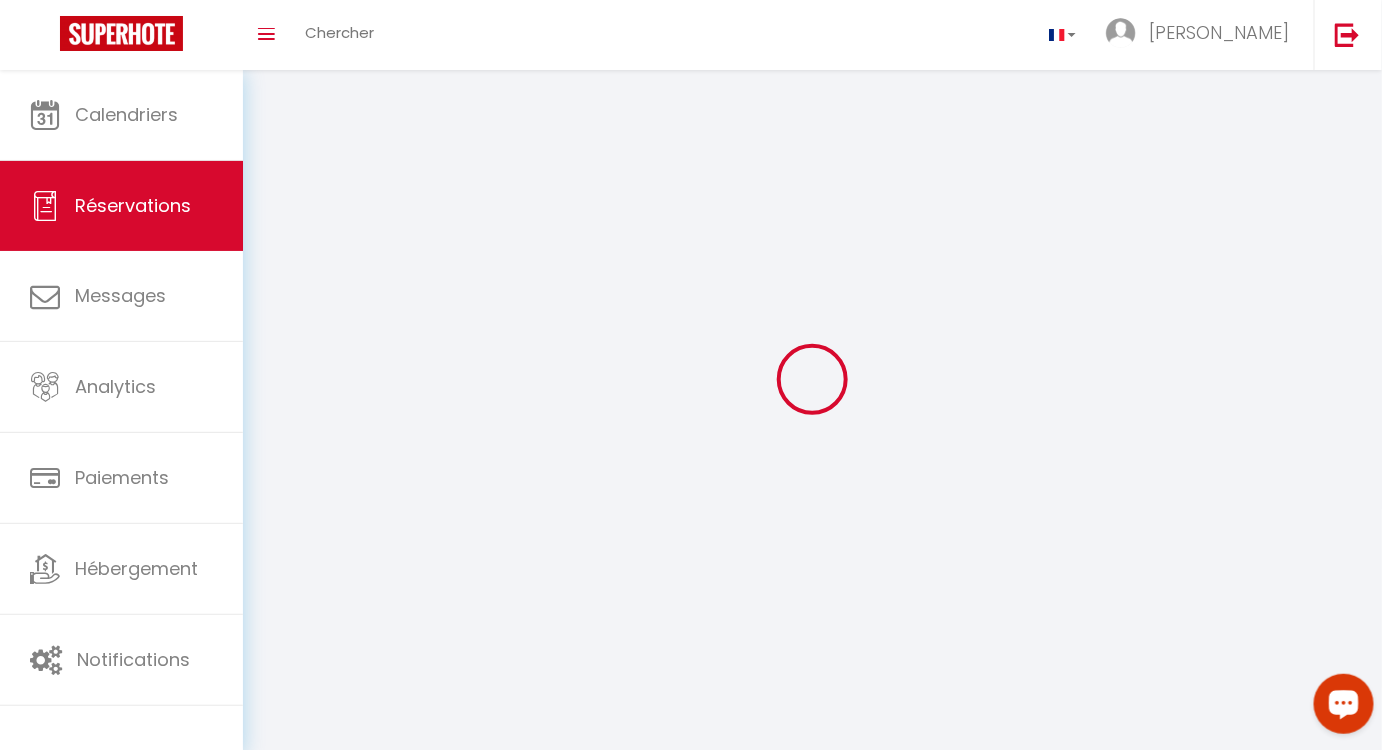 select 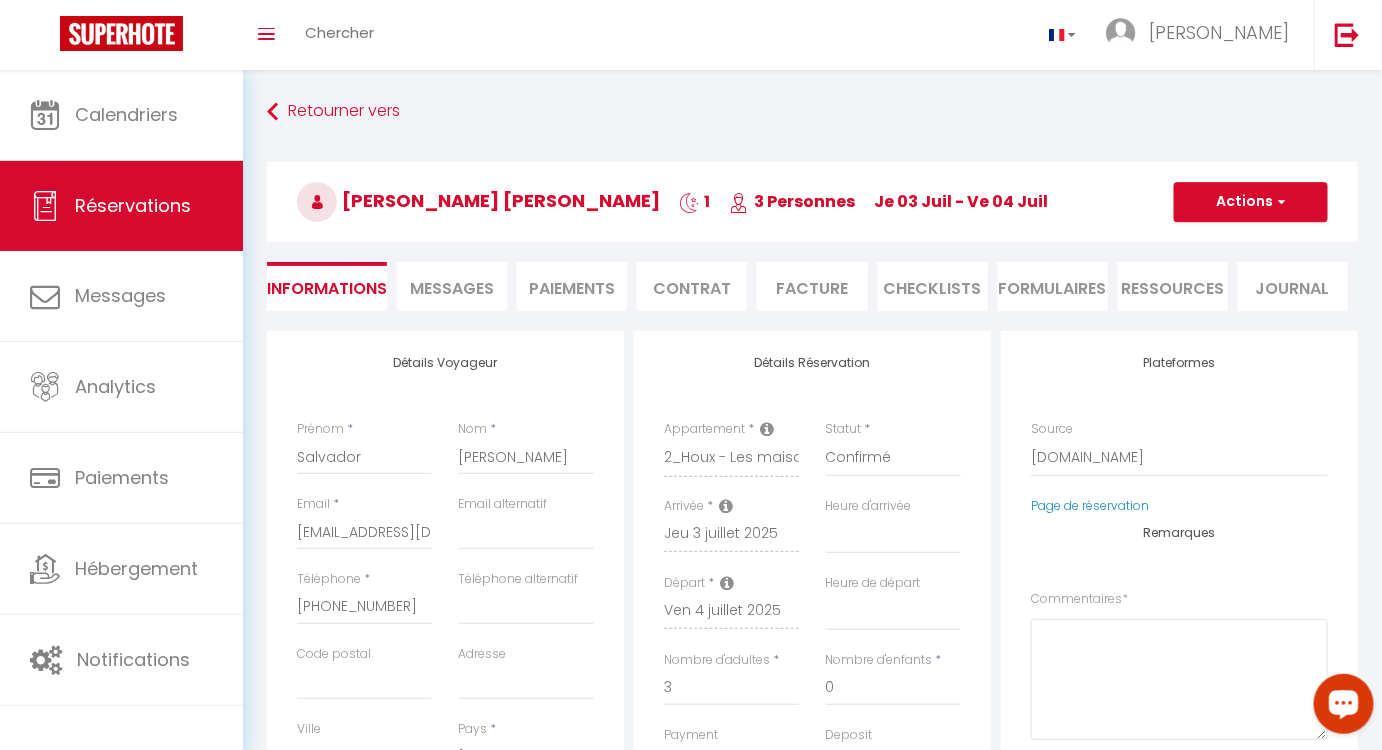 select 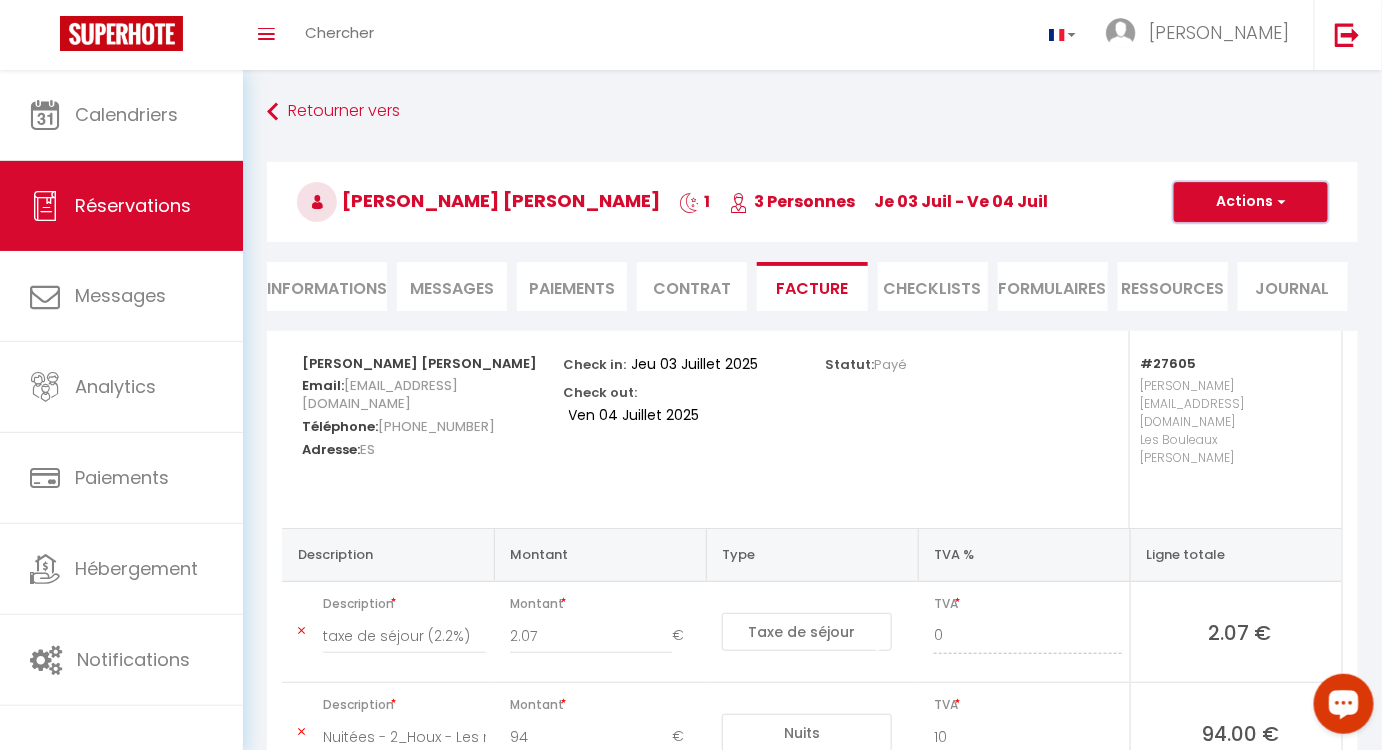click on "Actions" at bounding box center (1251, 202) 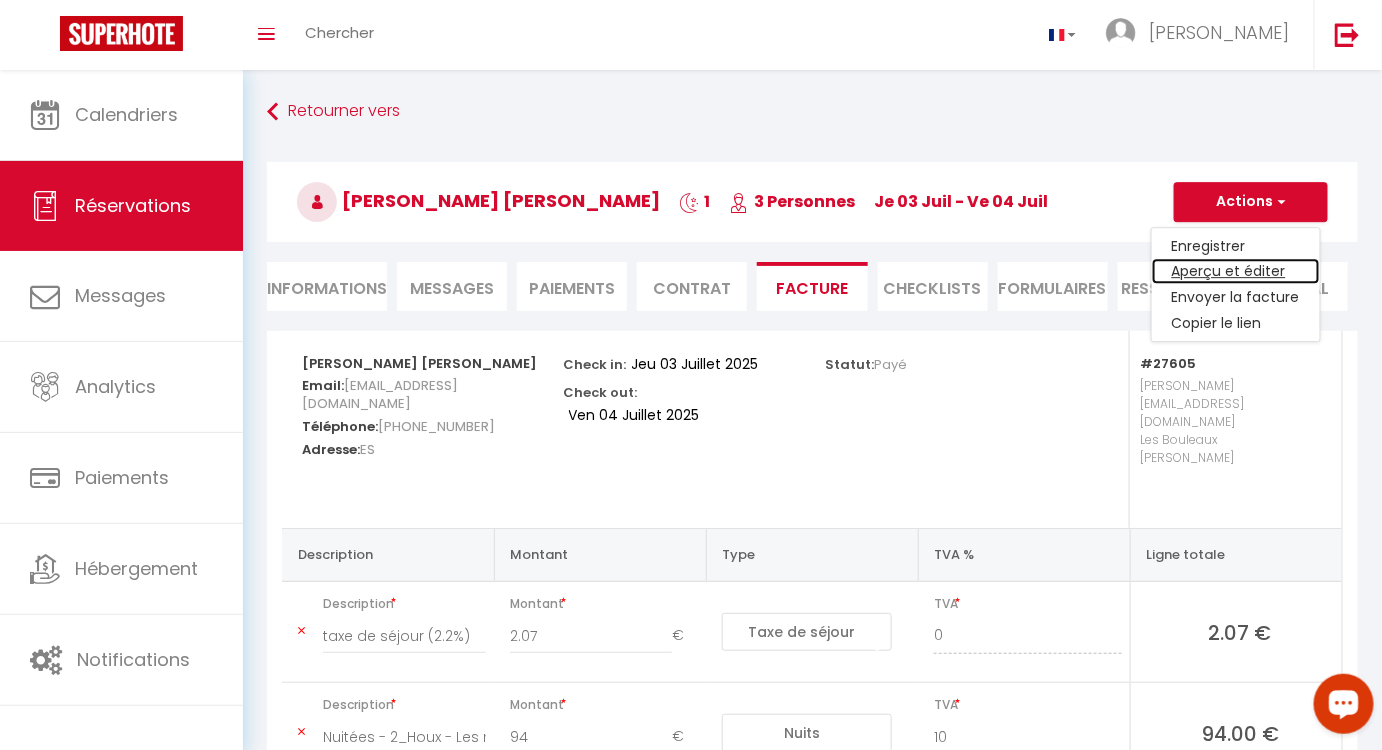 click on "Aperçu et éditer" at bounding box center (1236, 272) 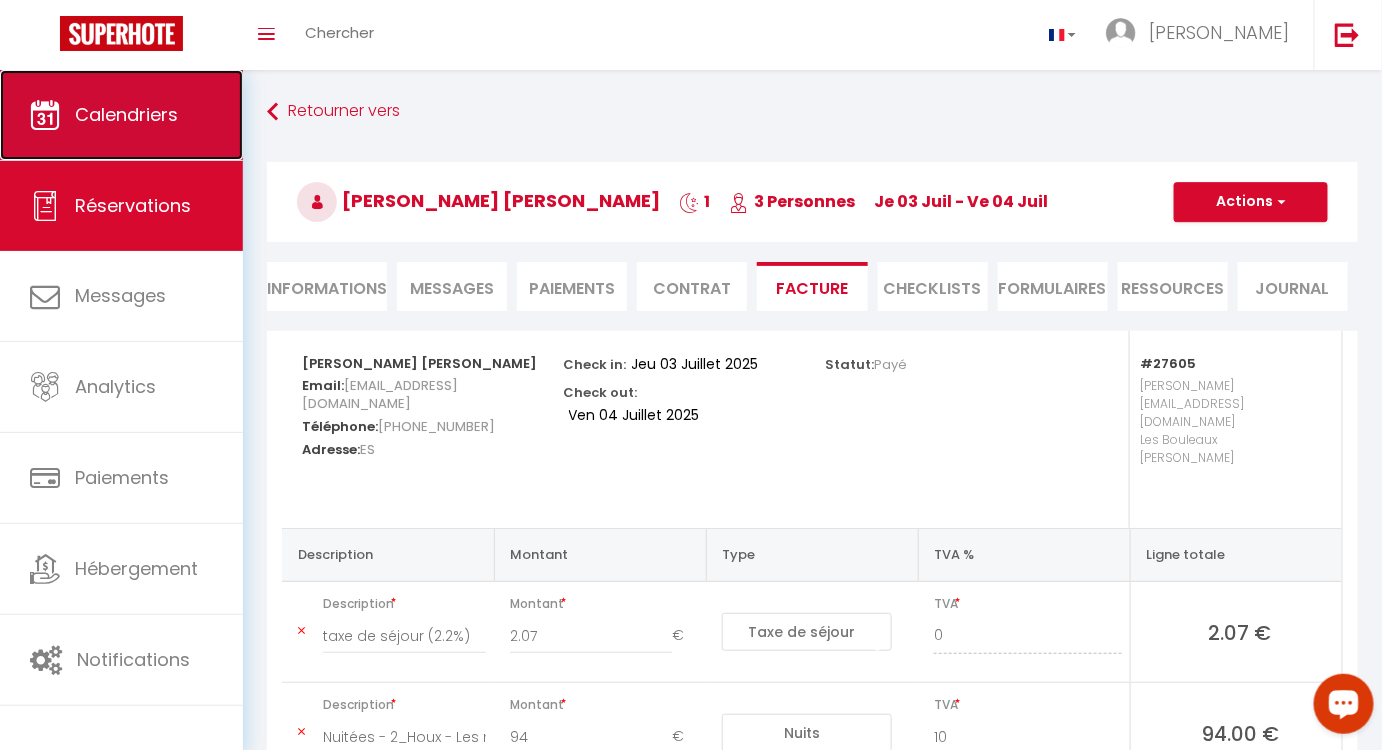 click on "Calendriers" at bounding box center (121, 115) 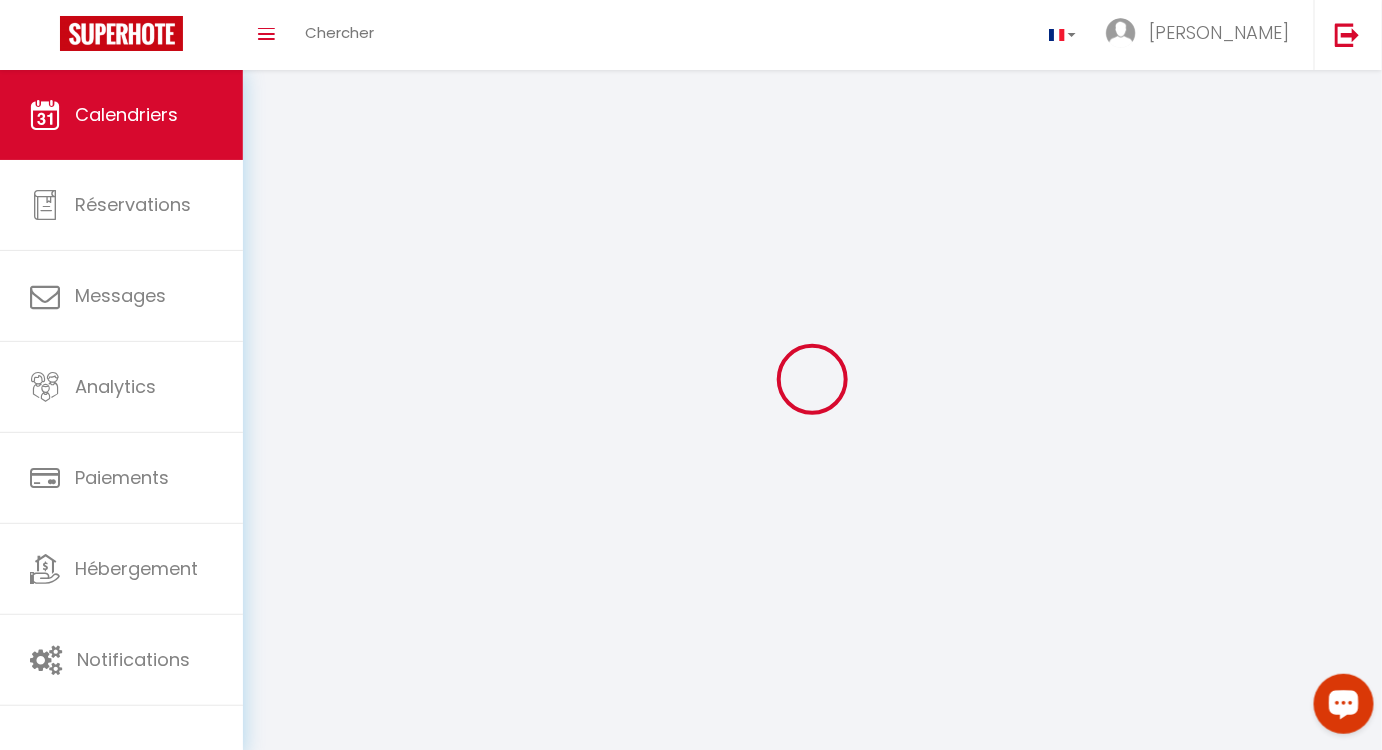 select 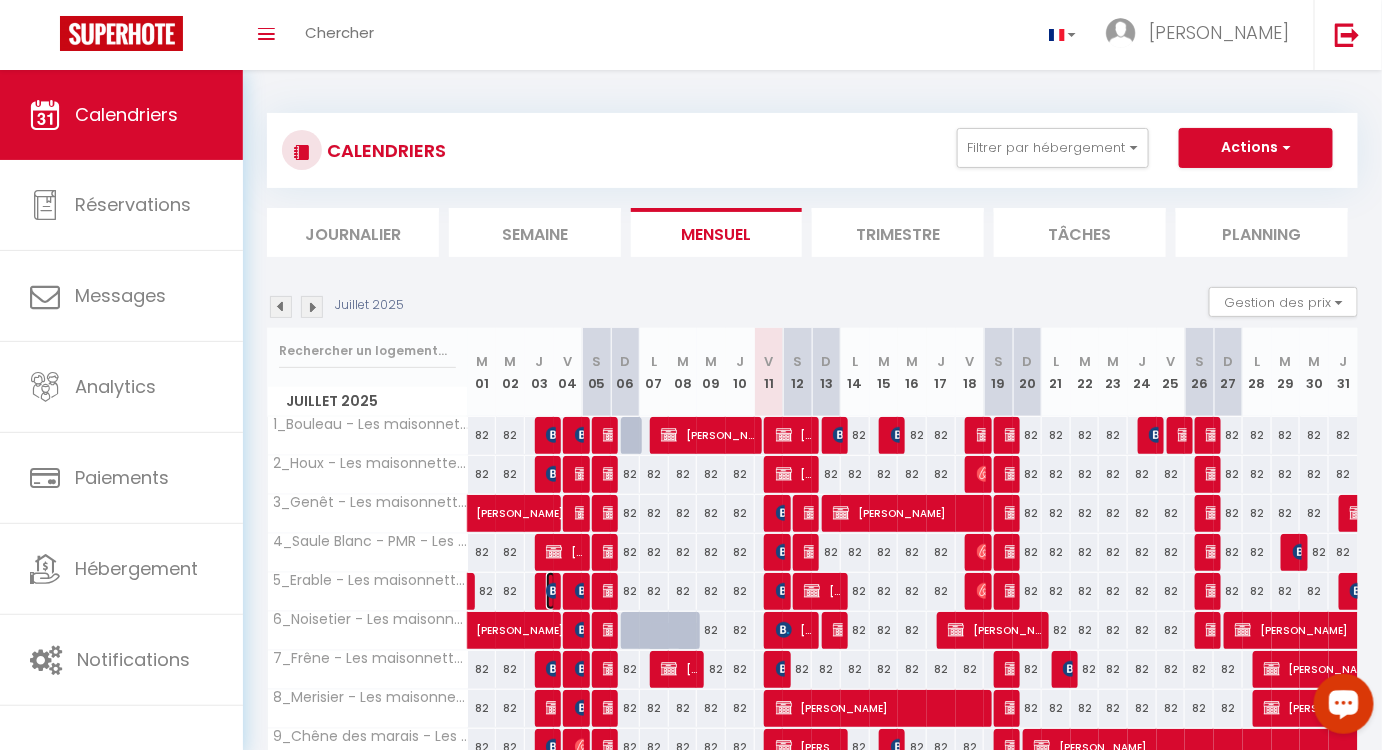 click at bounding box center [554, 591] 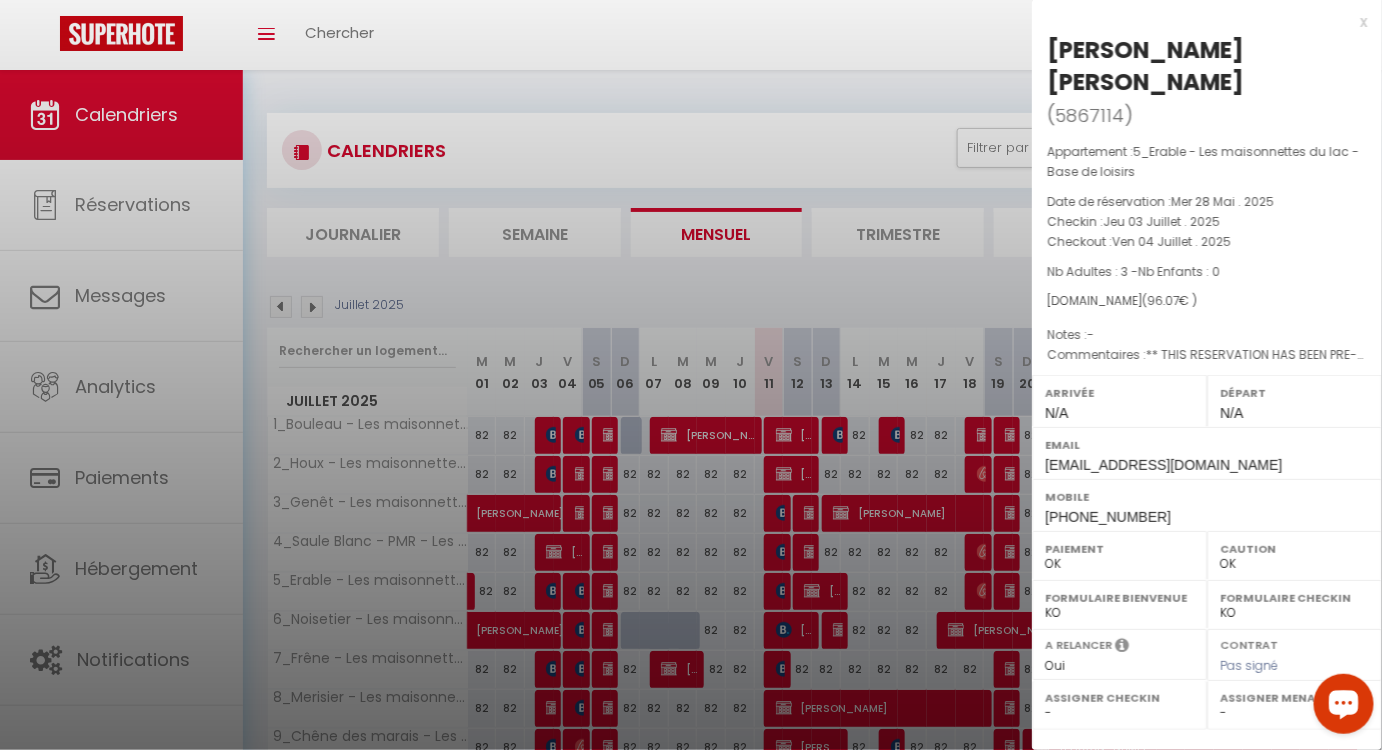 click on "Facture" at bounding box center [1207, 756] 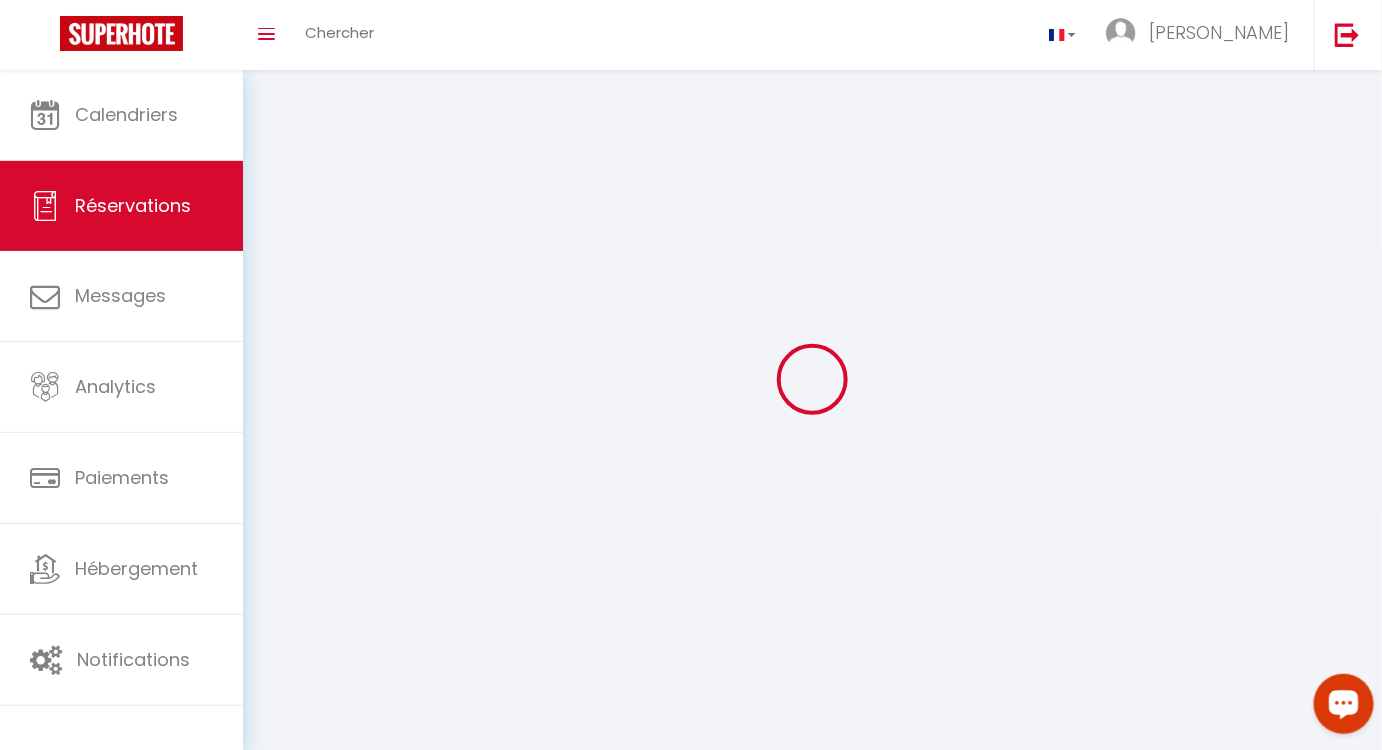 scroll, scrollTop: 69, scrollLeft: 0, axis: vertical 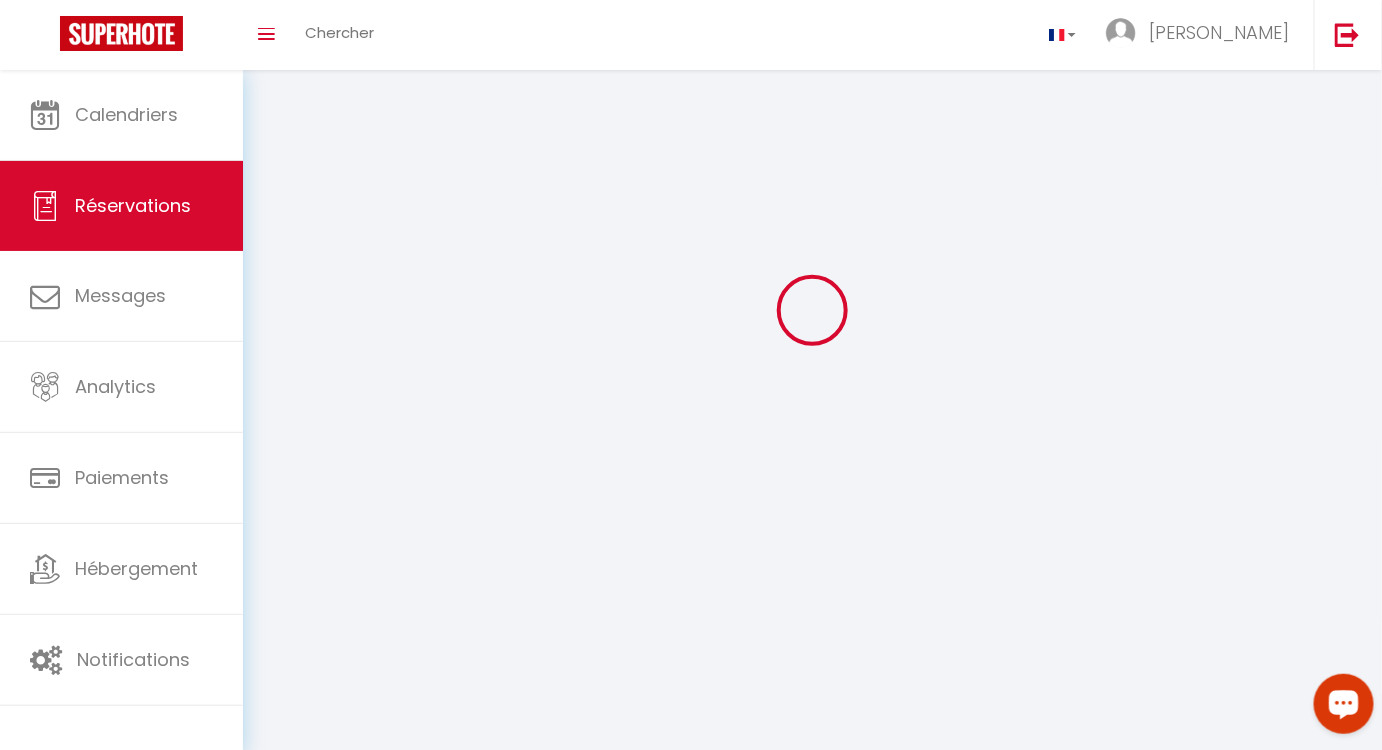 select on "taxes" 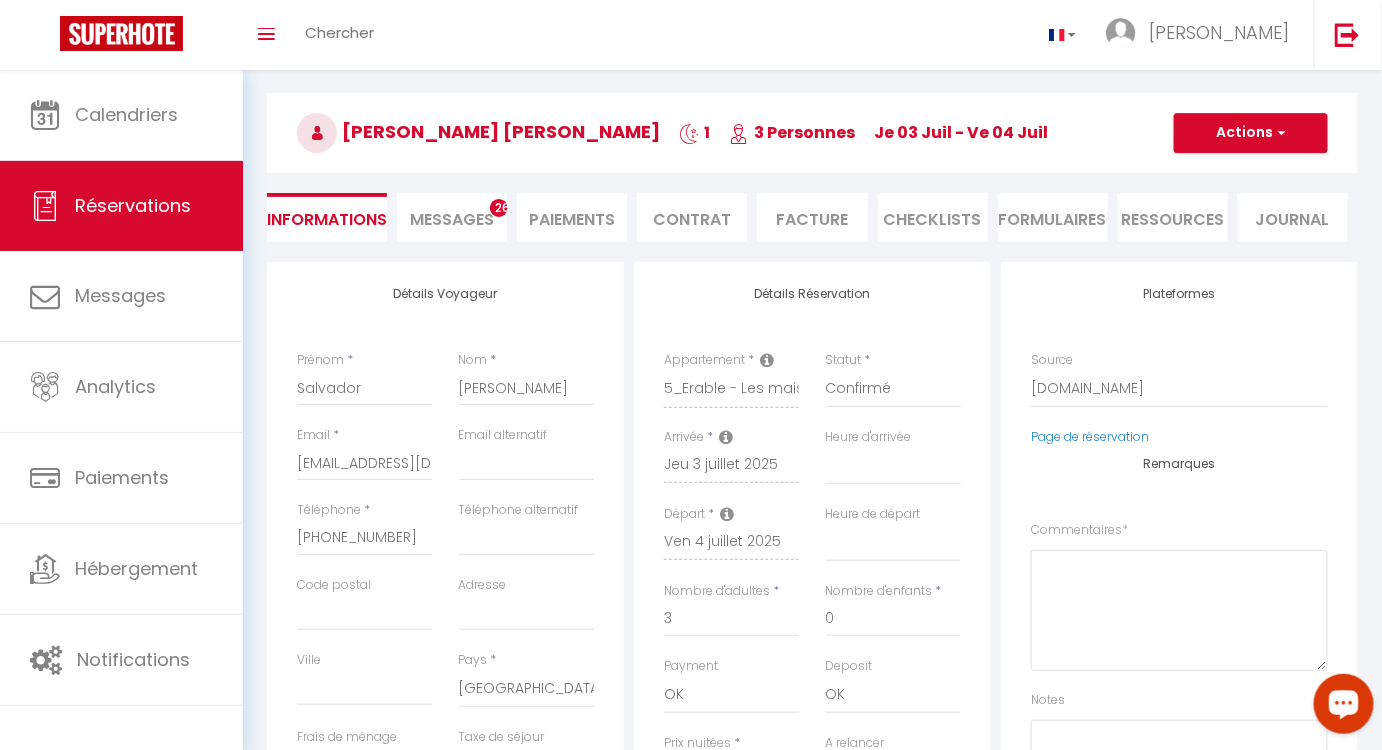 select 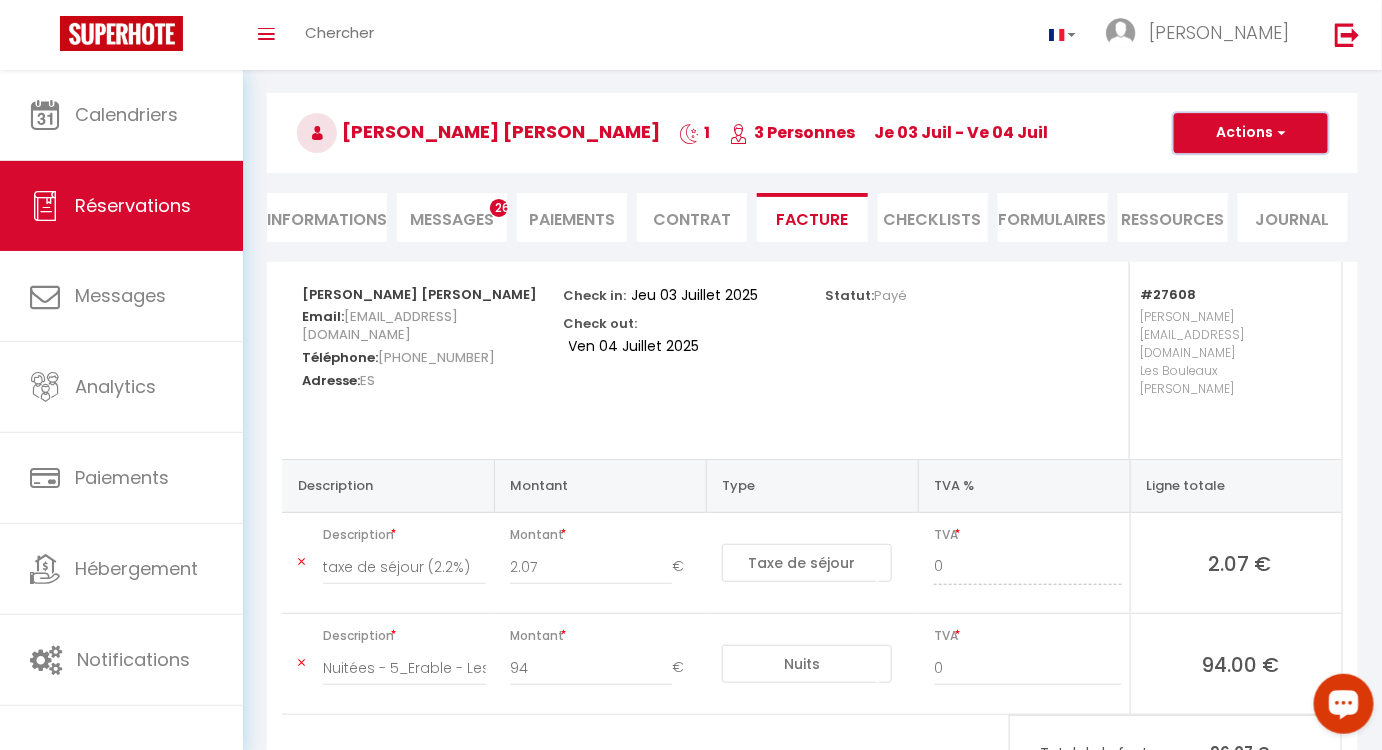 click on "Actions" at bounding box center [1251, 133] 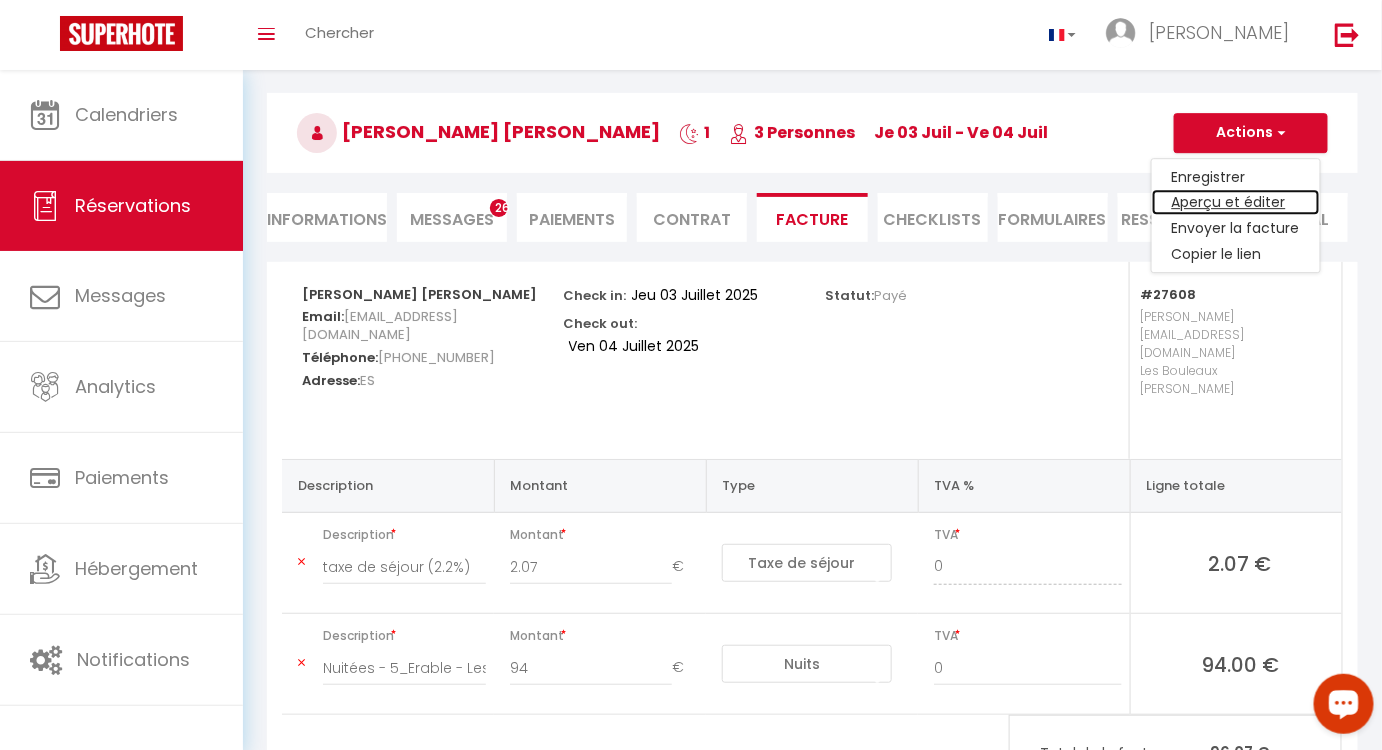 click on "Aperçu et éditer" at bounding box center (1236, 203) 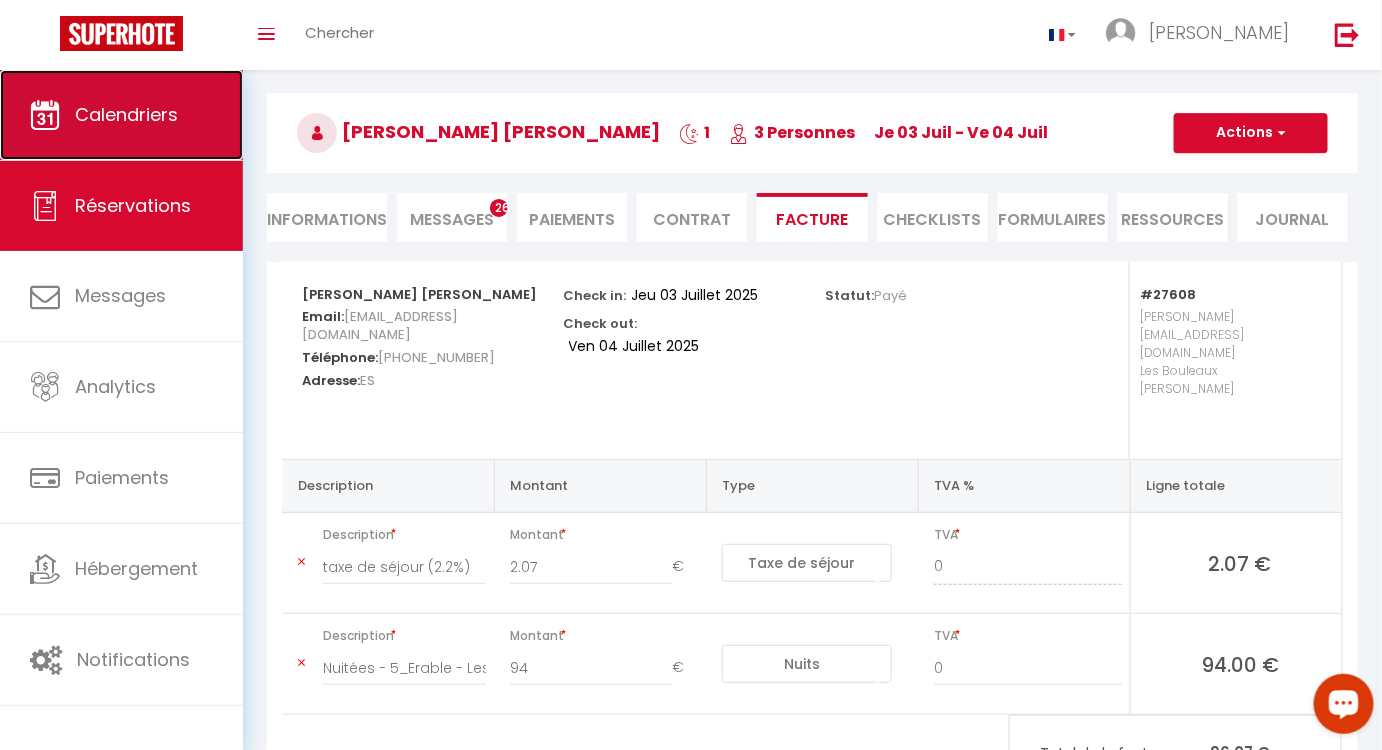 click on "Calendriers" at bounding box center [126, 114] 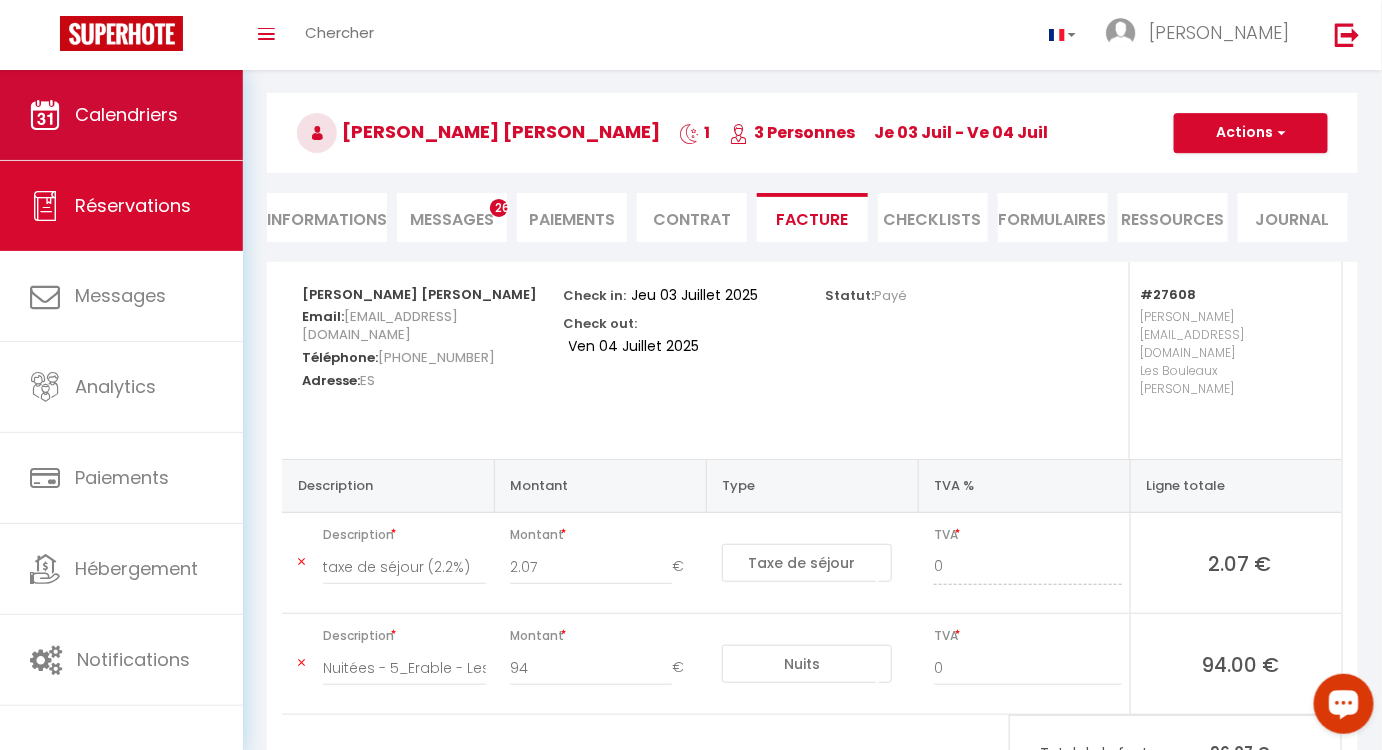 scroll, scrollTop: 0, scrollLeft: 0, axis: both 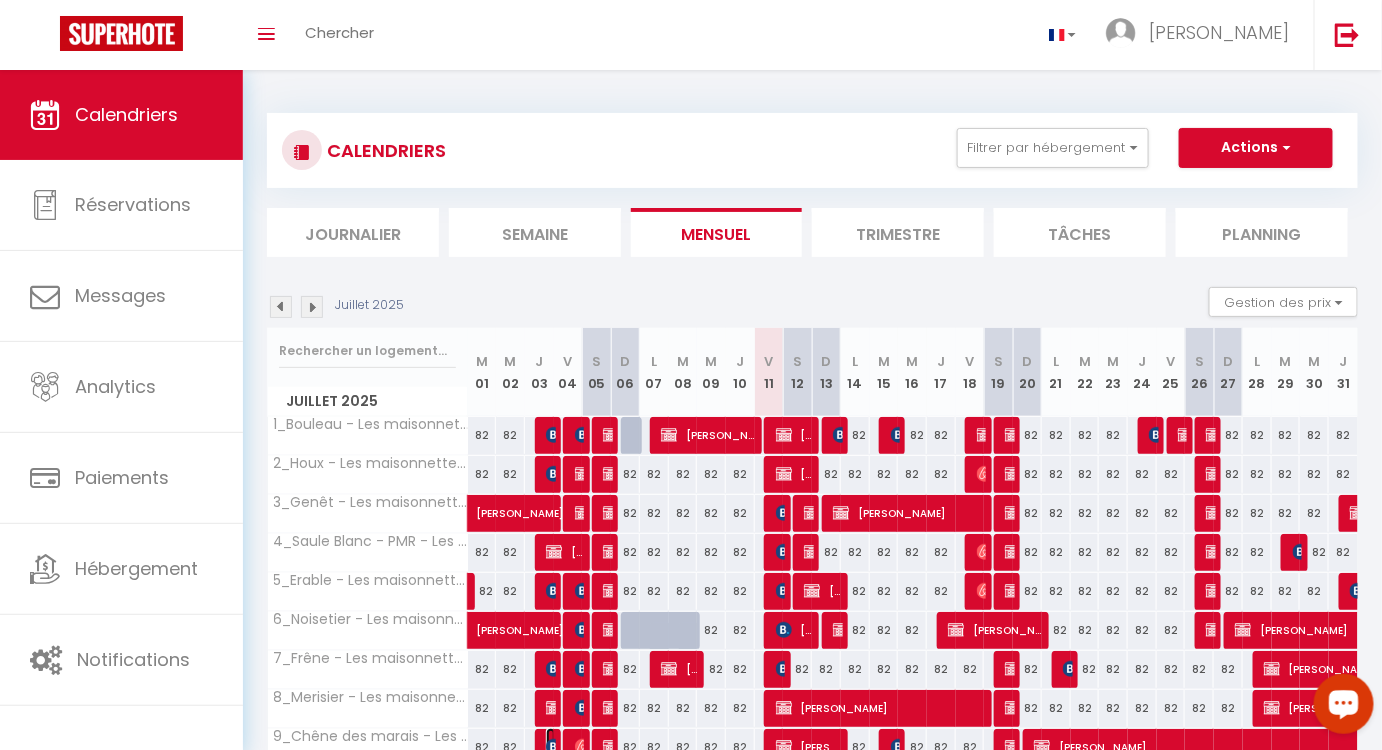 click on "Salvador Sánchez Beltran" at bounding box center (551, 747) 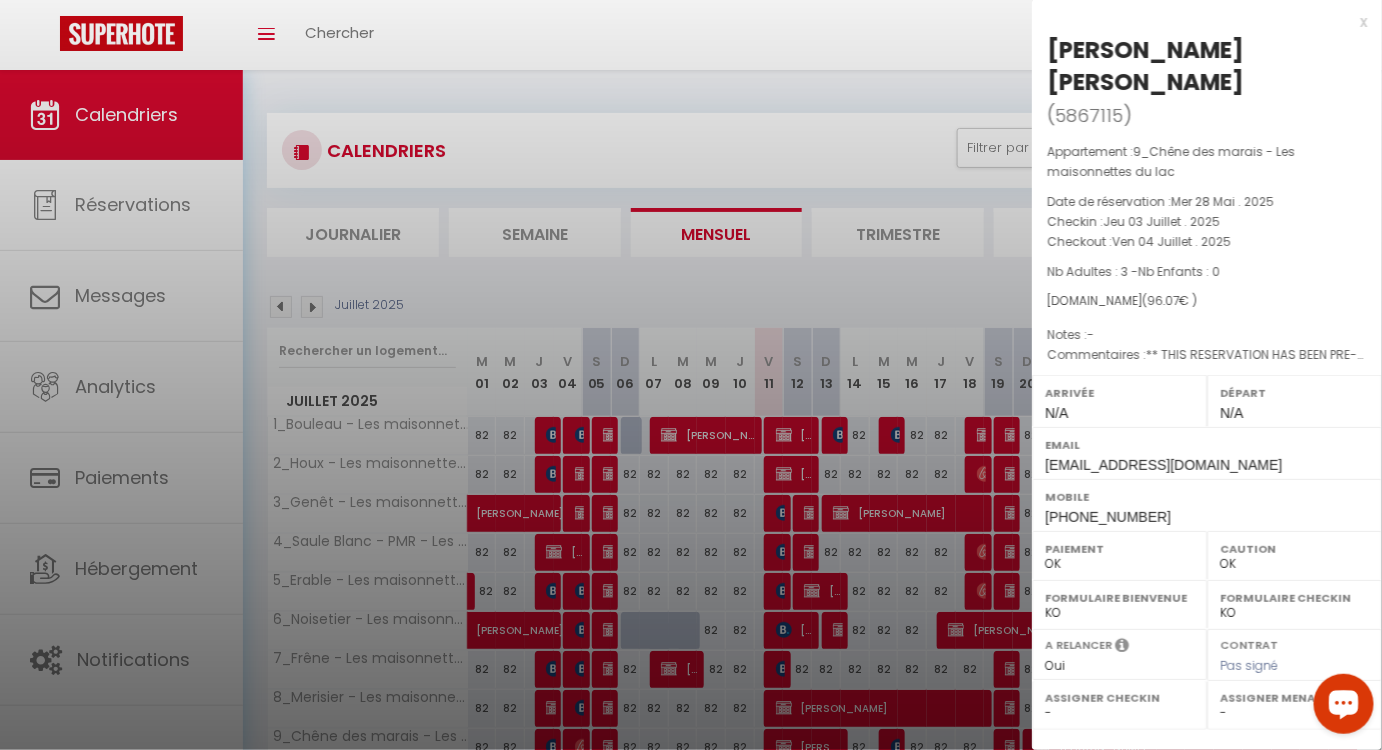 click on "Assigner Checkin   -
Cindy Albert" at bounding box center (1119, 705) 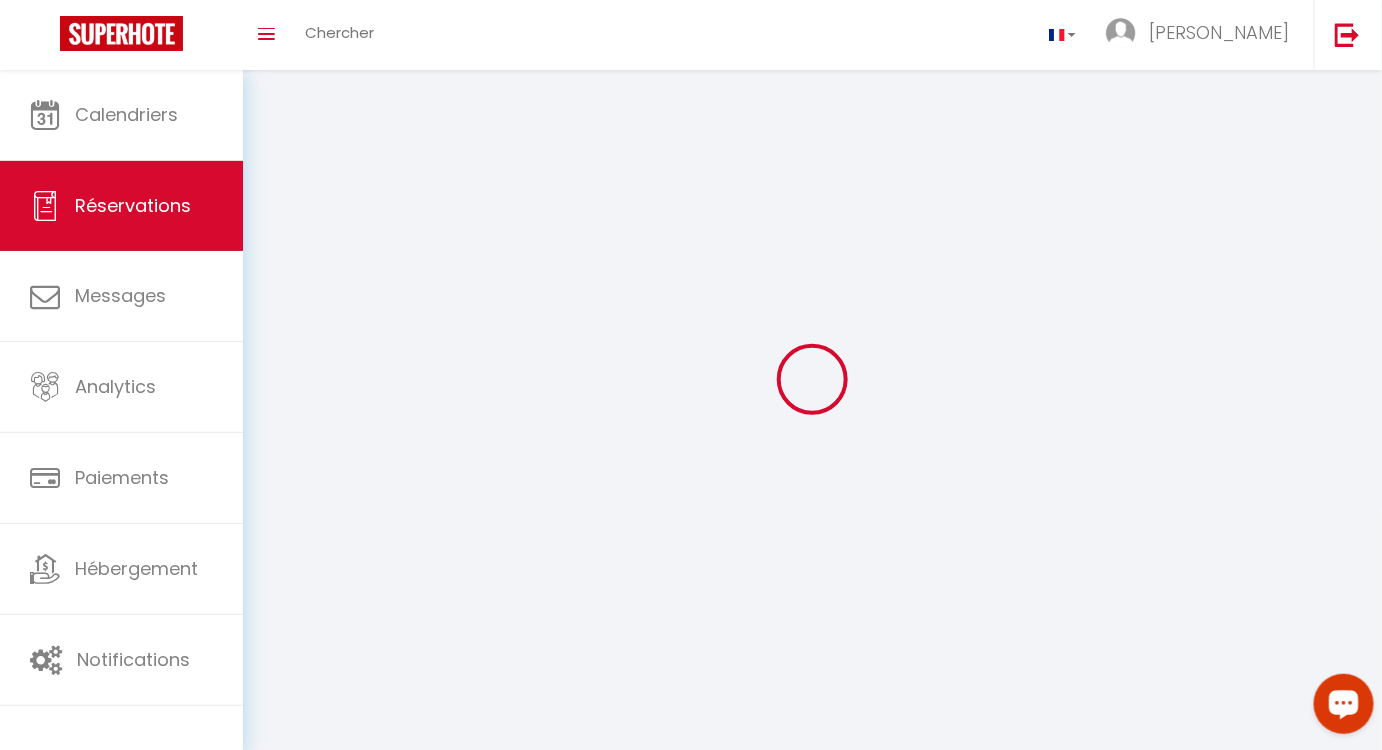 select on "taxes" 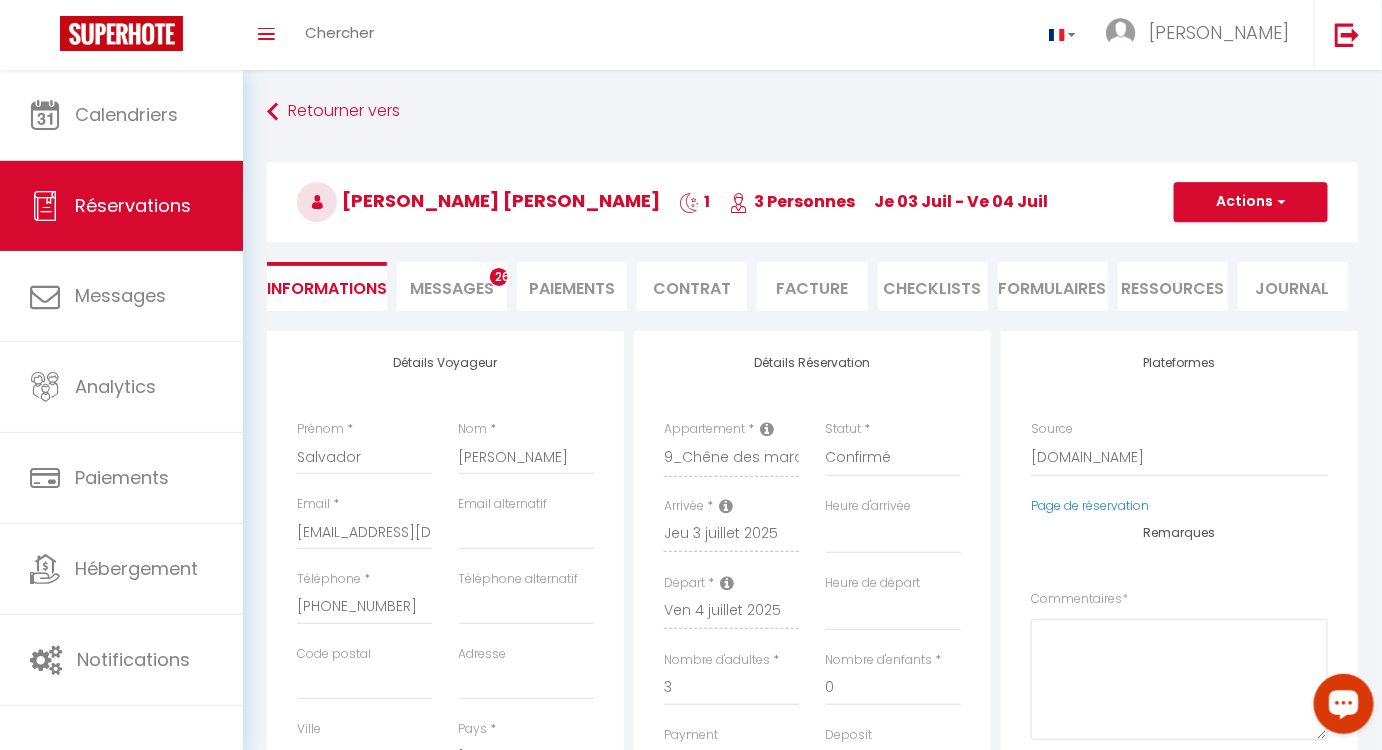 select 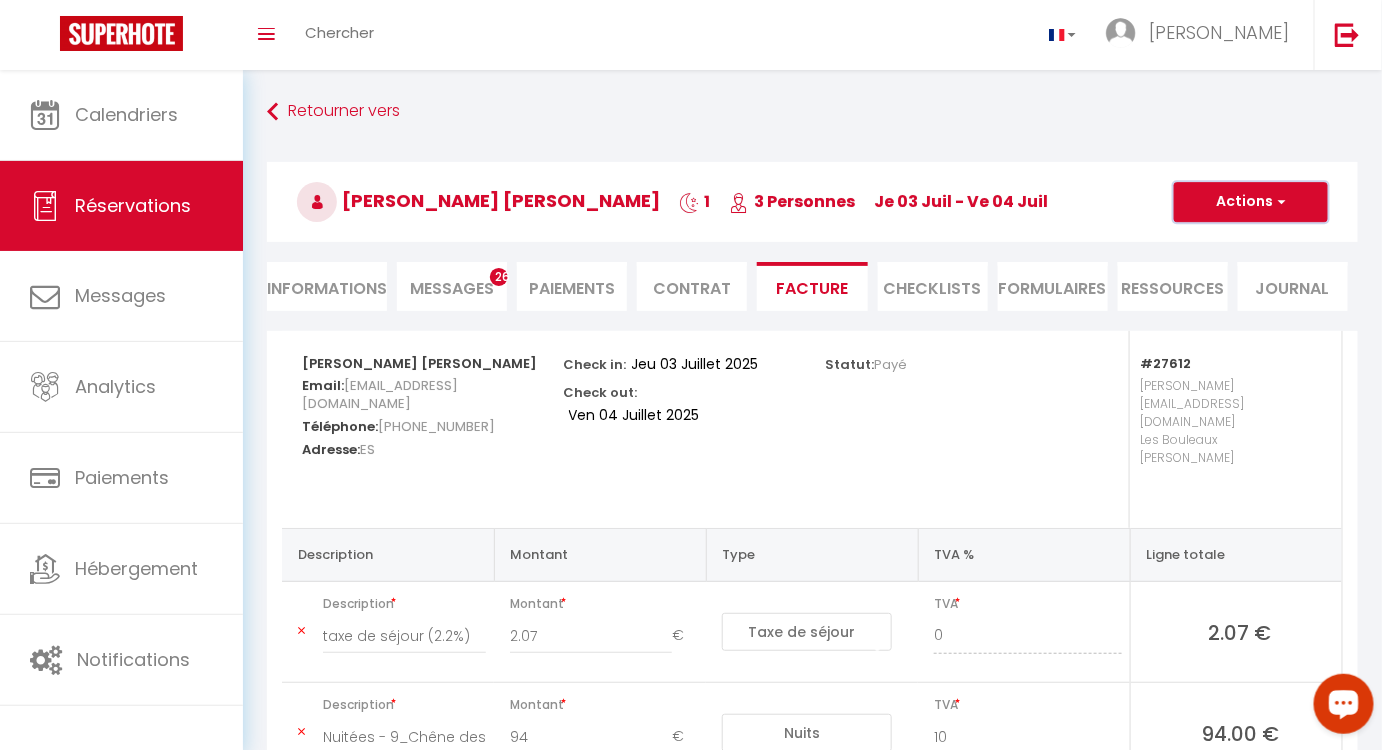 click on "Actions" at bounding box center [1251, 202] 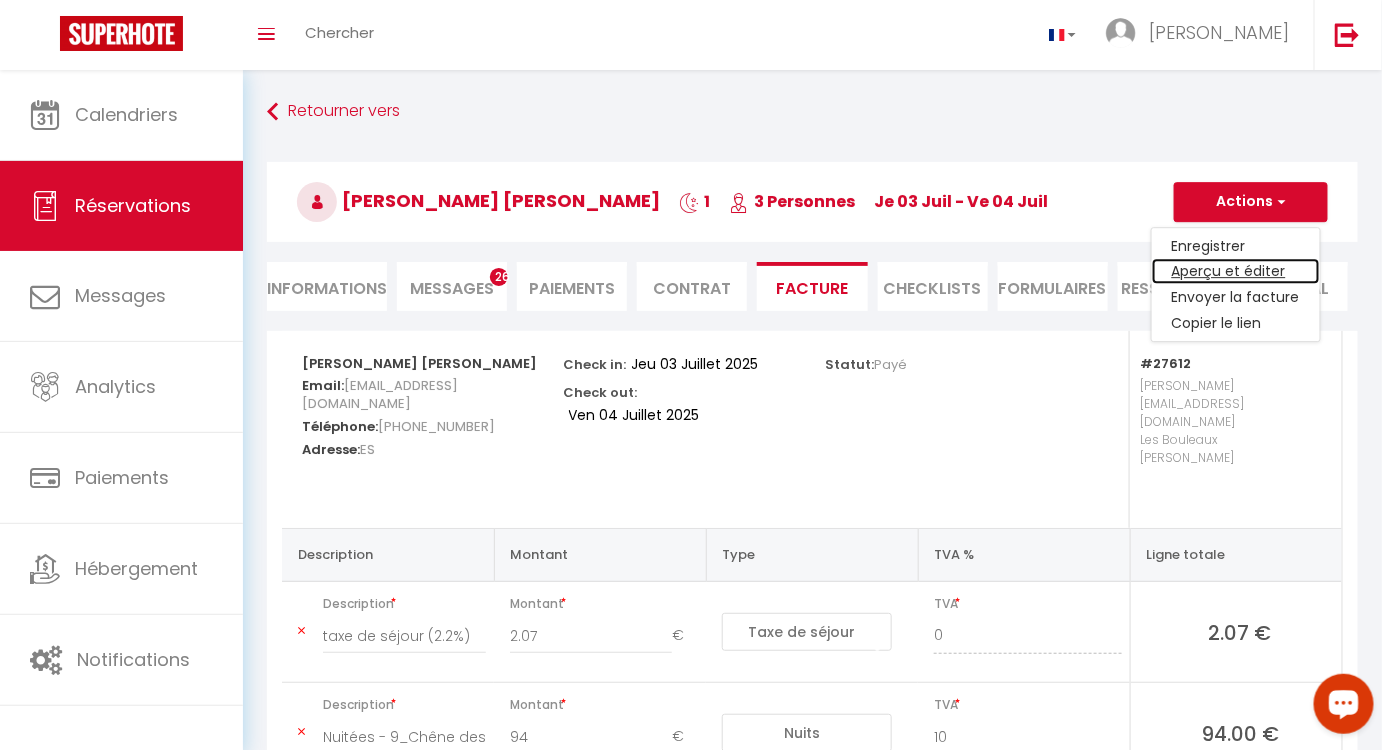 click on "Aperçu et éditer" at bounding box center [1236, 272] 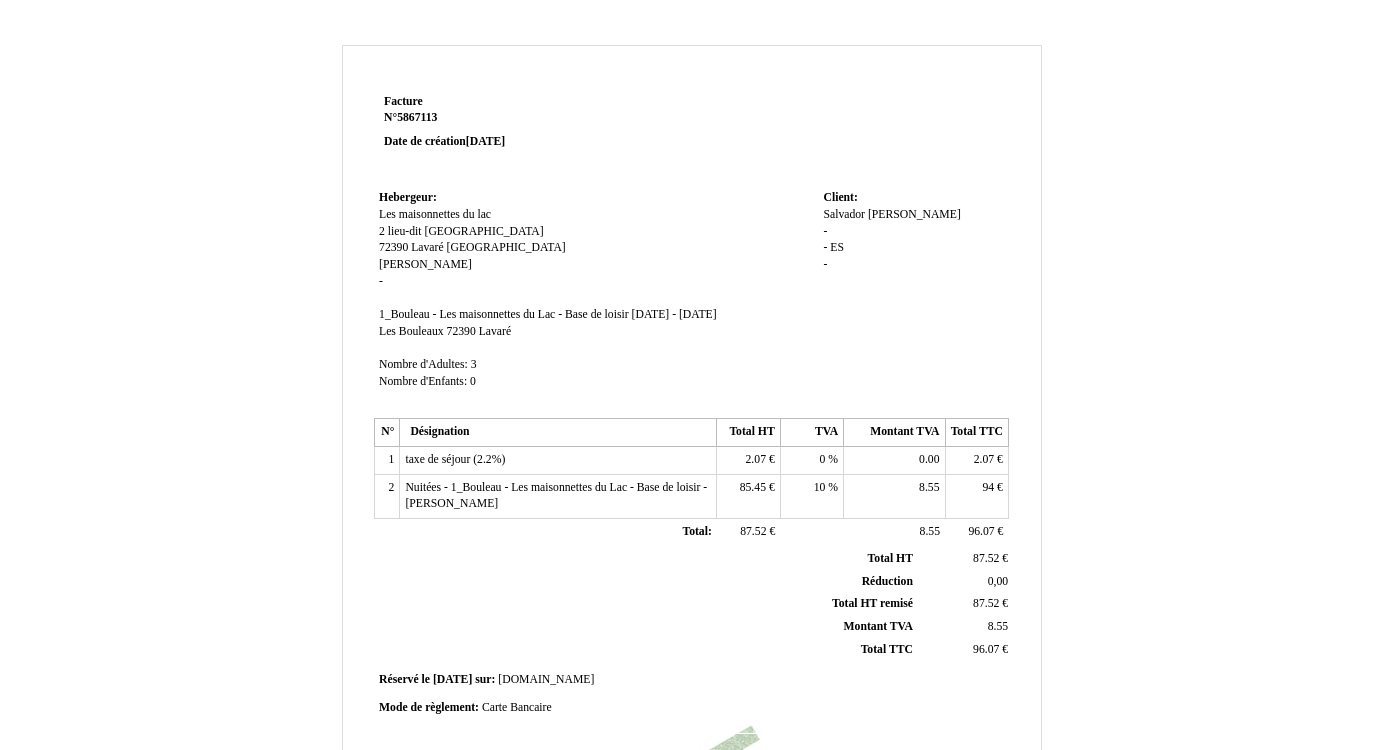 scroll, scrollTop: 0, scrollLeft: 0, axis: both 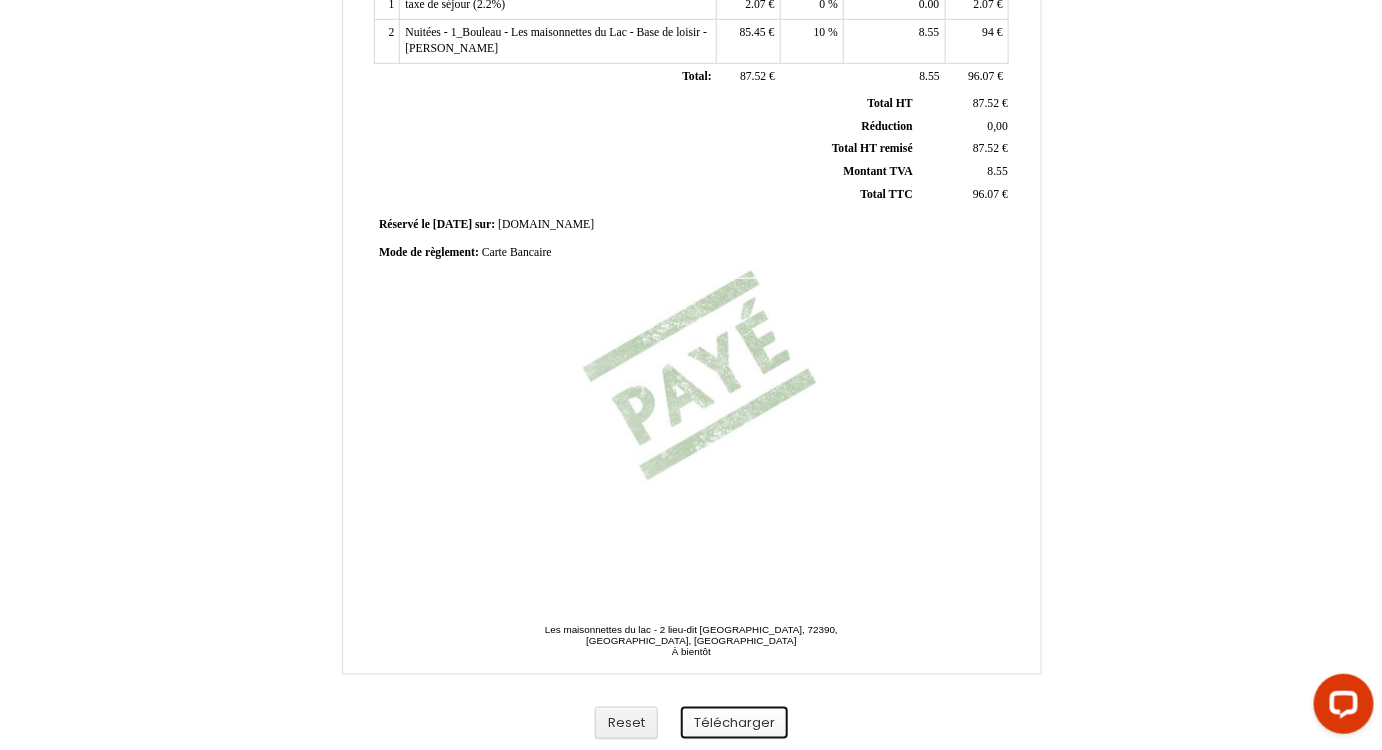 click on "Télécharger" at bounding box center (734, 723) 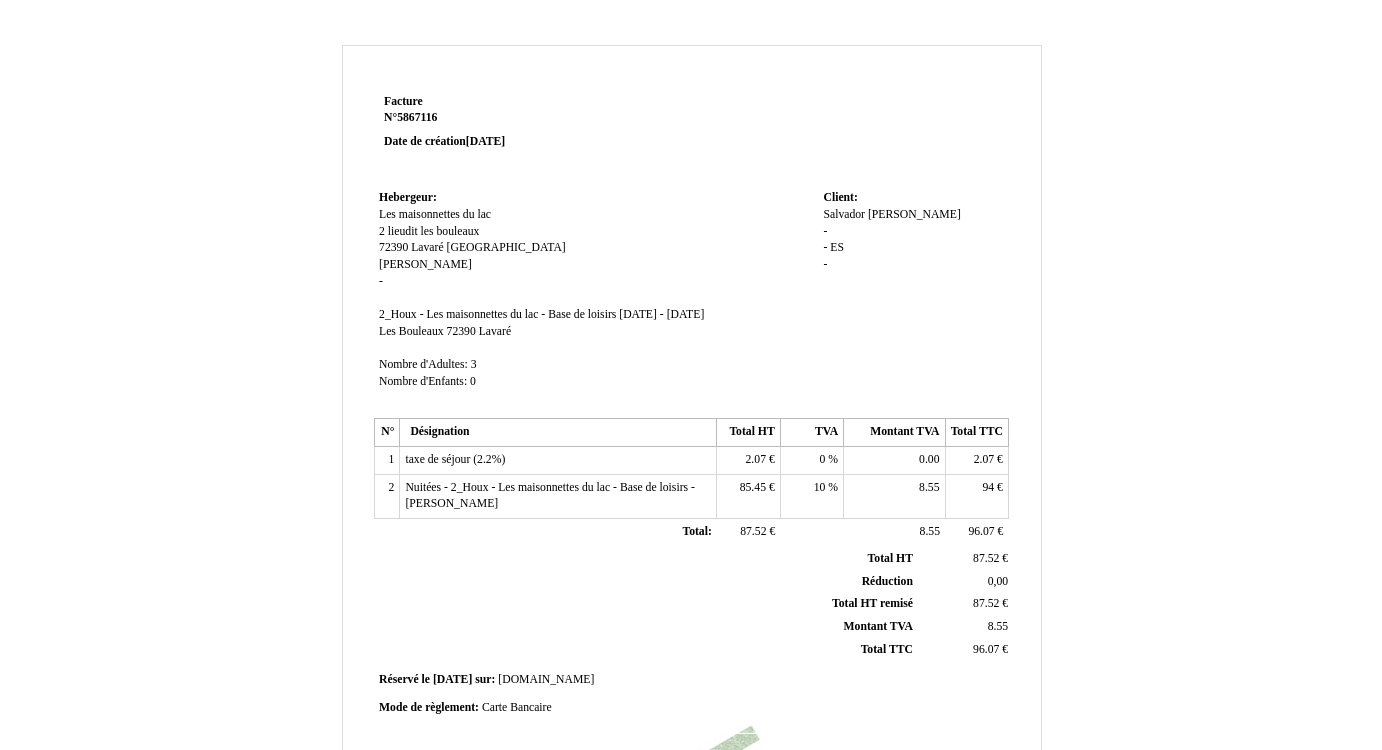 scroll, scrollTop: 0, scrollLeft: 0, axis: both 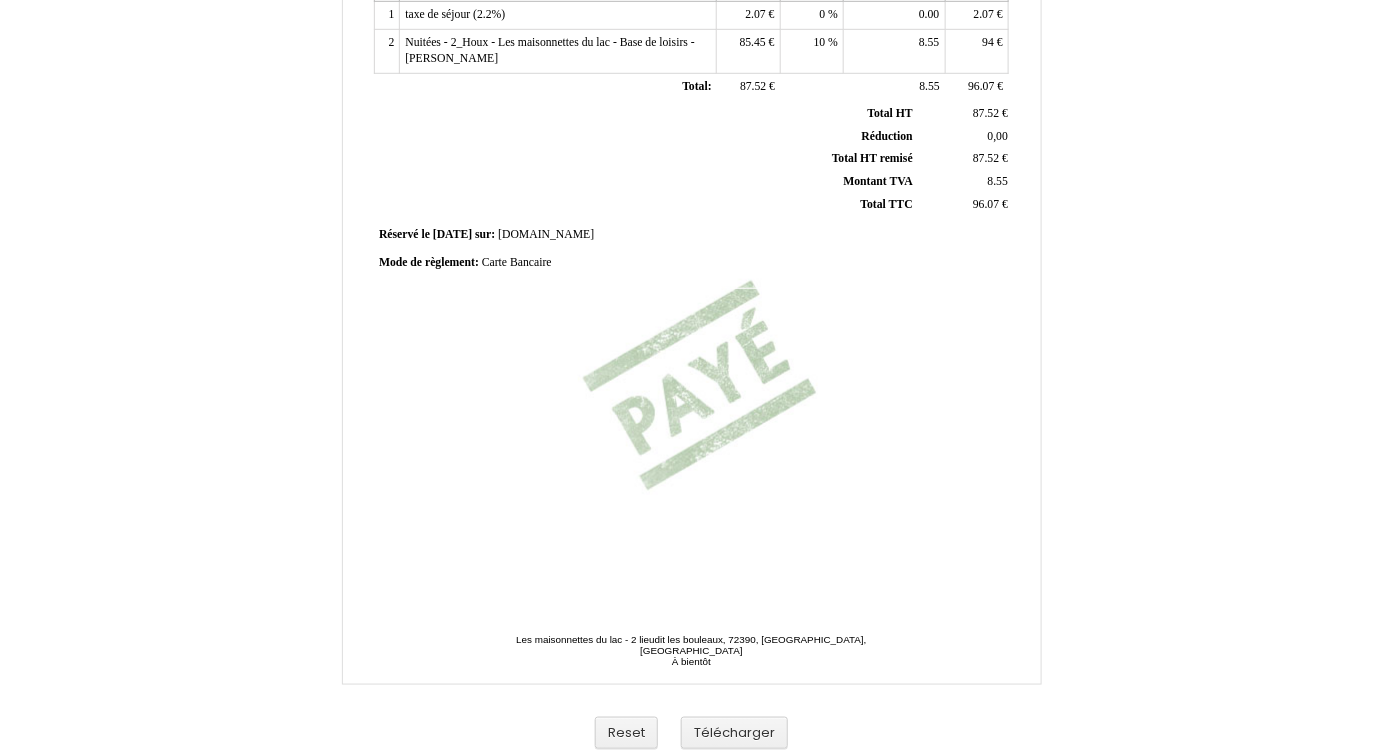 drag, startPoint x: 1392, startPoint y: 254, endPoint x: 1352, endPoint y: 521, distance: 269.9796 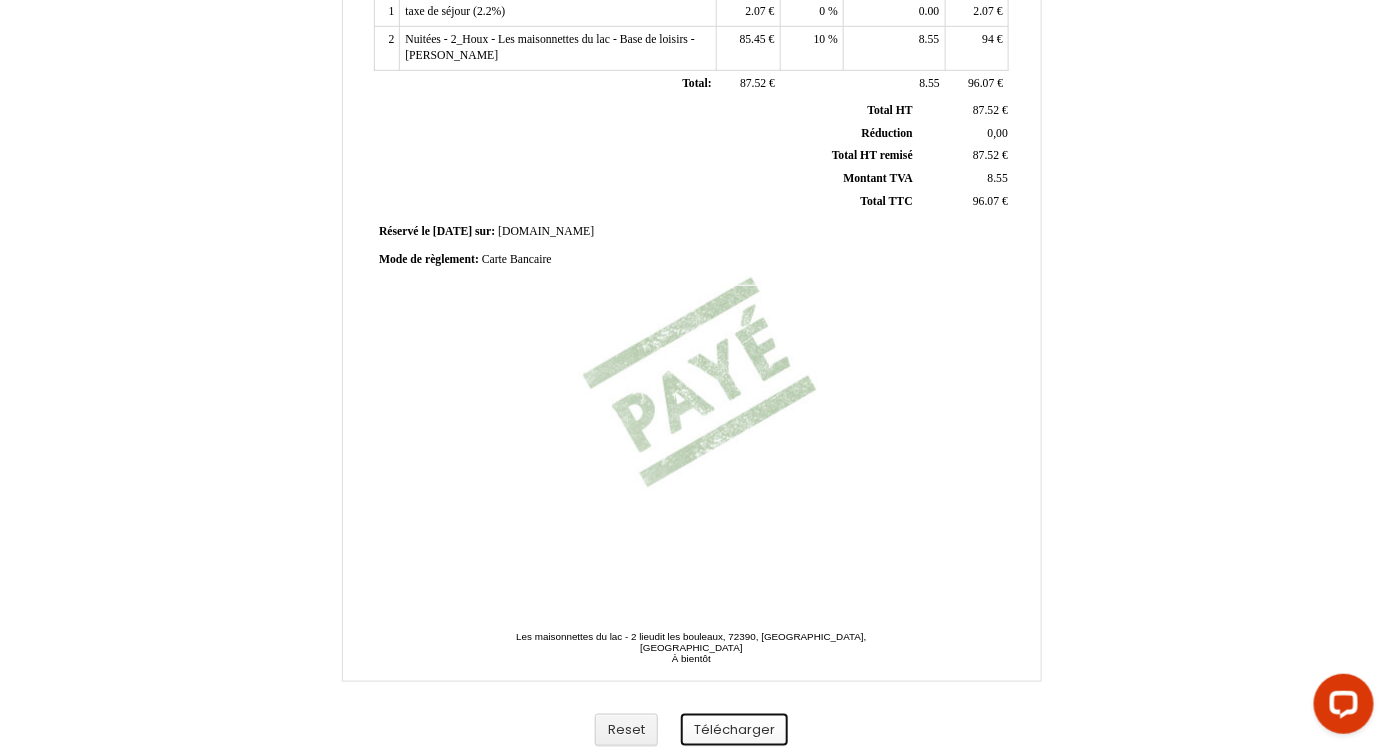 scroll, scrollTop: 0, scrollLeft: 0, axis: both 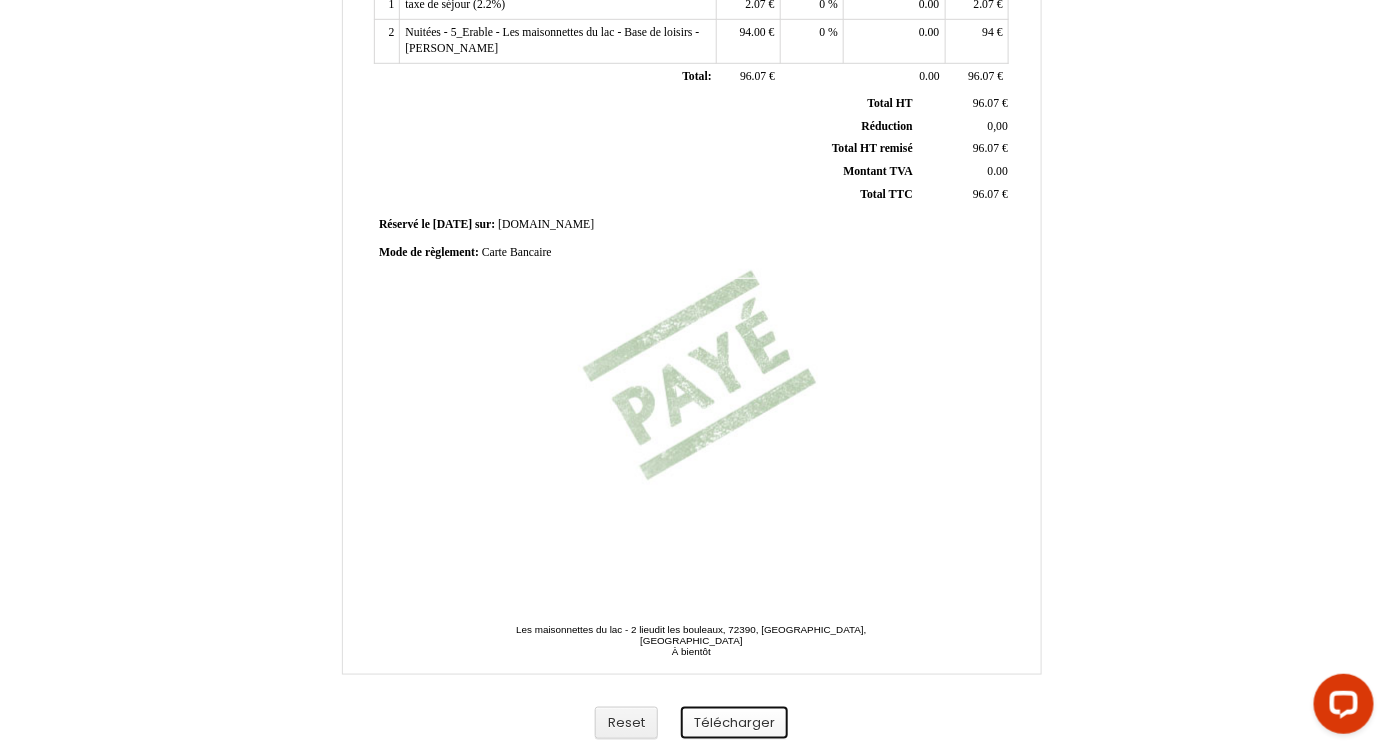click on "Télécharger" at bounding box center (734, 723) 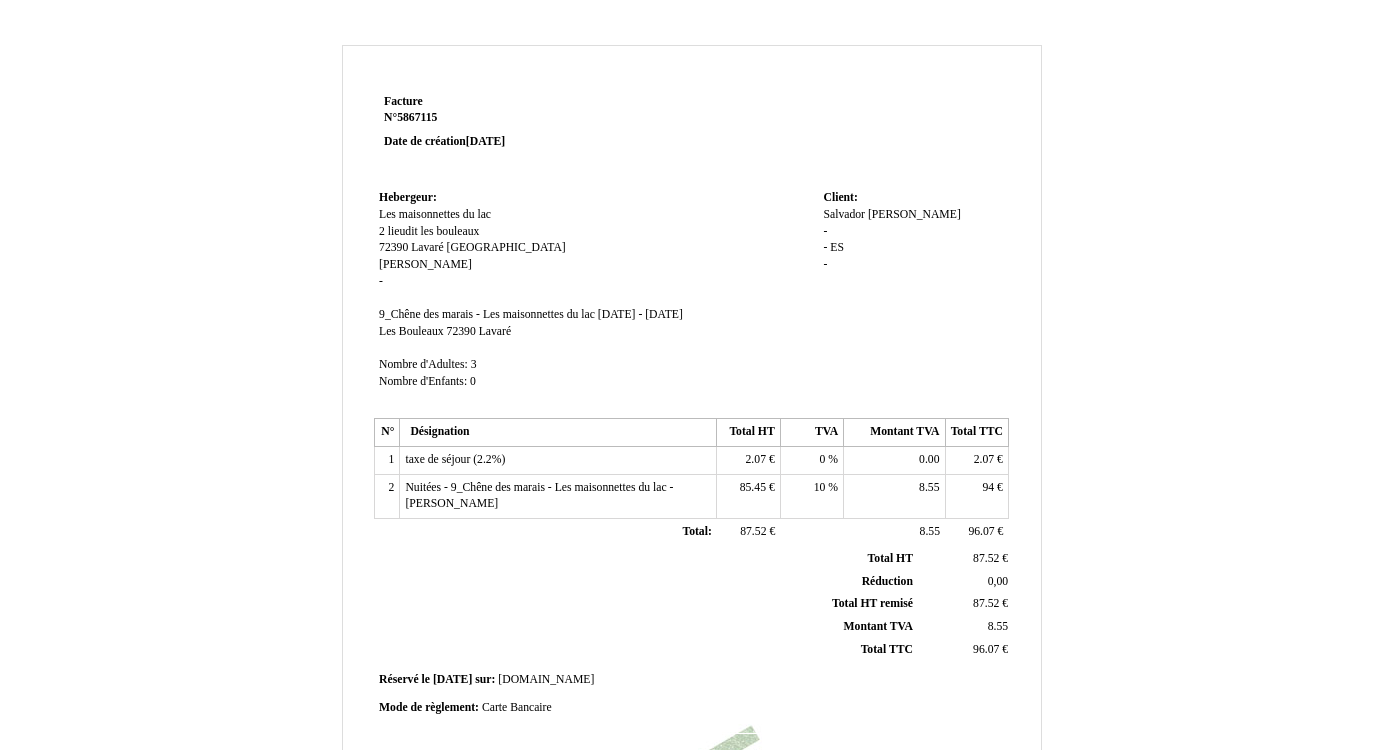 scroll, scrollTop: 0, scrollLeft: 0, axis: both 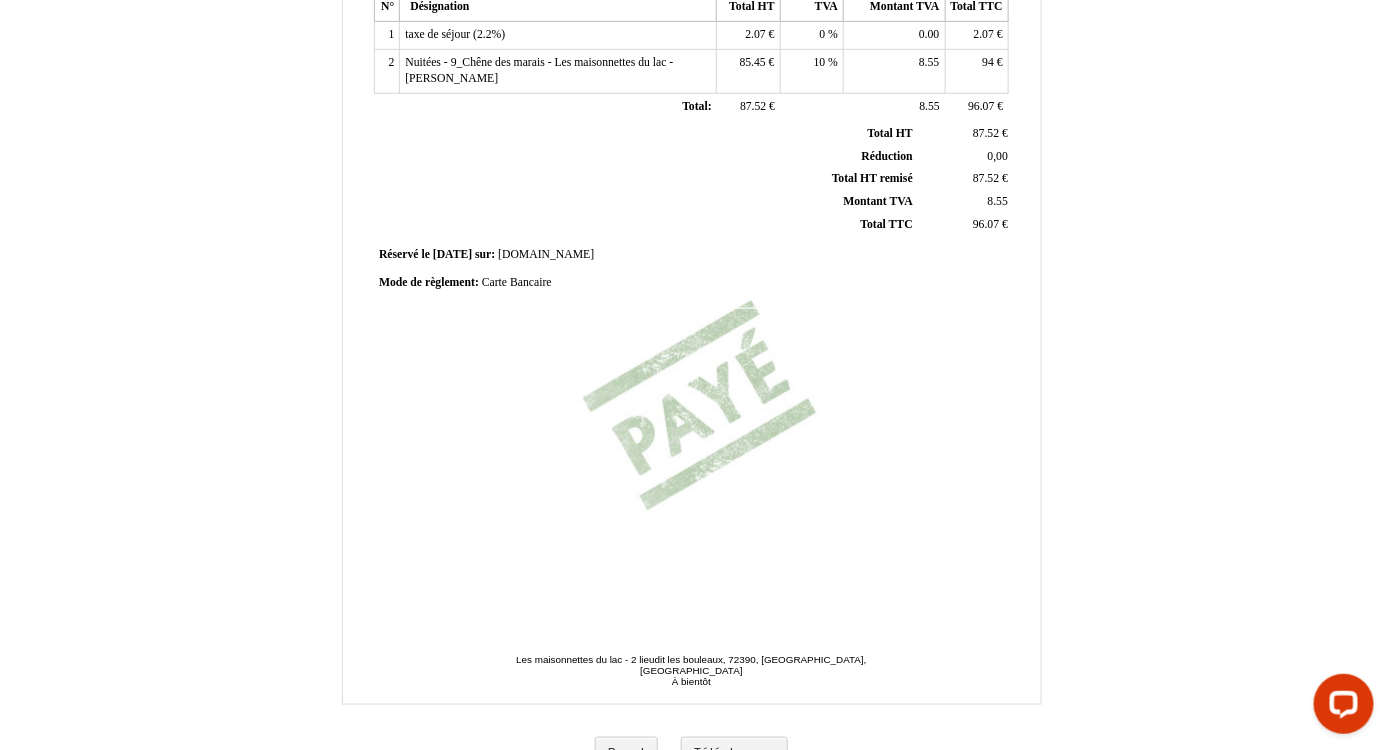 drag, startPoint x: 1378, startPoint y: 495, endPoint x: 1365, endPoint y: 575, distance: 81.04937 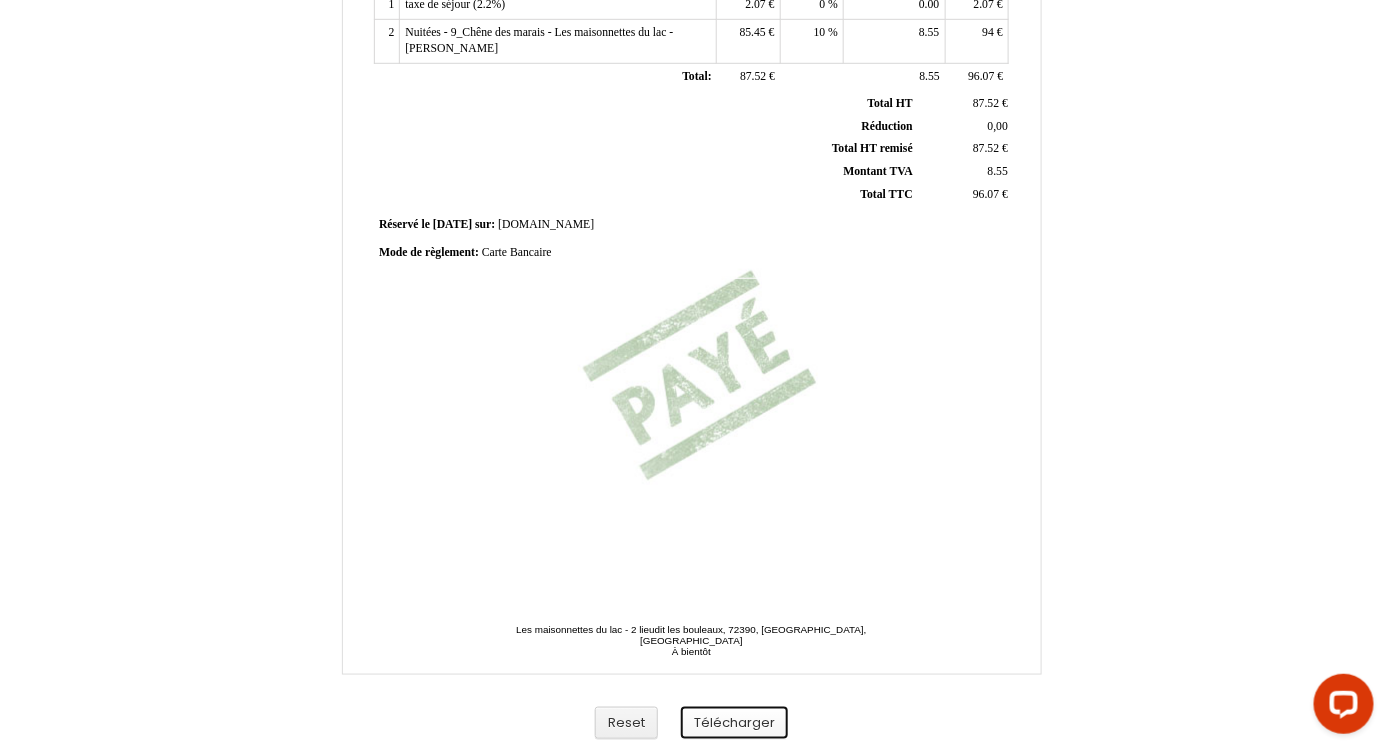 click on "Télécharger" at bounding box center [734, 723] 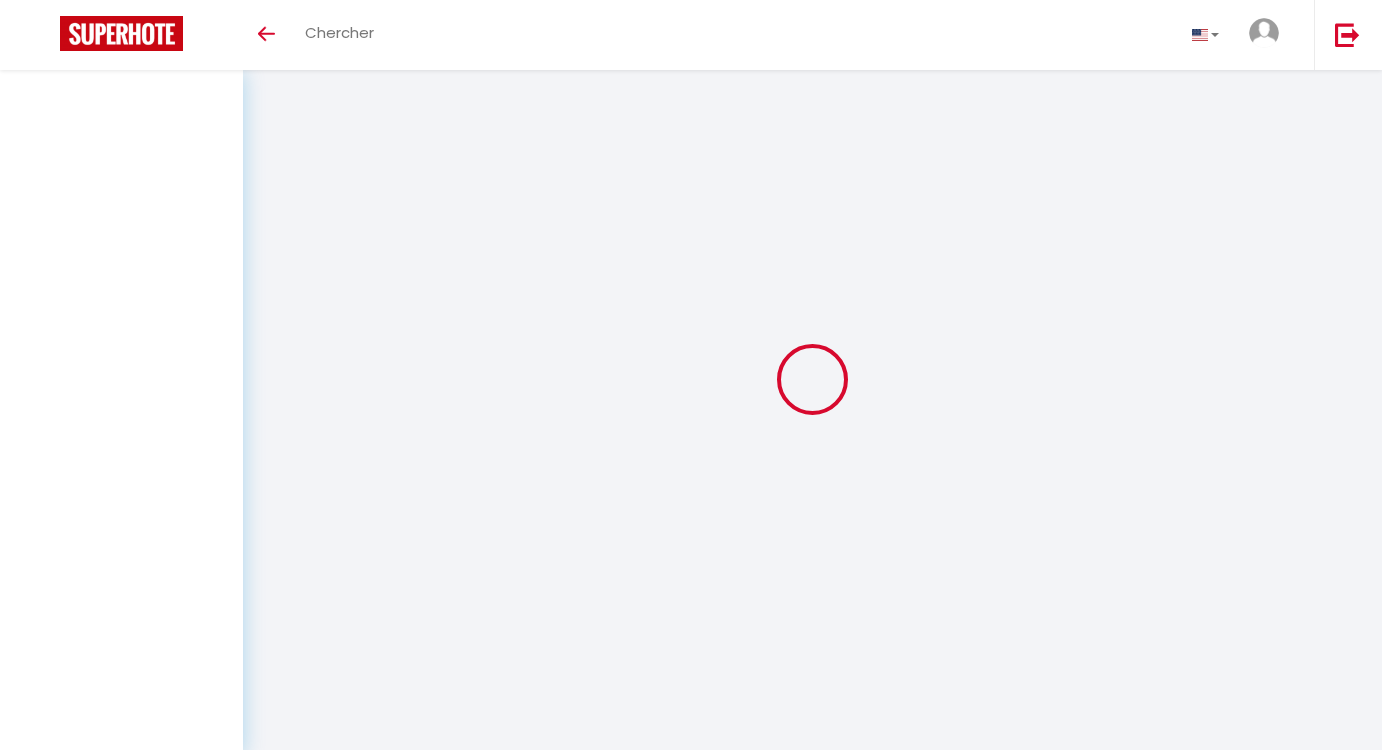 scroll, scrollTop: 0, scrollLeft: 0, axis: both 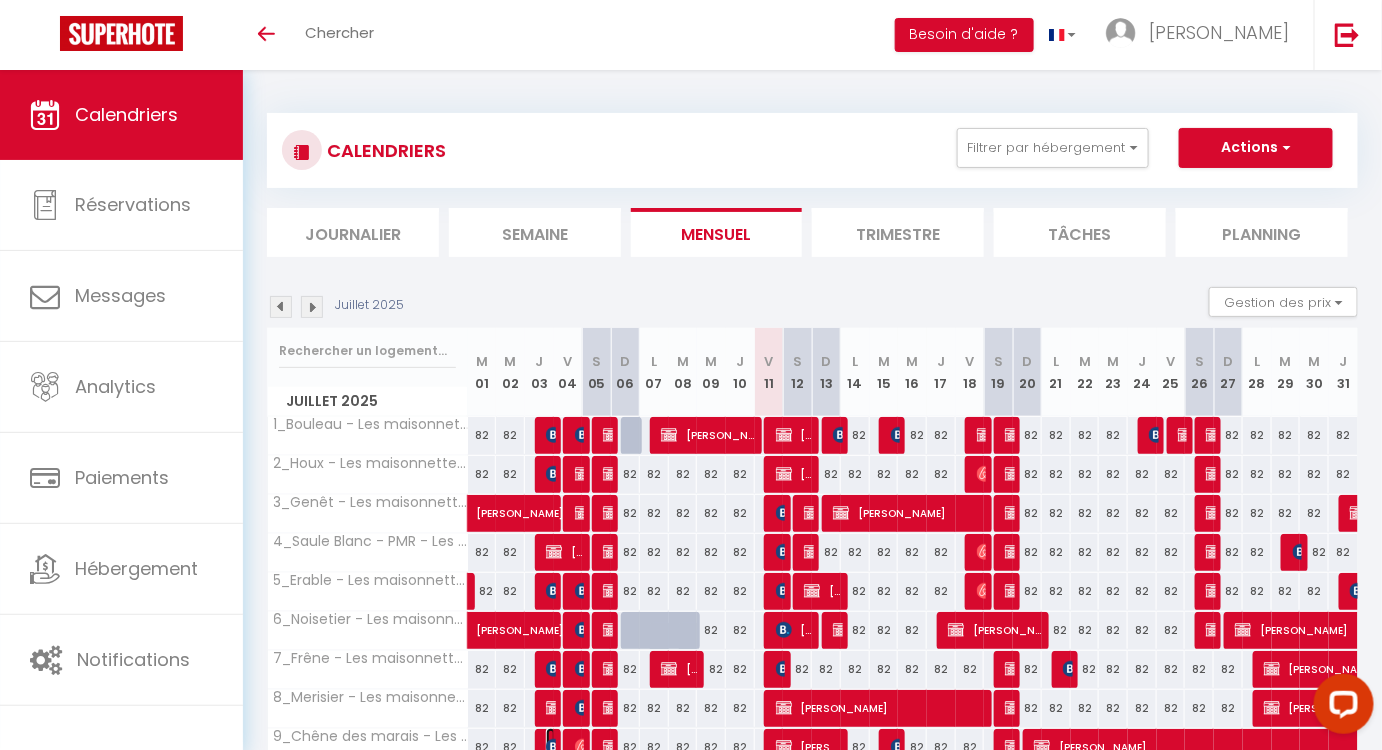 click at bounding box center (554, 747) 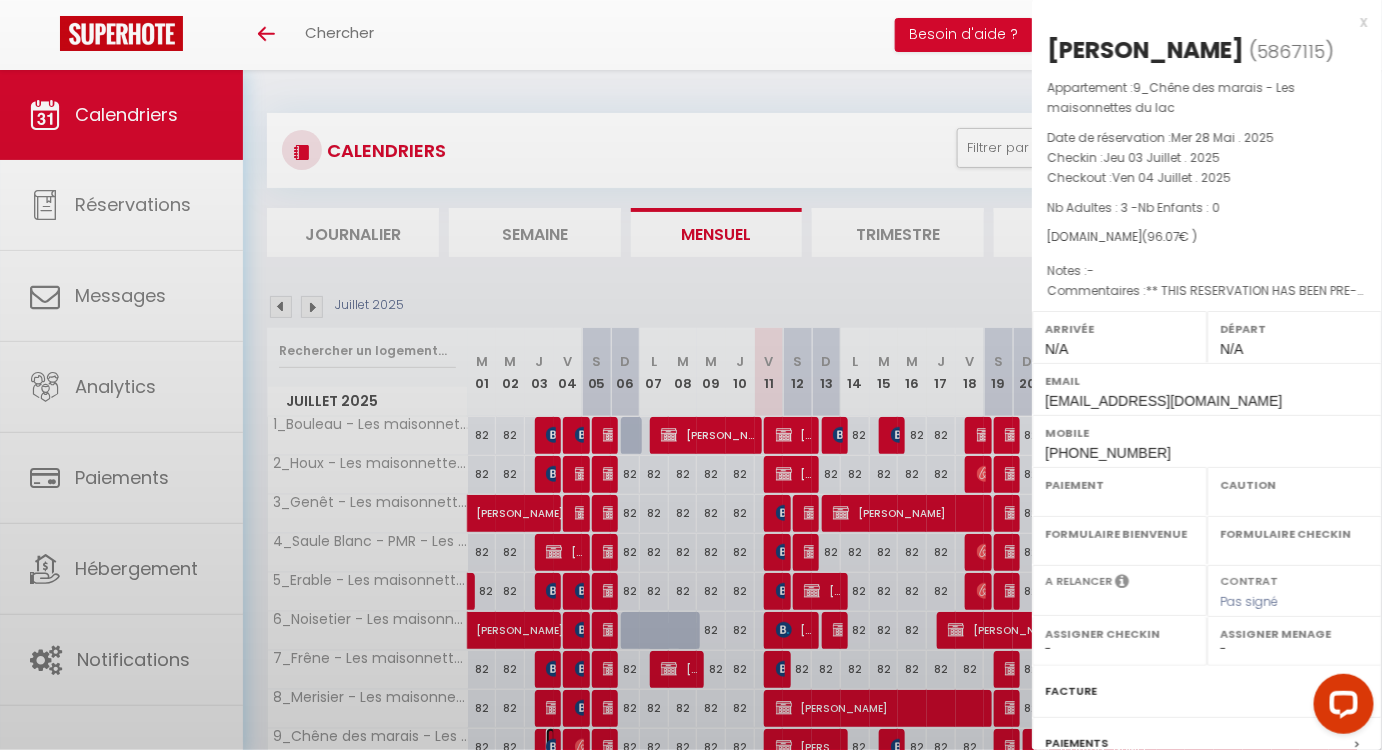 select on "OK" 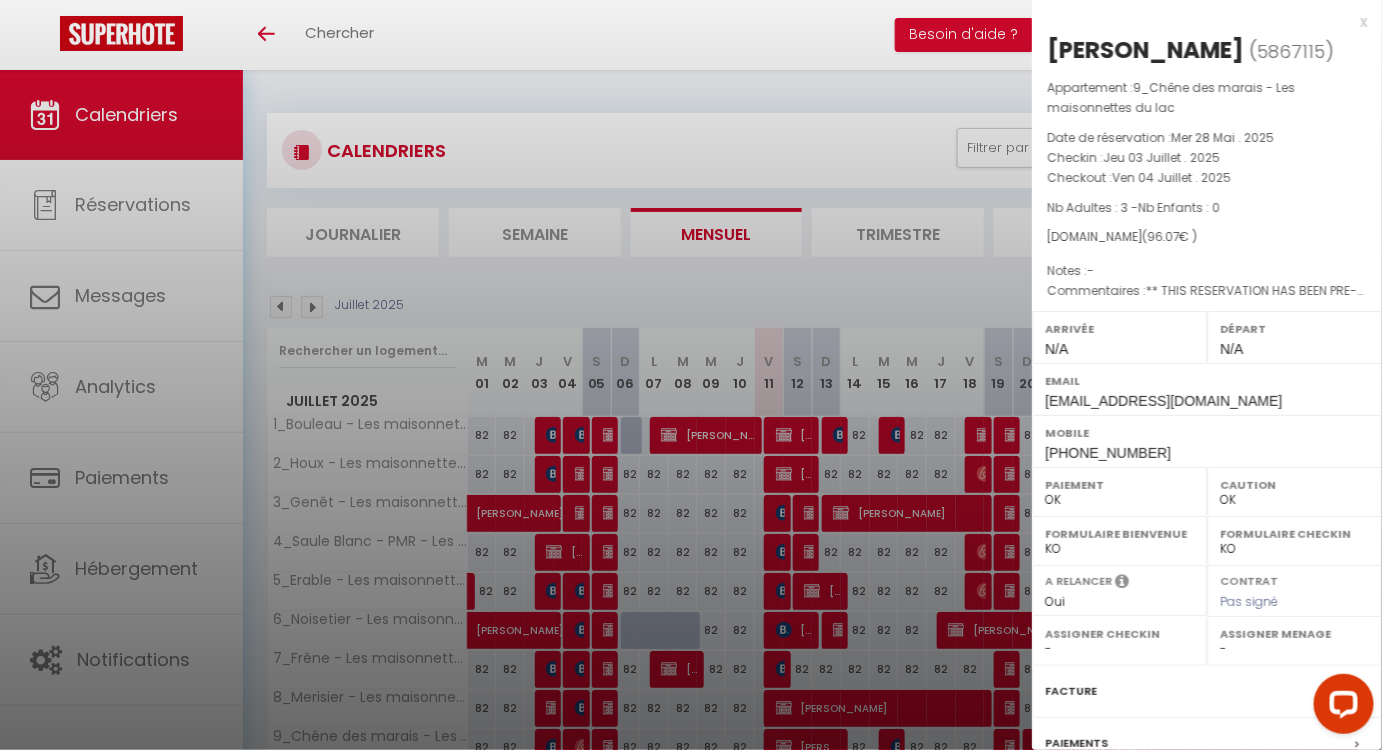 click at bounding box center (691, 375) 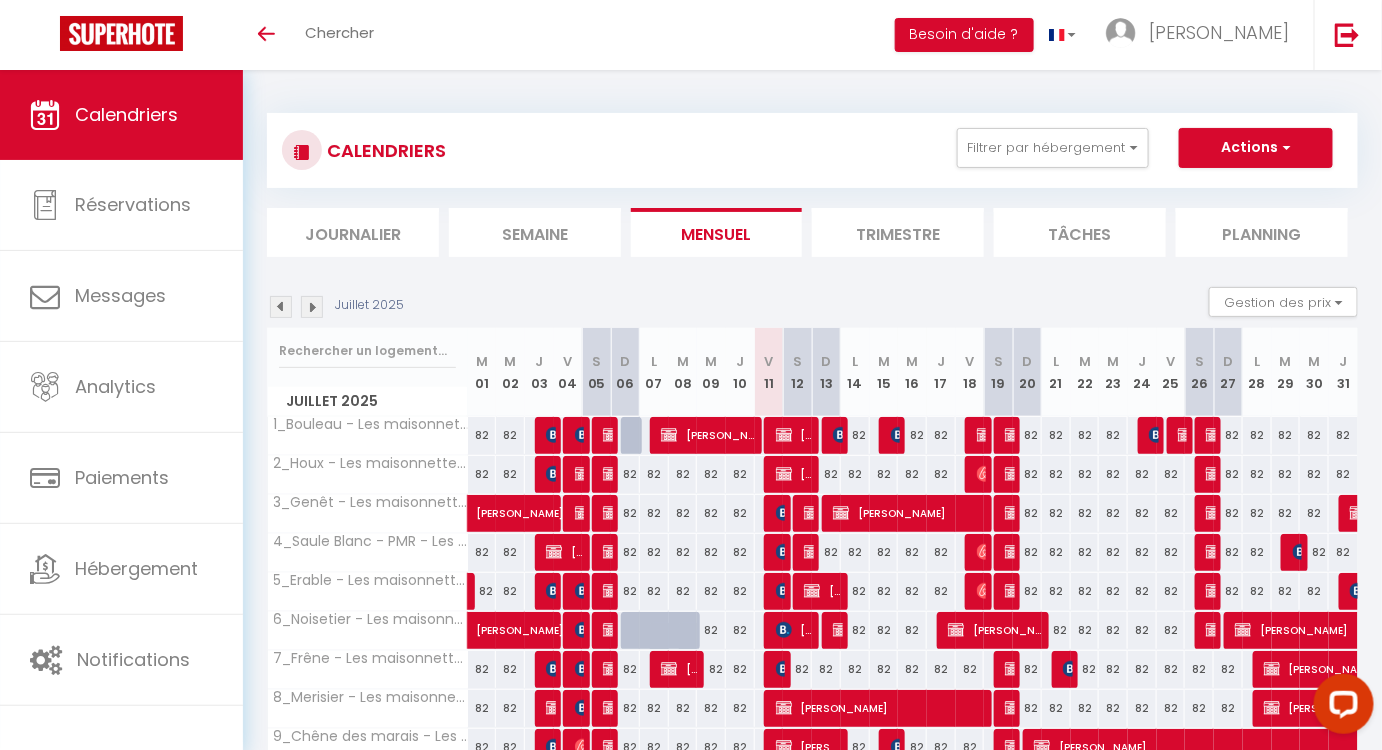 click at bounding box center [549, 670] 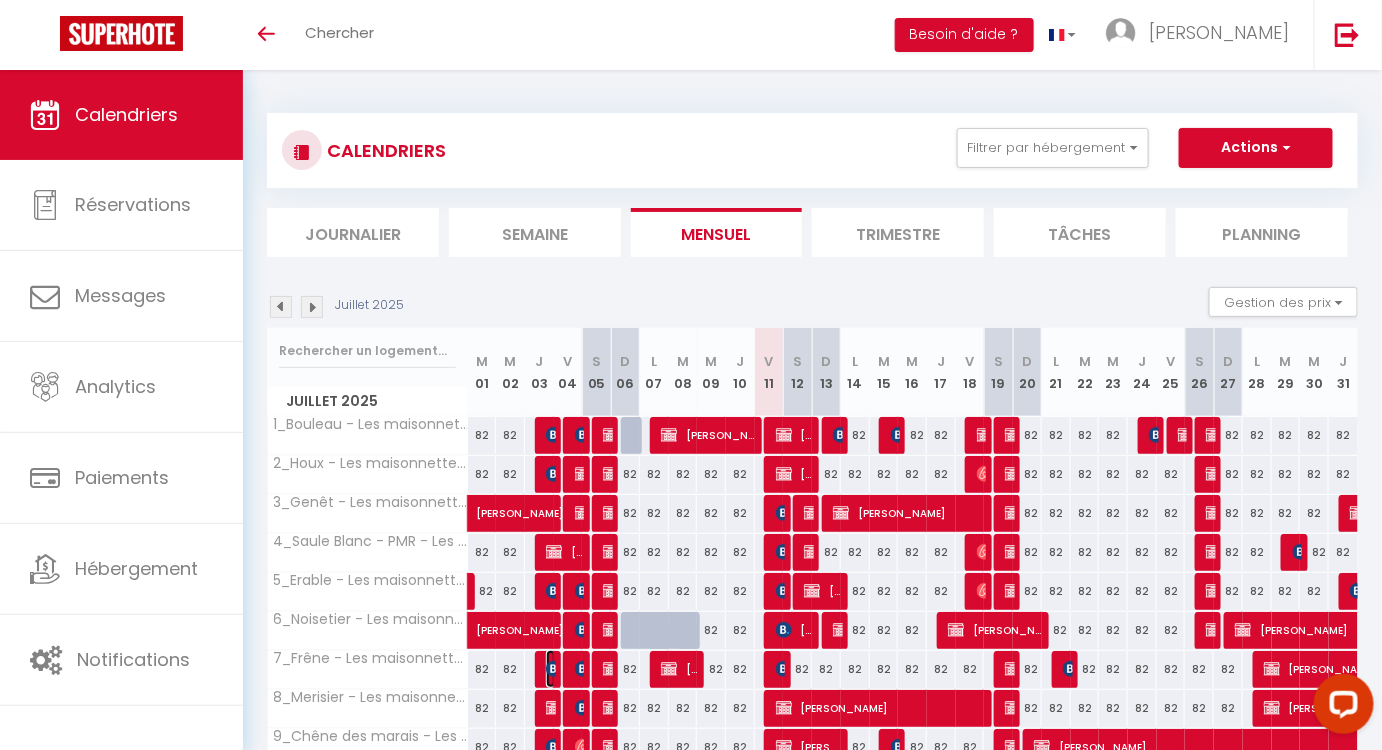 click at bounding box center (554, 669) 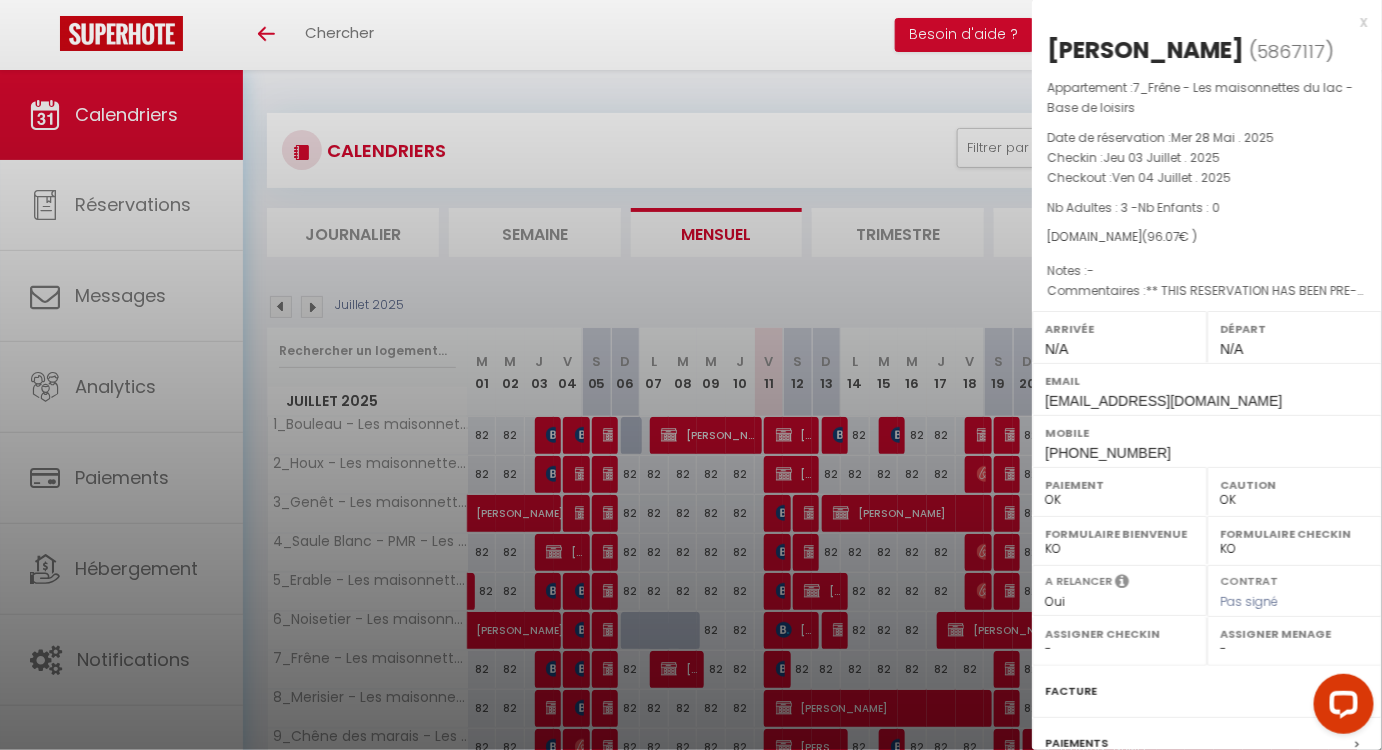 click on "Facture" at bounding box center [1071, 691] 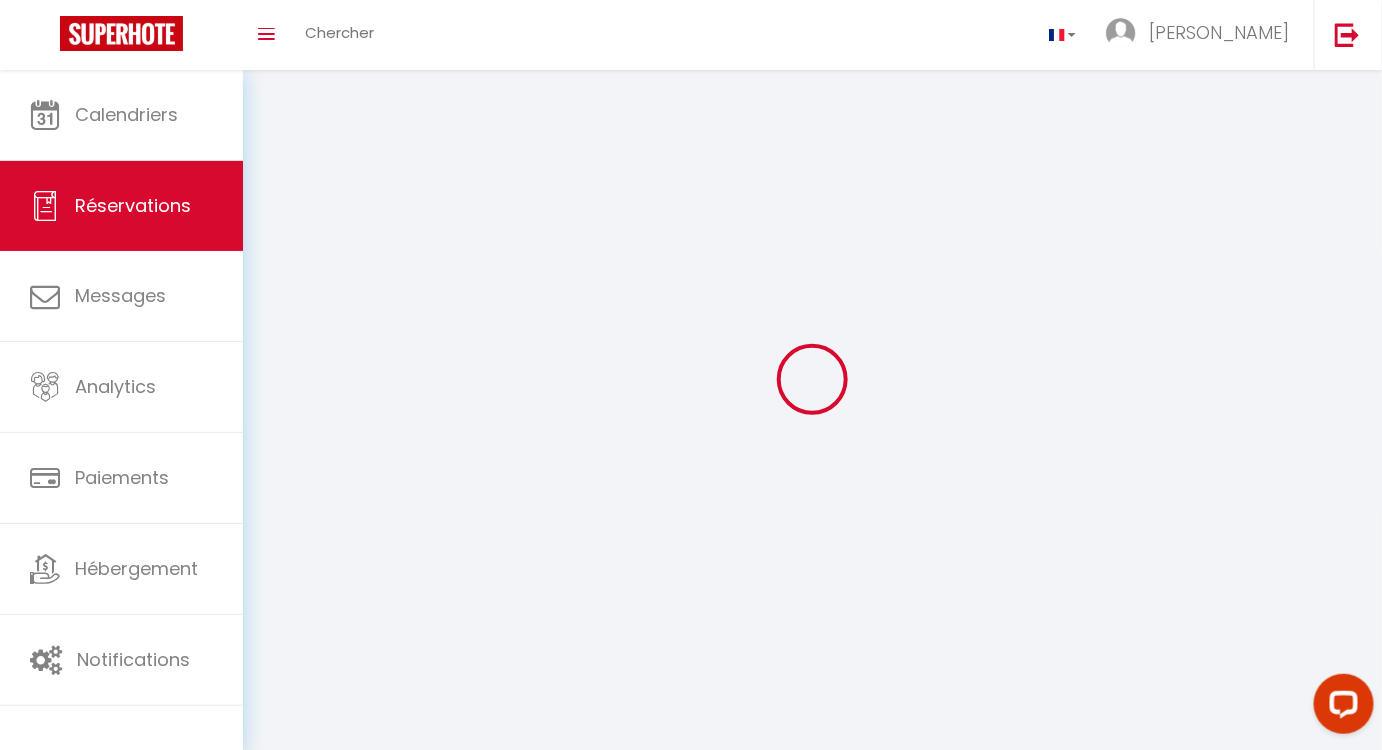 type on "Salvador" 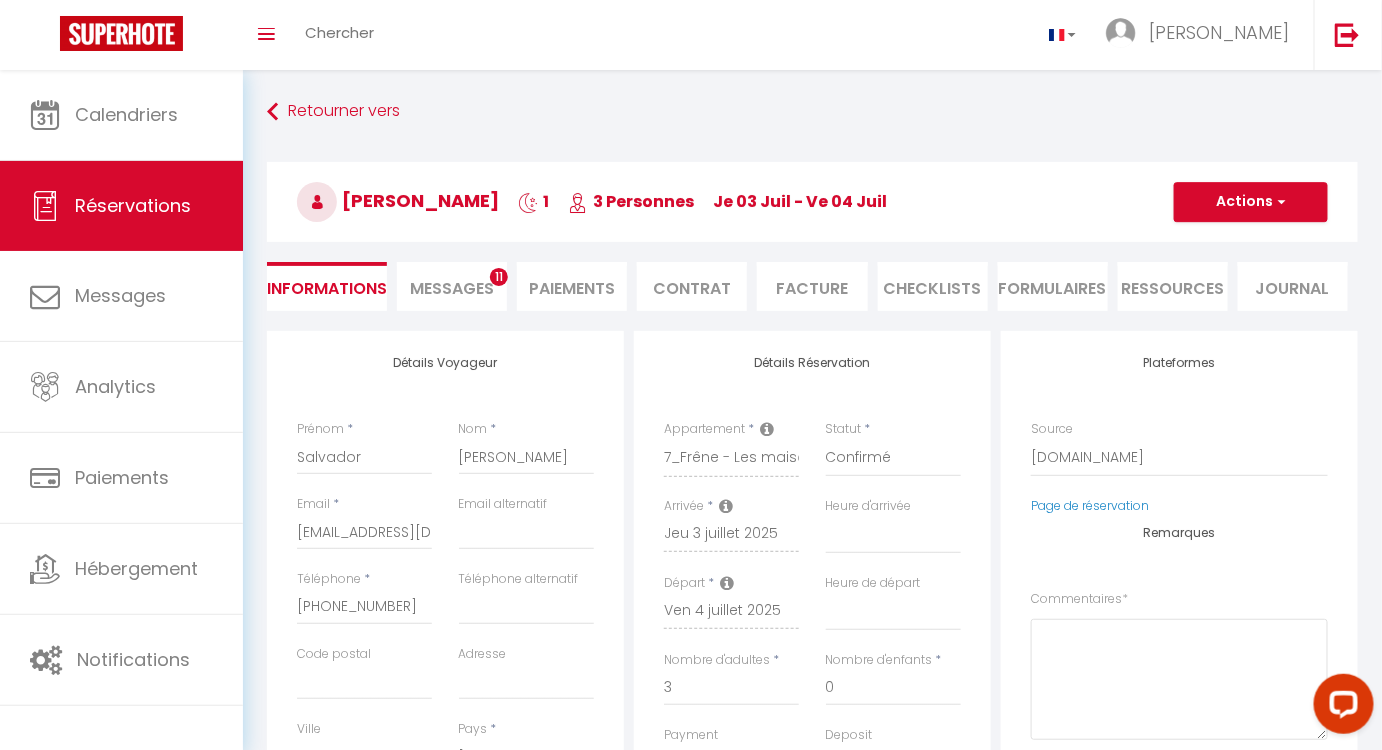 select 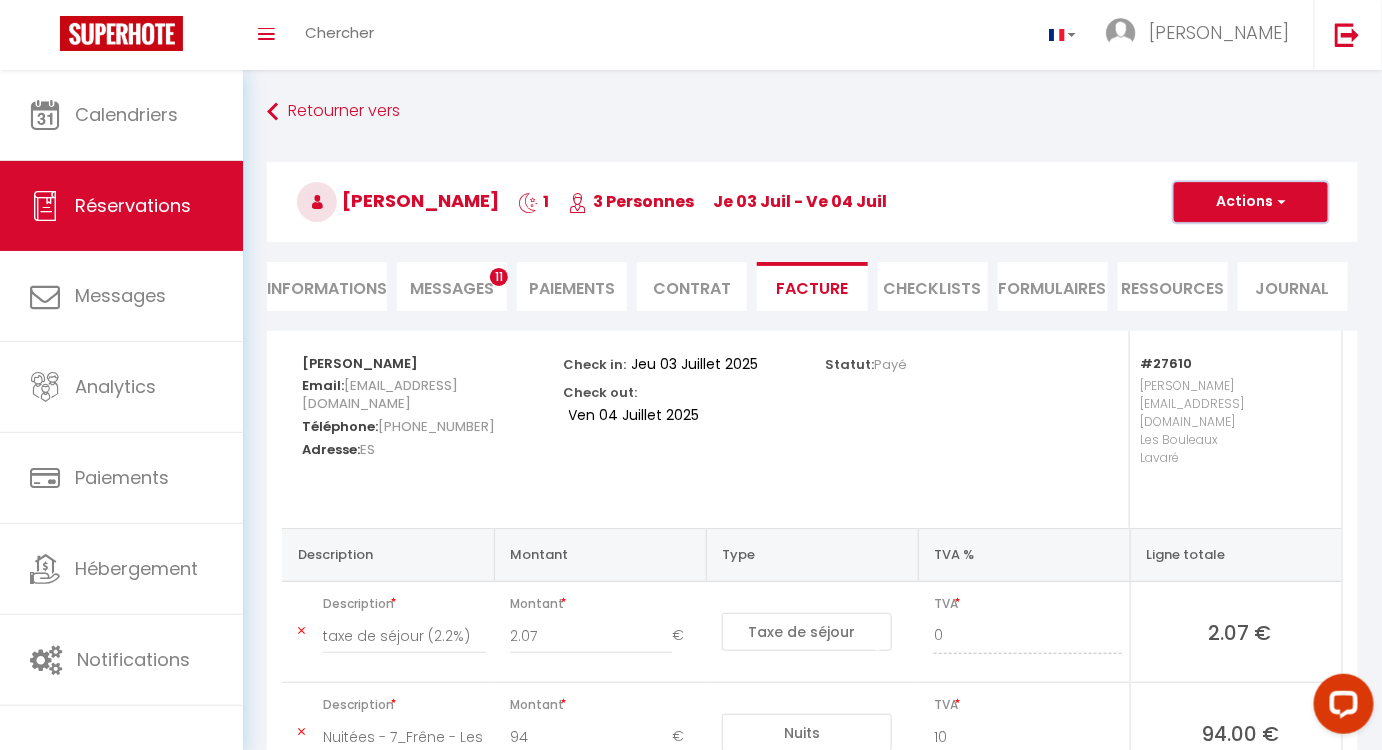 click on "Actions" at bounding box center (1251, 202) 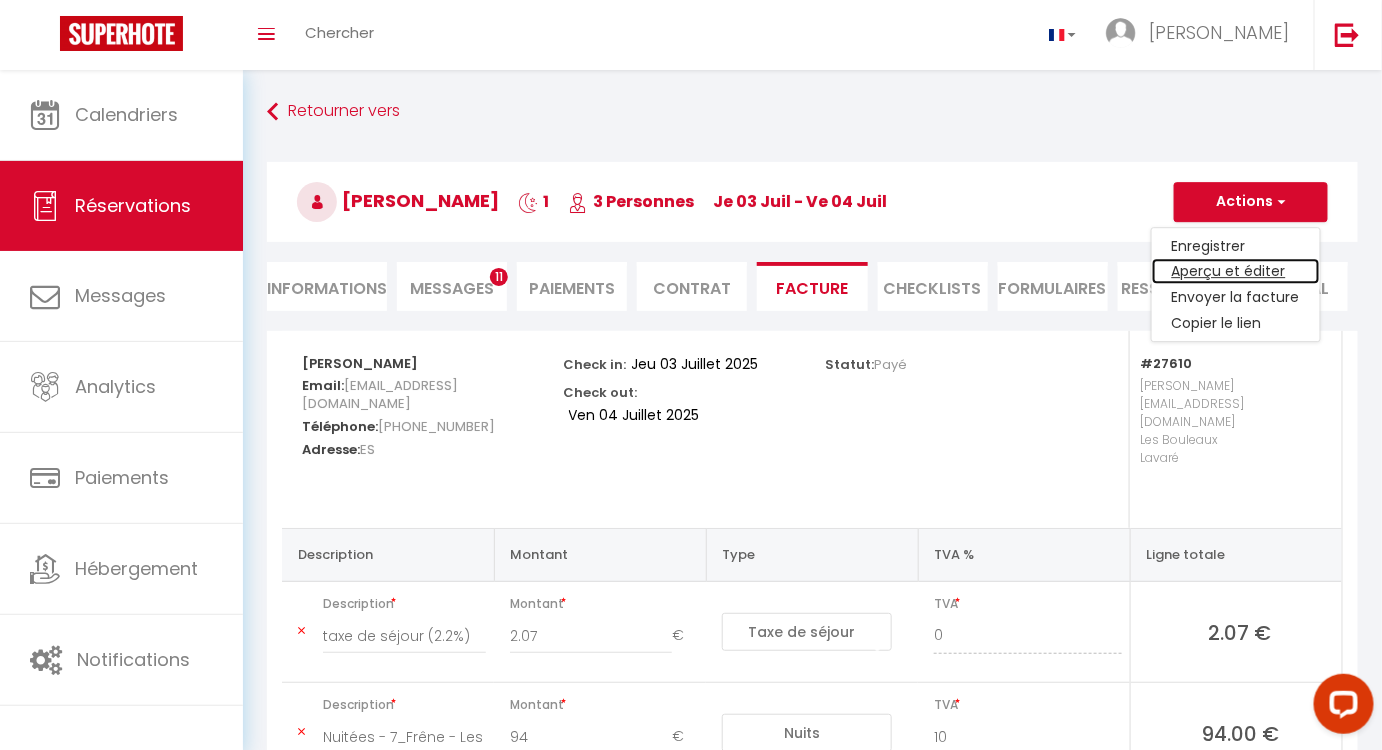 click on "Aperçu et éditer" at bounding box center (1236, 272) 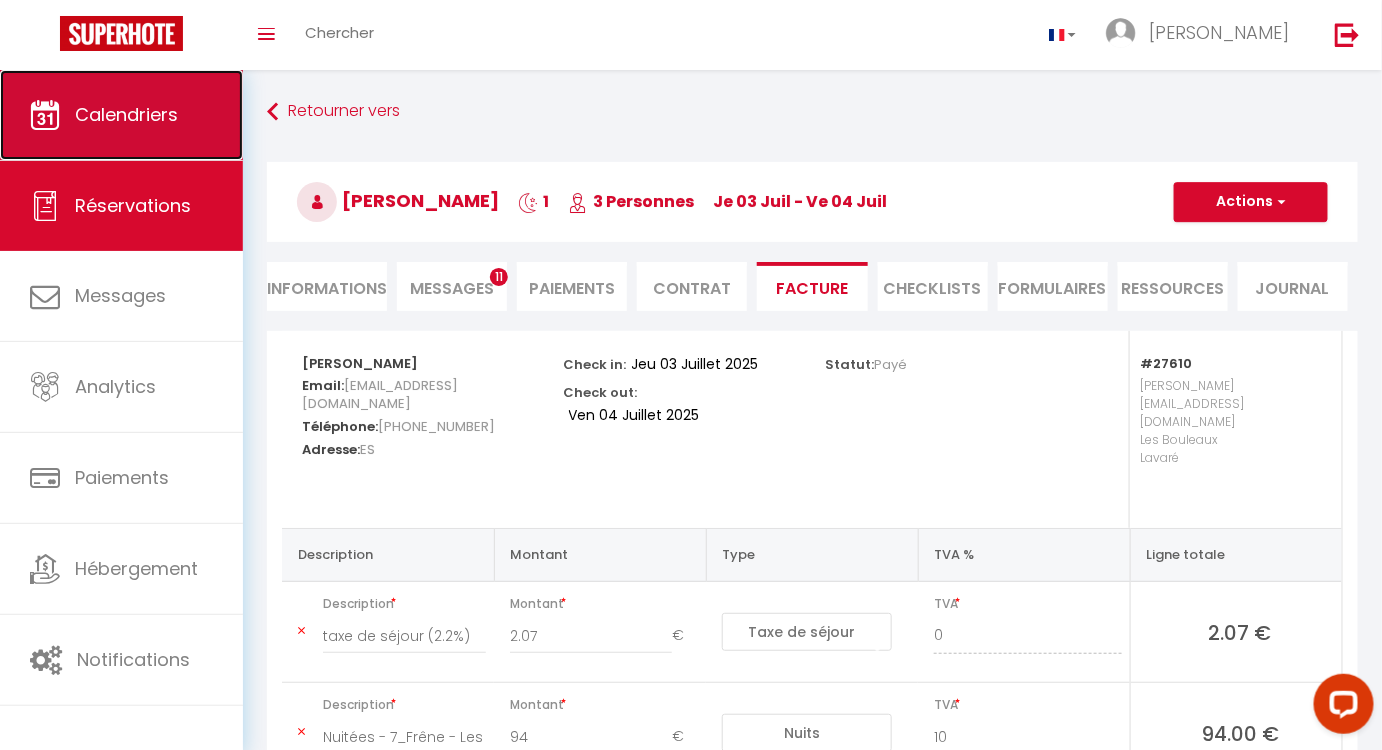 click on "Calendriers" at bounding box center (121, 115) 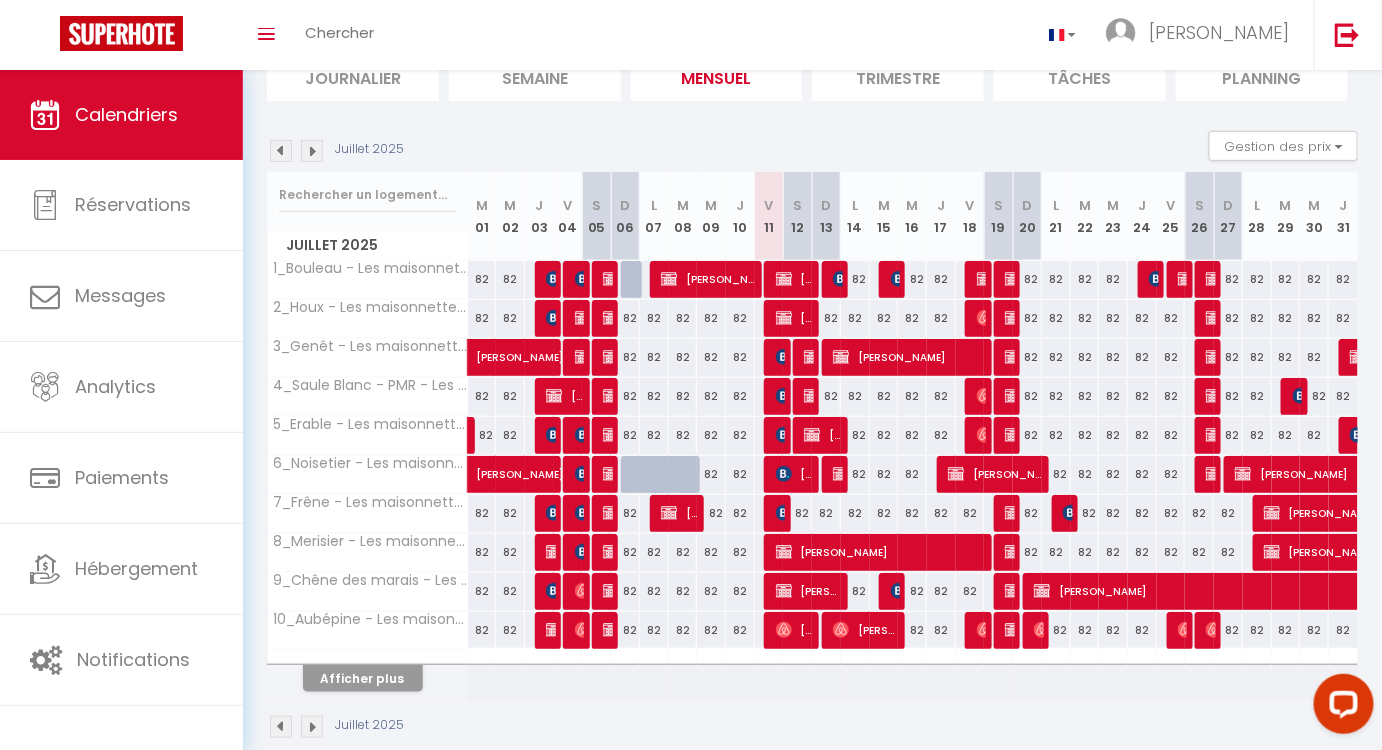 scroll, scrollTop: 183, scrollLeft: 0, axis: vertical 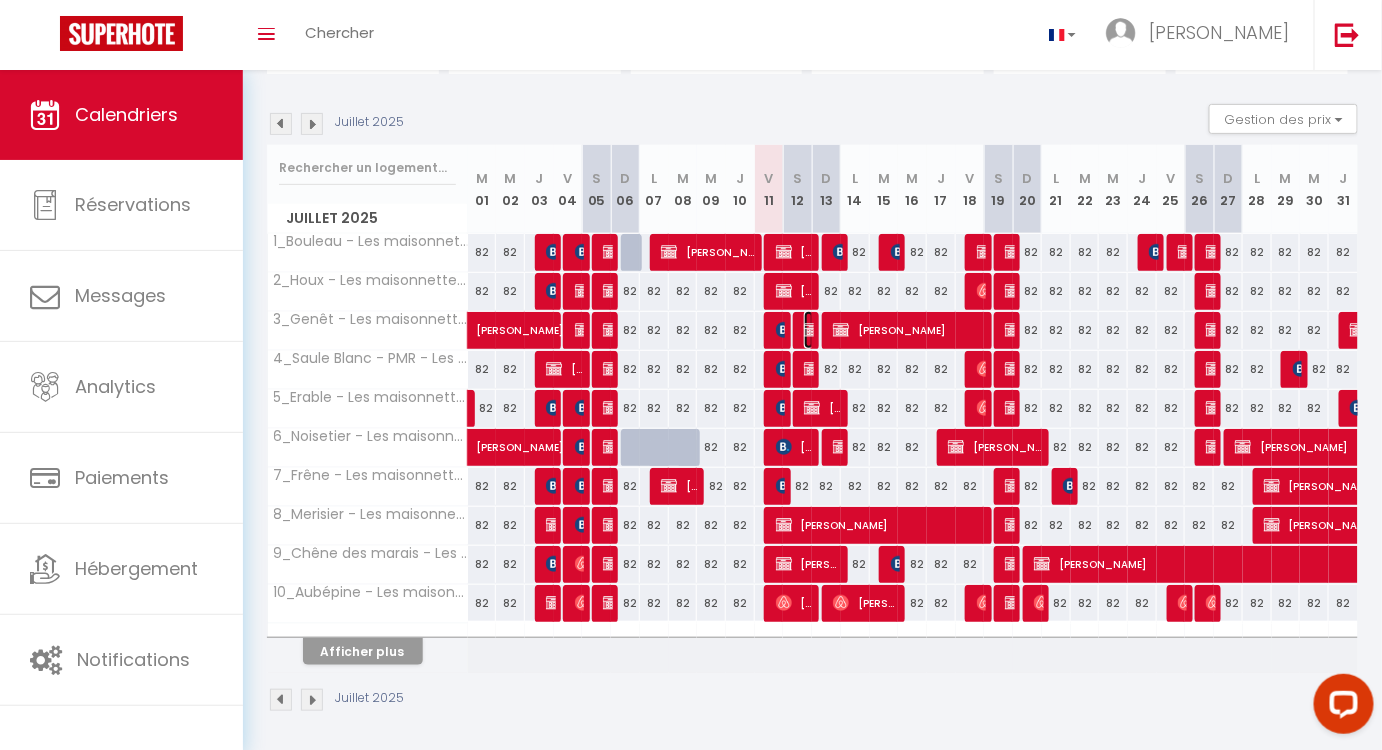 click at bounding box center [812, 330] 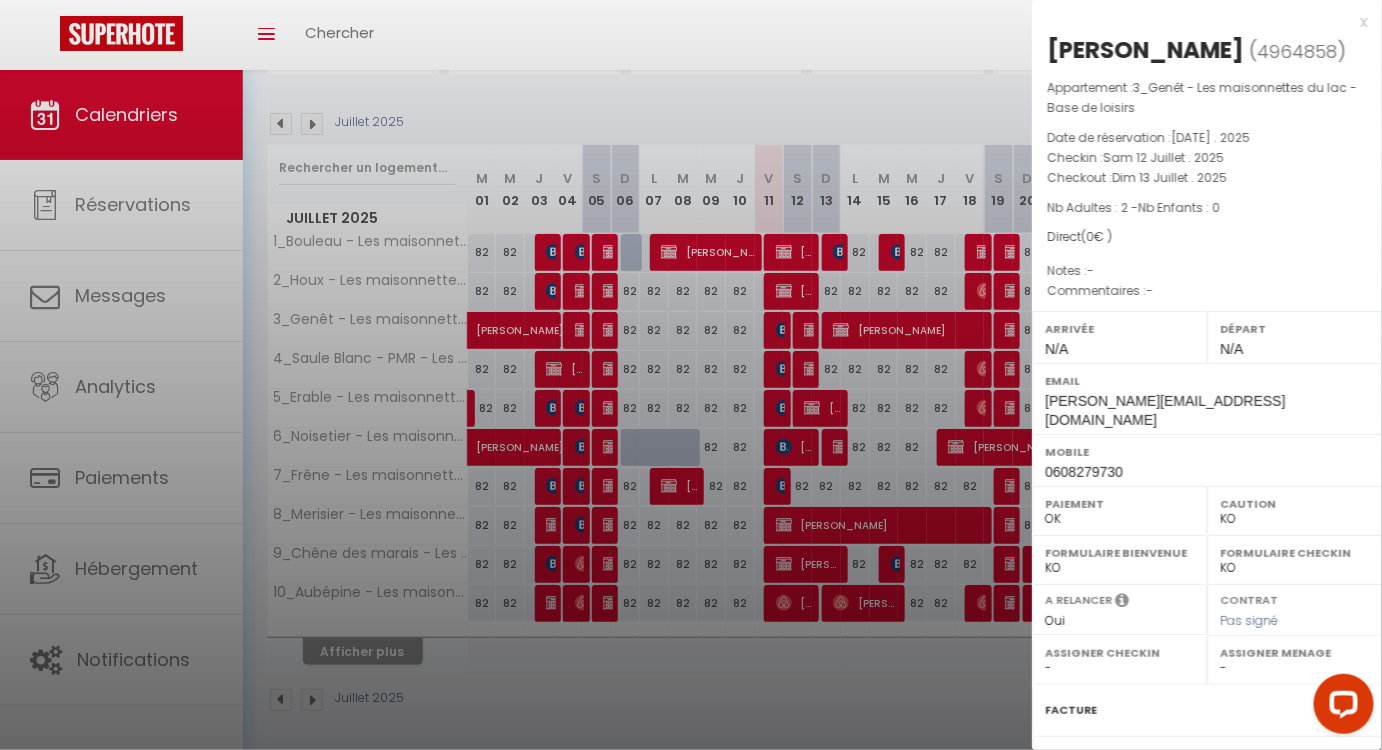 click at bounding box center [691, 375] 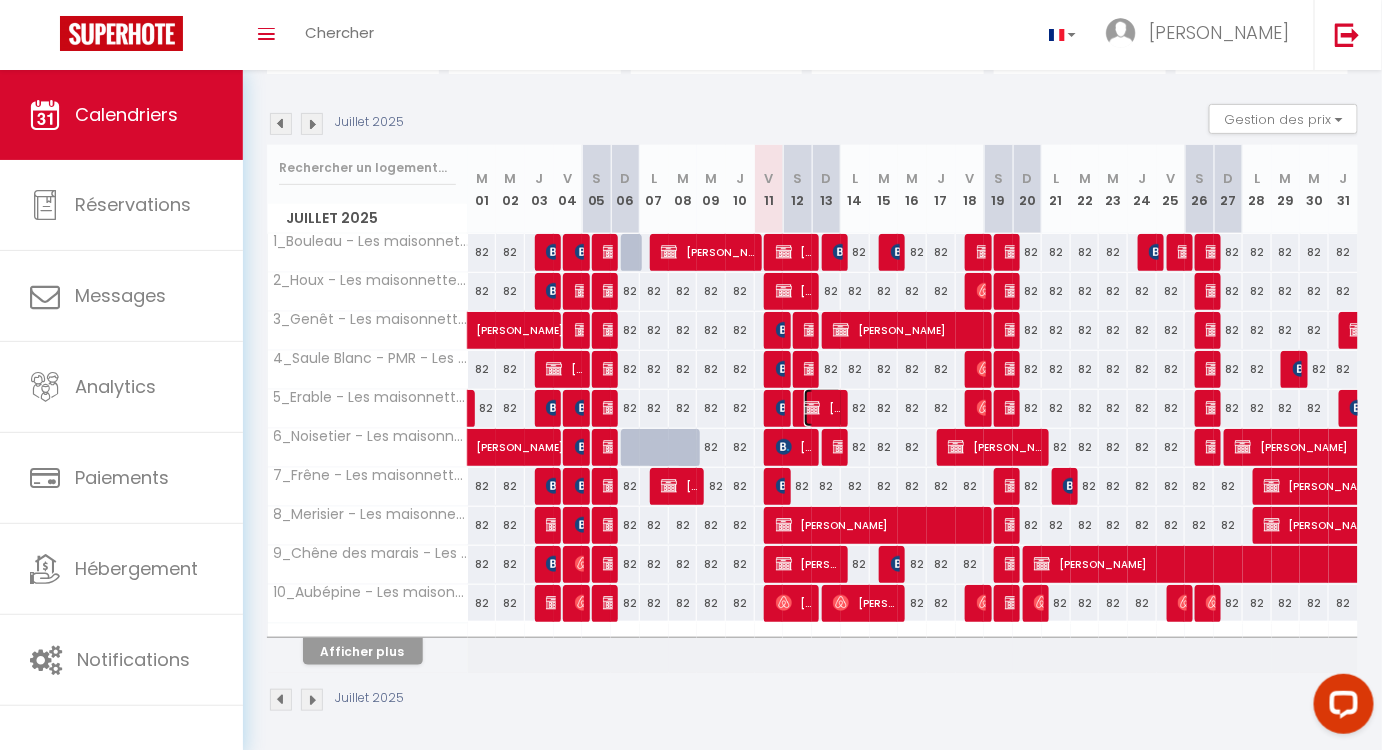 click on "Gaëlle Julien" at bounding box center [823, 408] 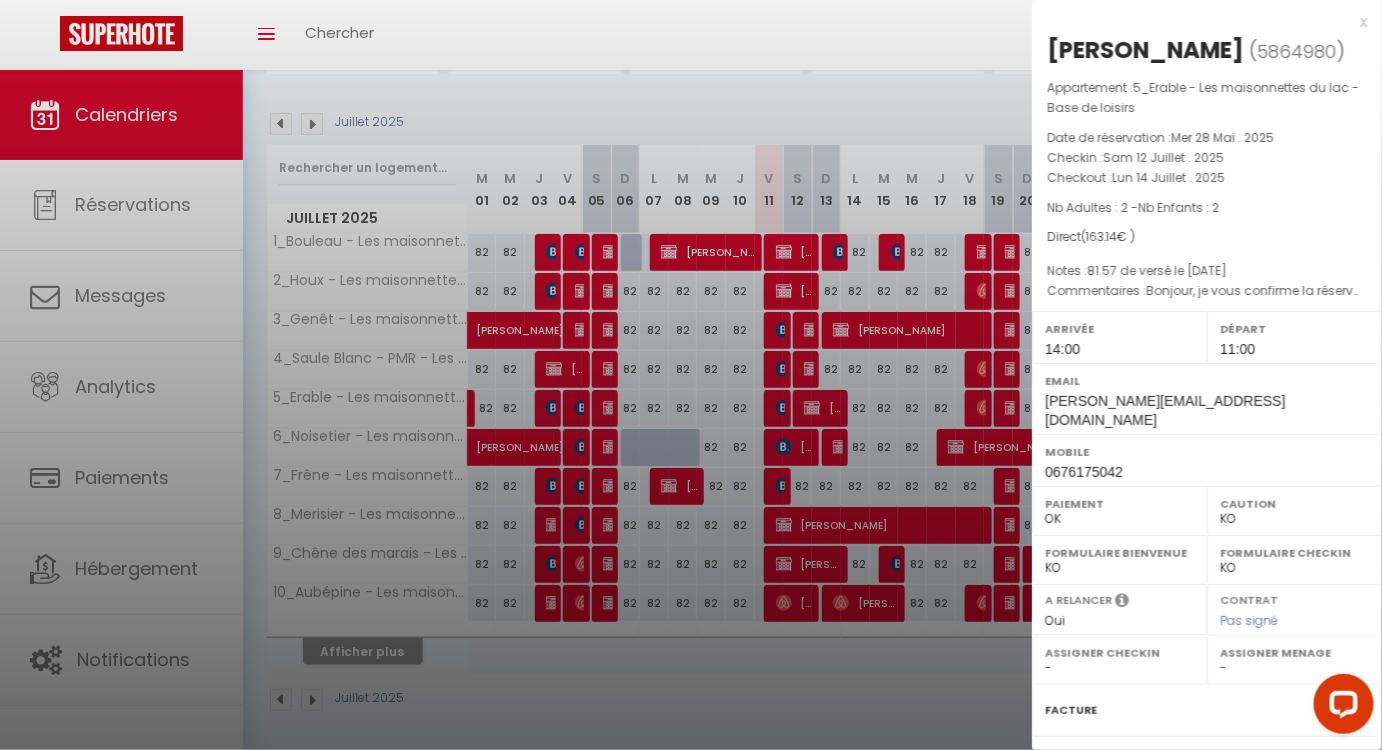 click at bounding box center (691, 375) 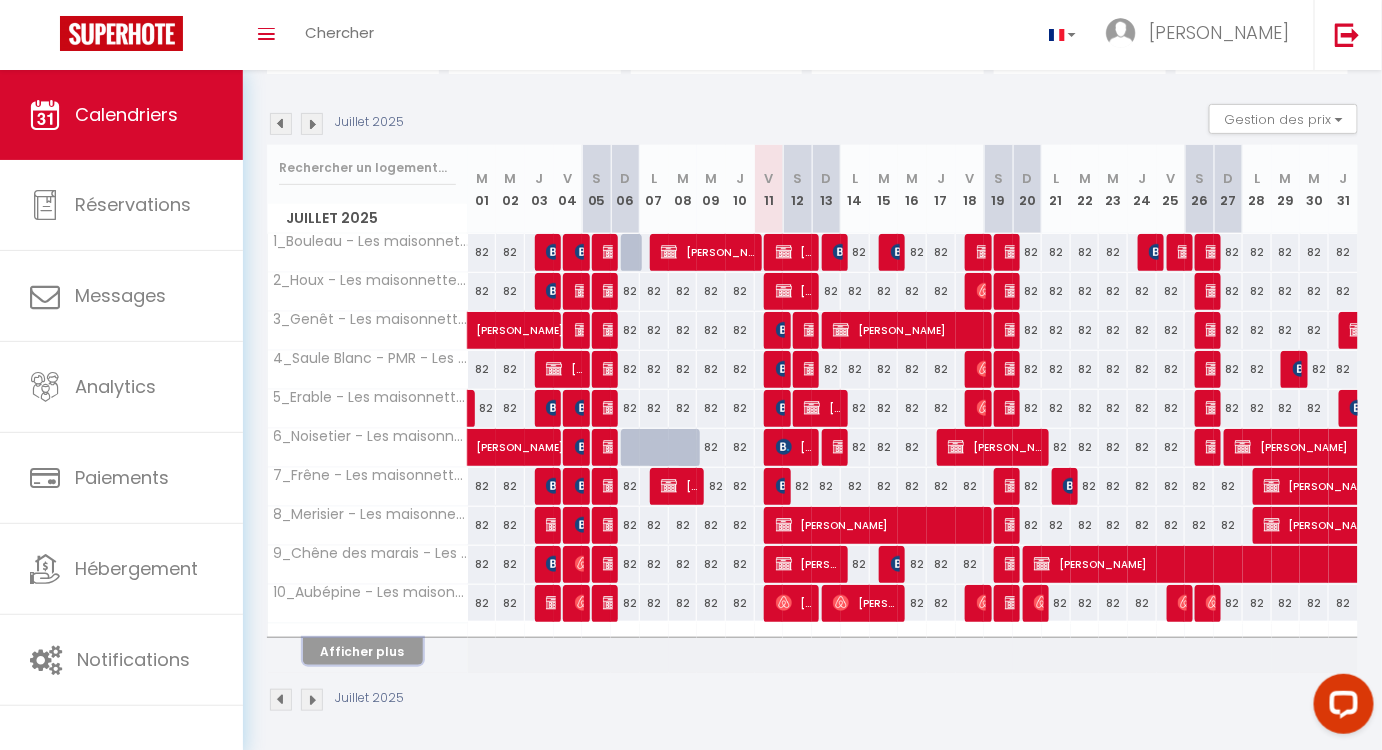 click on "Afficher plus" at bounding box center (363, 651) 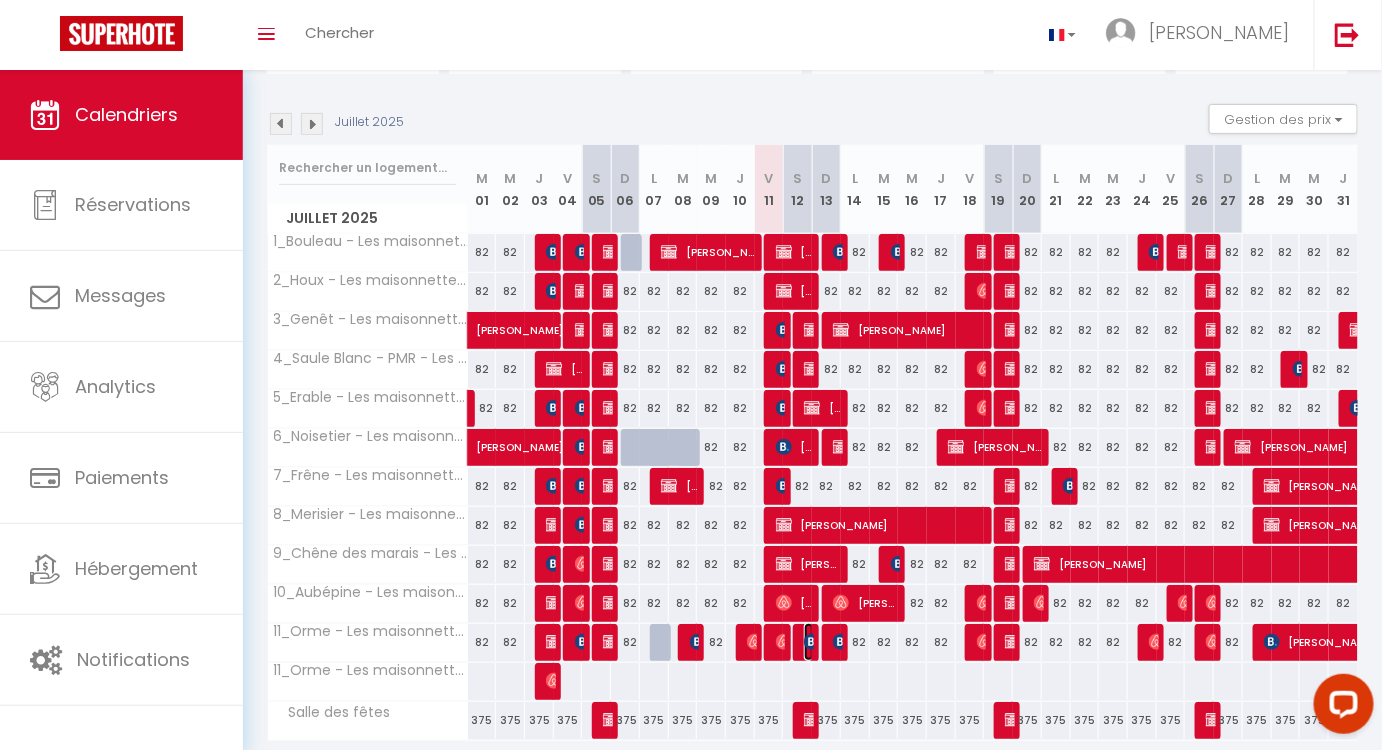 click at bounding box center (812, 642) 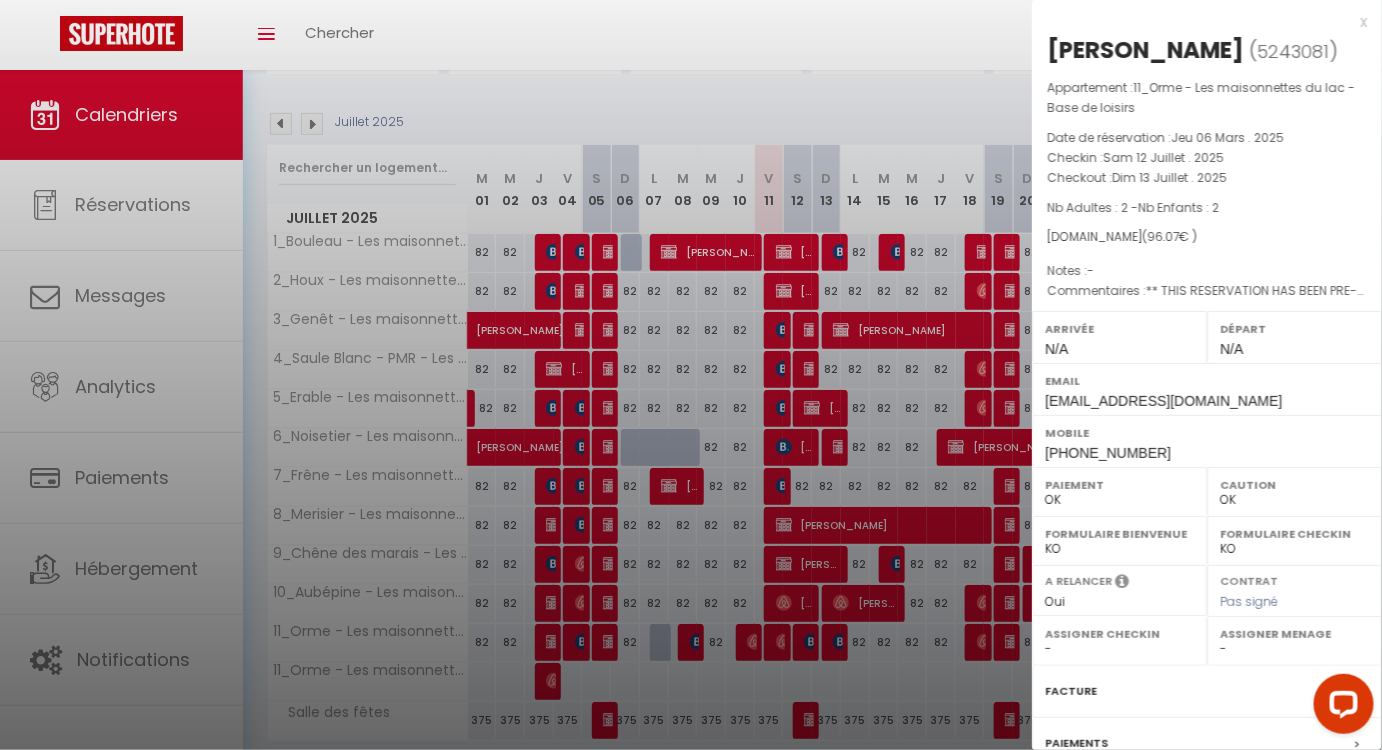 click at bounding box center [691, 375] 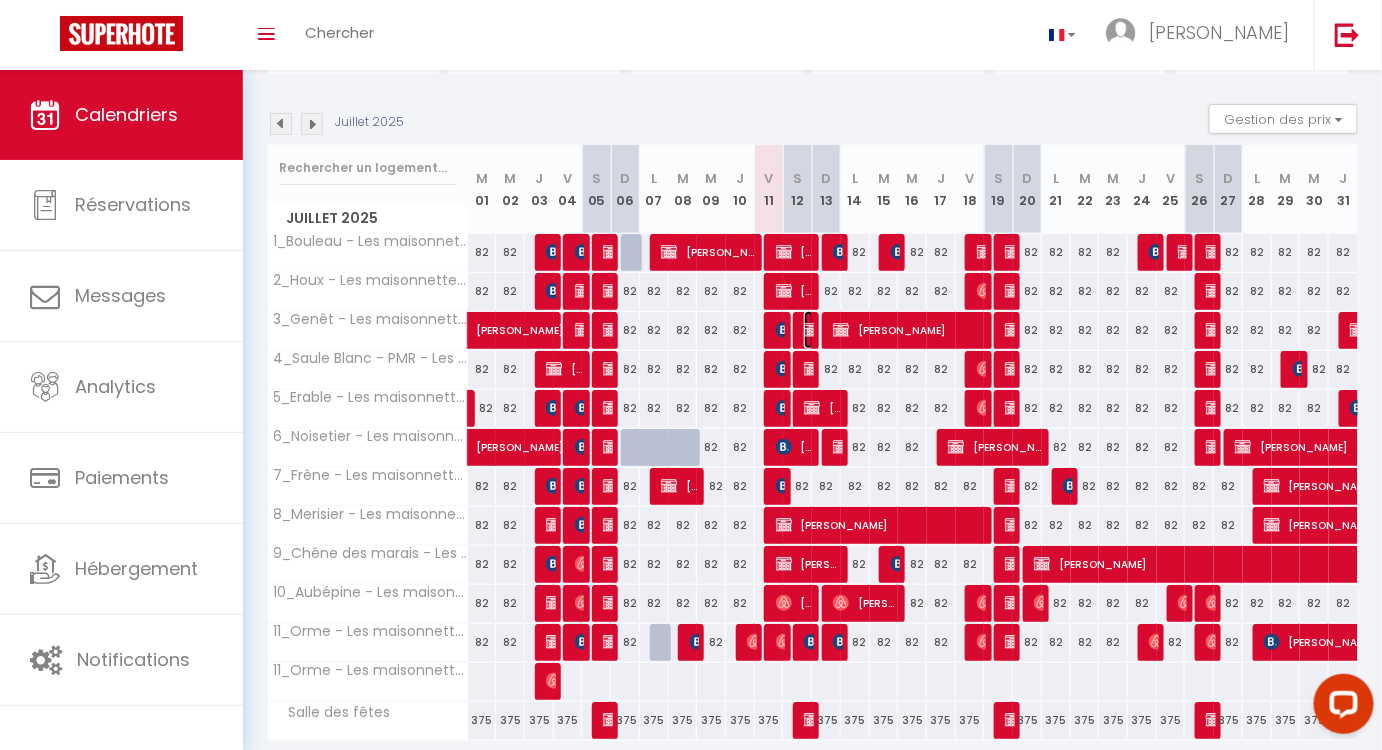 click at bounding box center (812, 330) 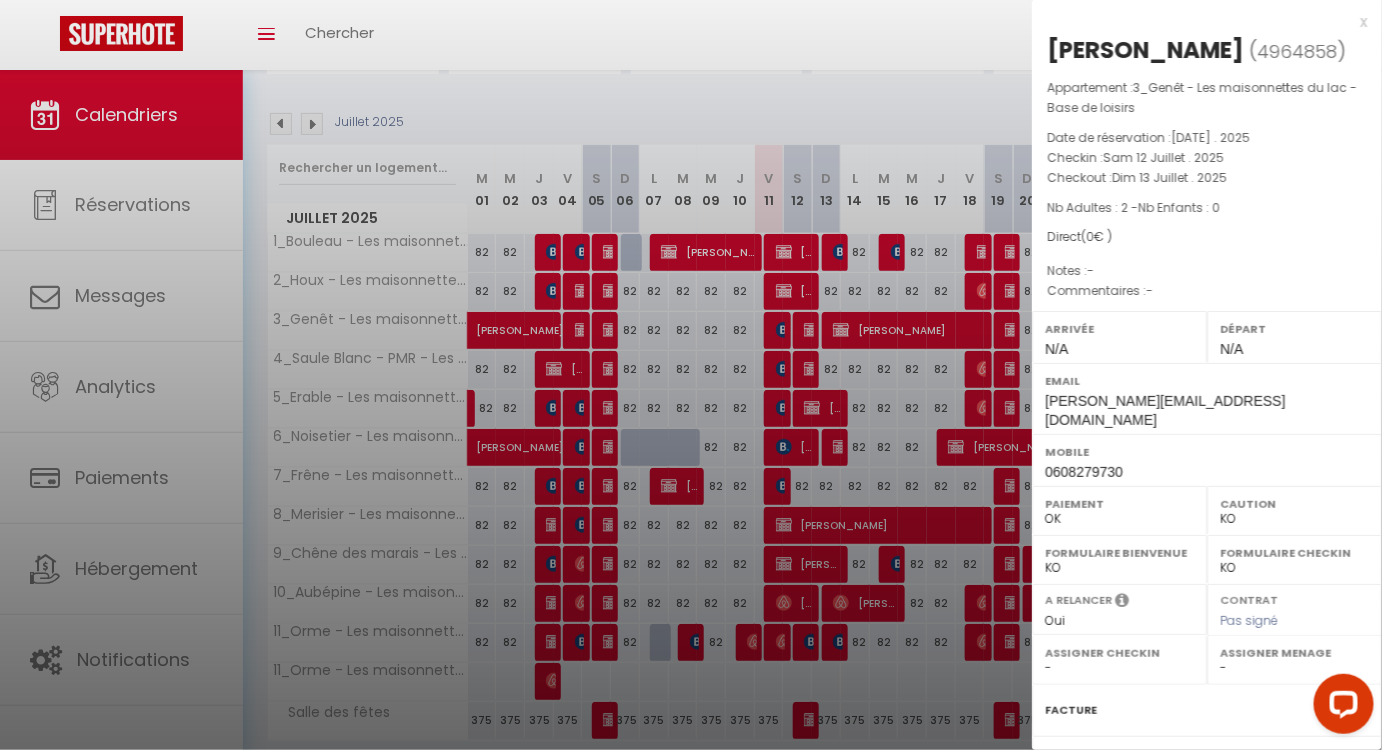 click at bounding box center (691, 375) 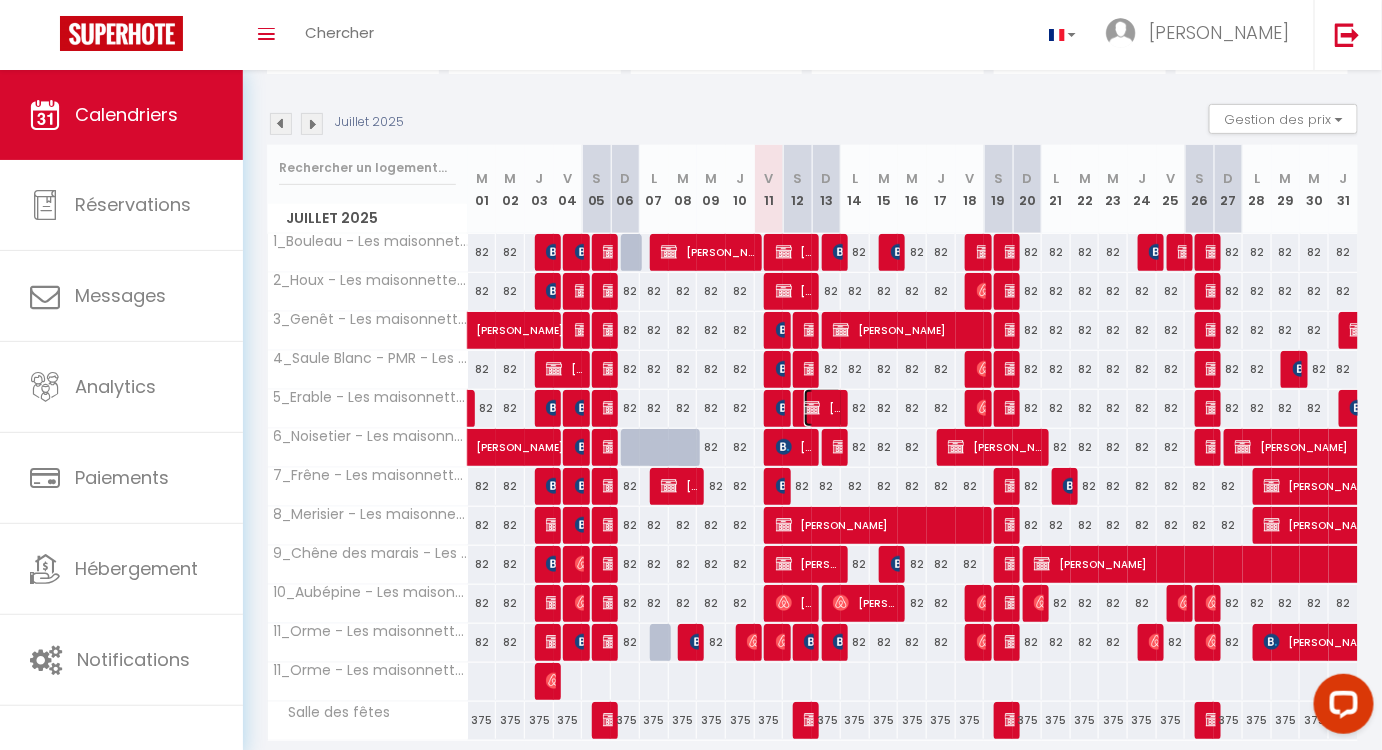 click on "Gaëlle Julien" at bounding box center [823, 408] 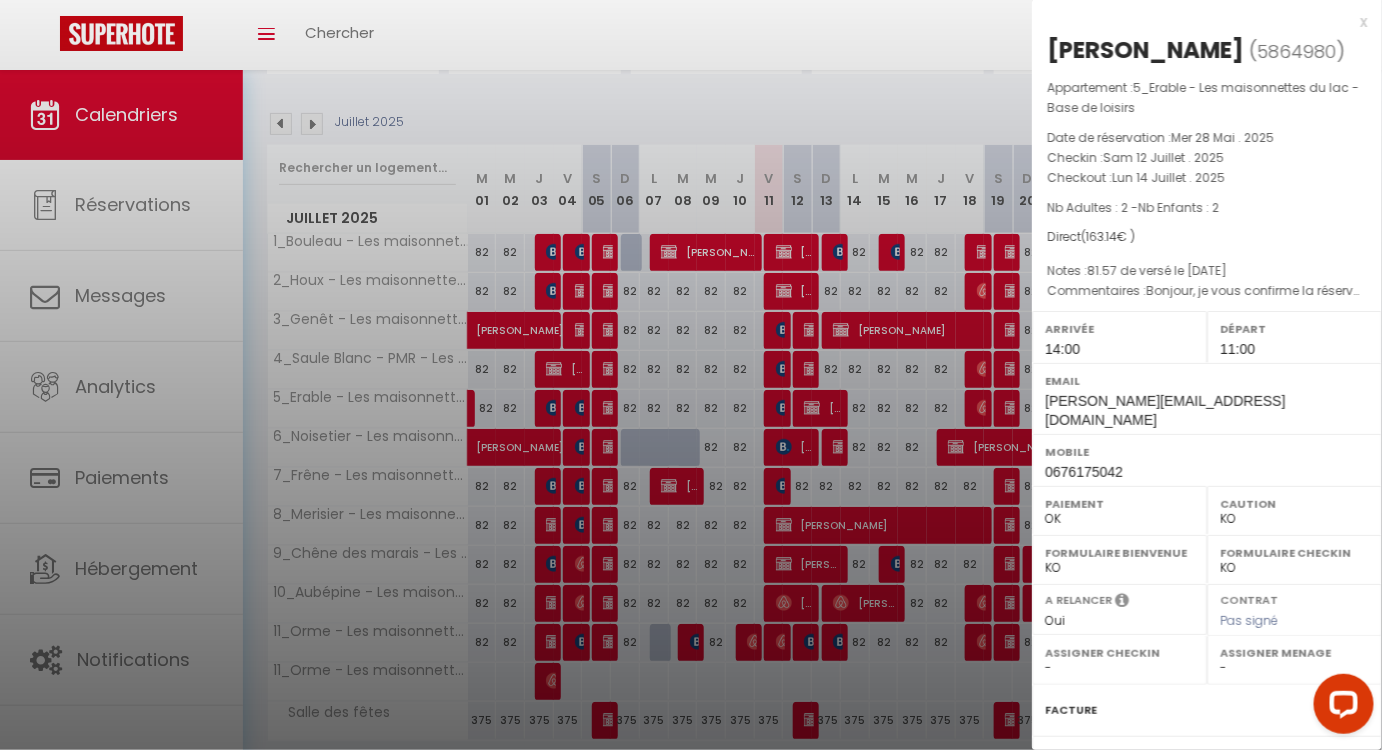 click at bounding box center (691, 375) 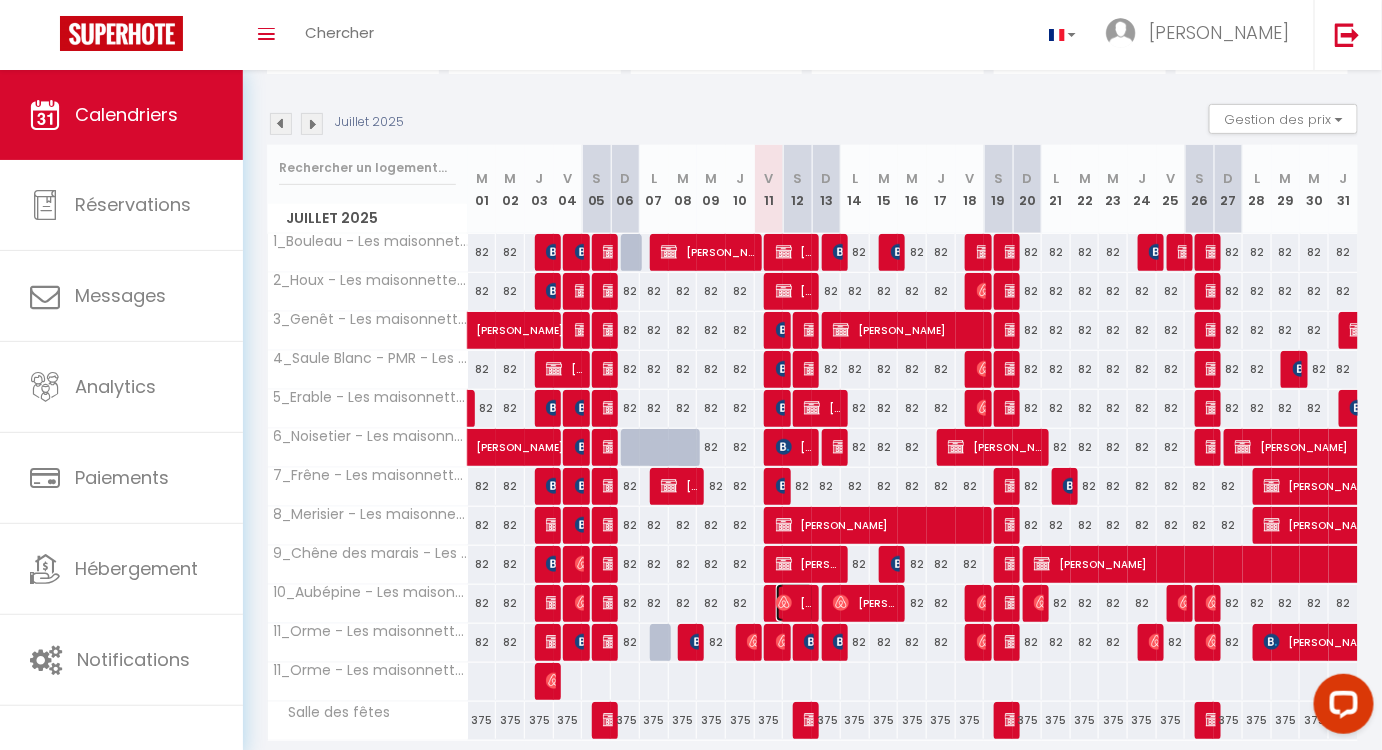 click on "Philippe Chalopin" at bounding box center (795, 603) 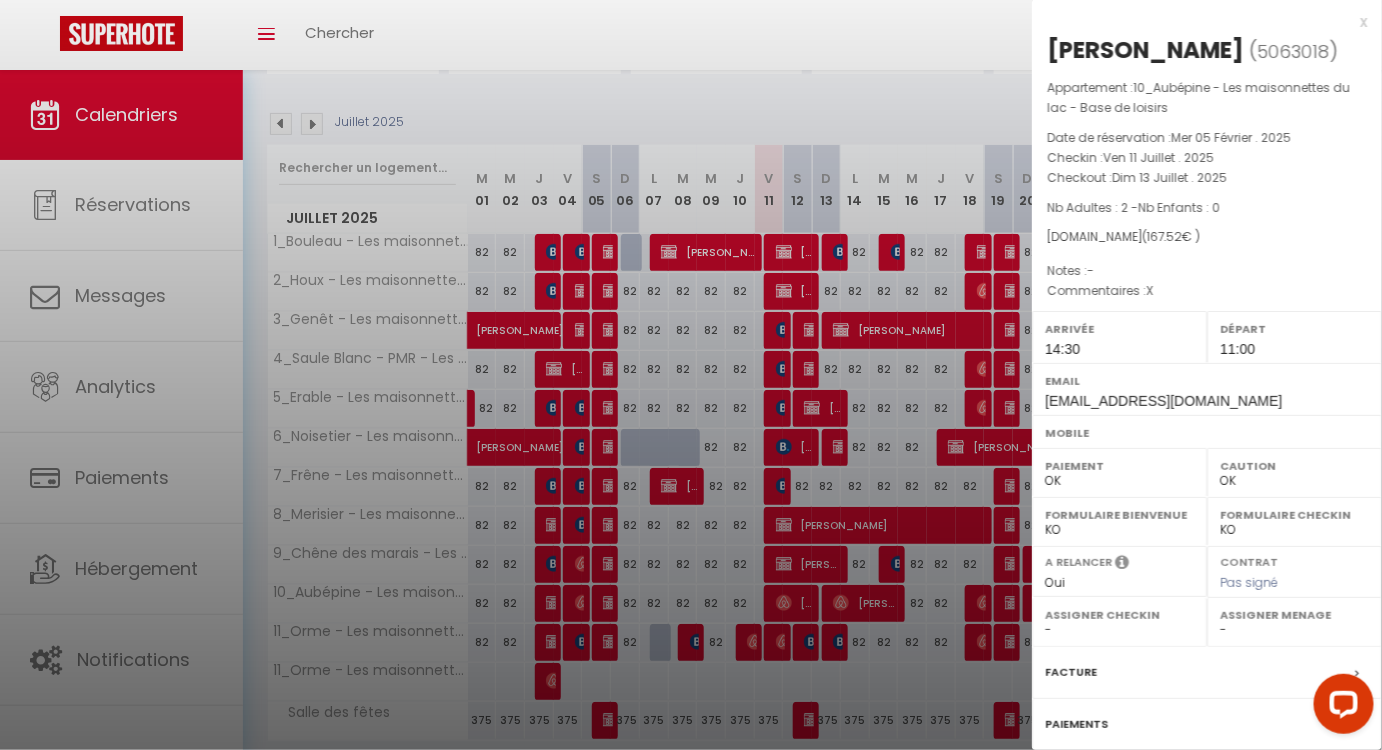 click at bounding box center [691, 375] 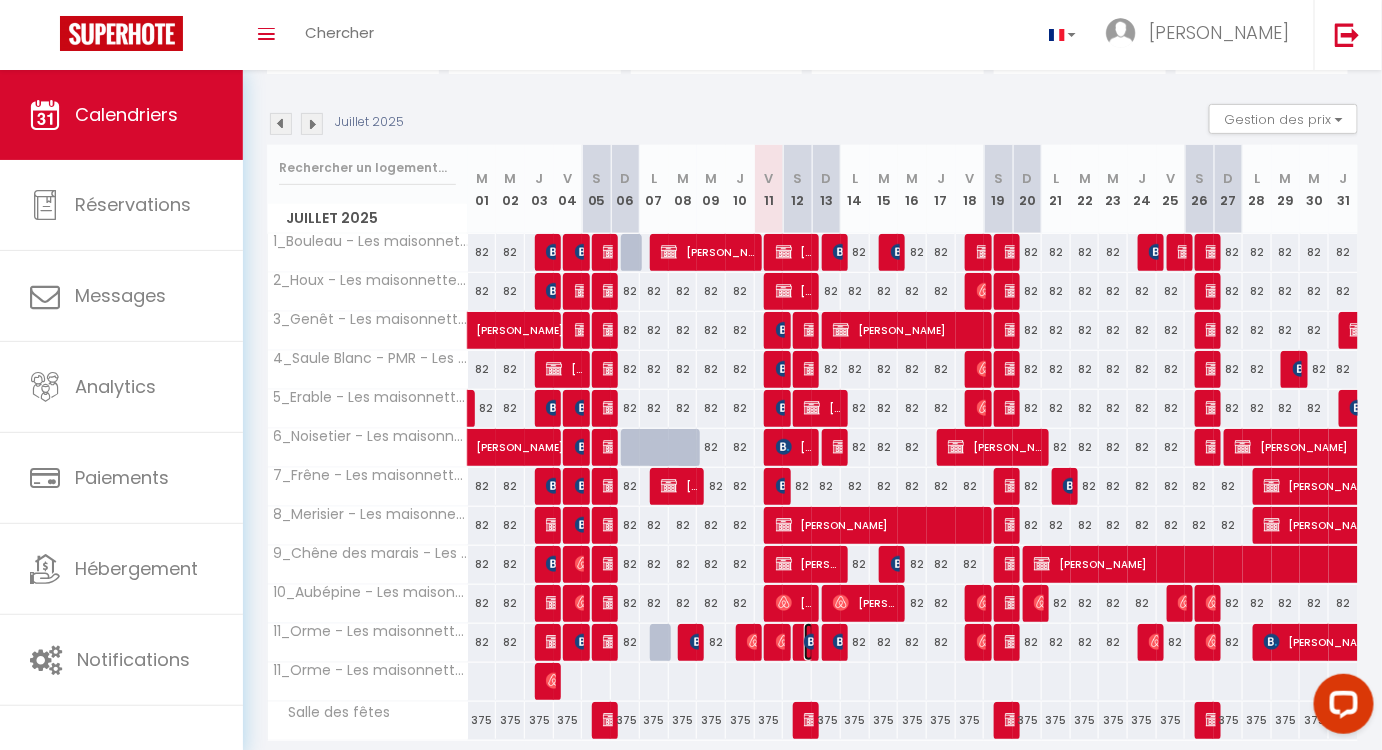 click at bounding box center [812, 642] 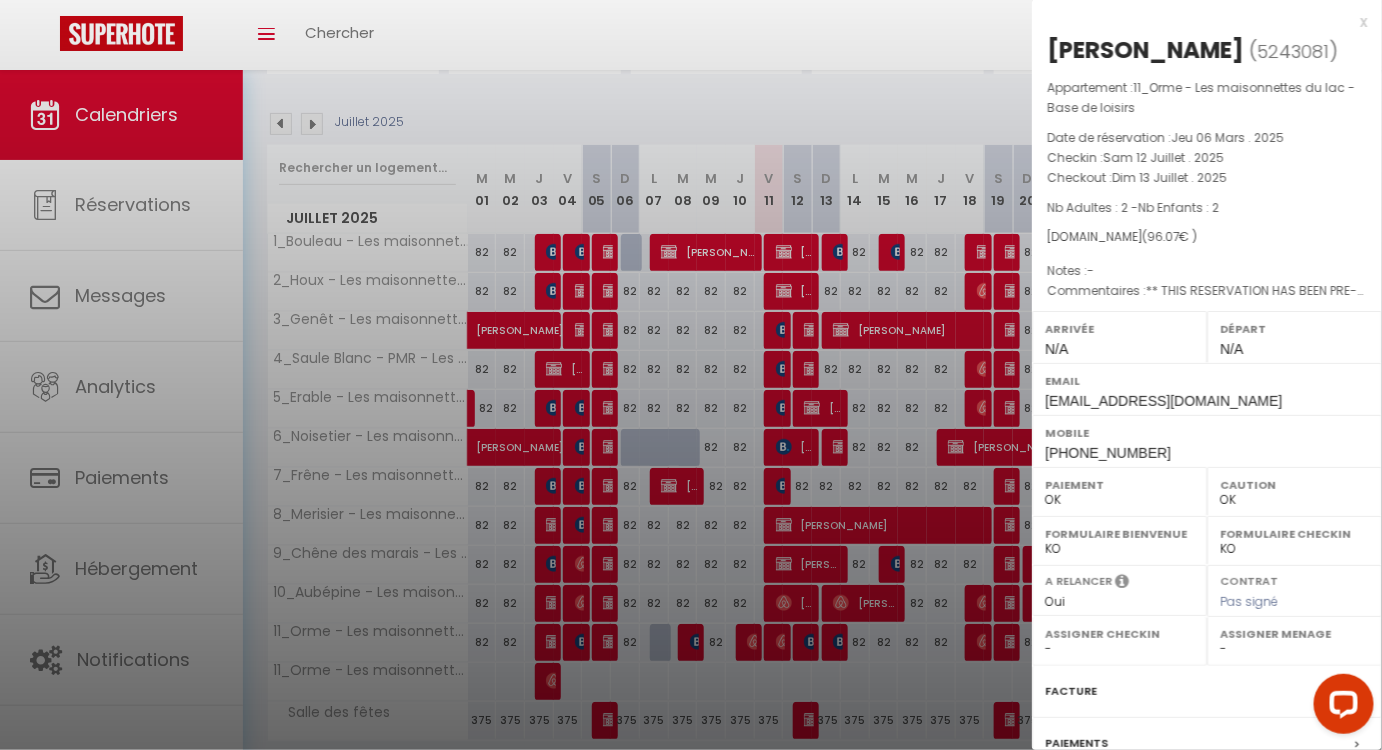 click at bounding box center [691, 375] 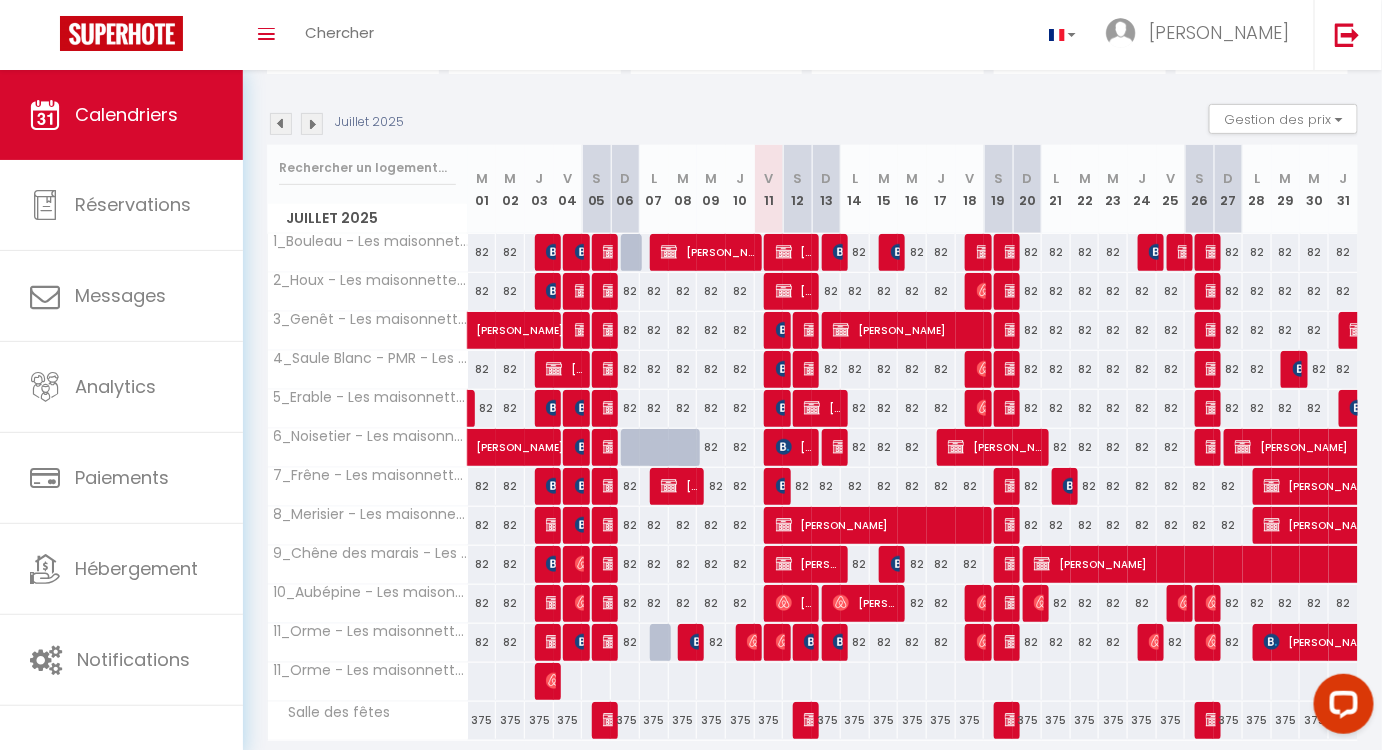 click at bounding box center (778, 487) 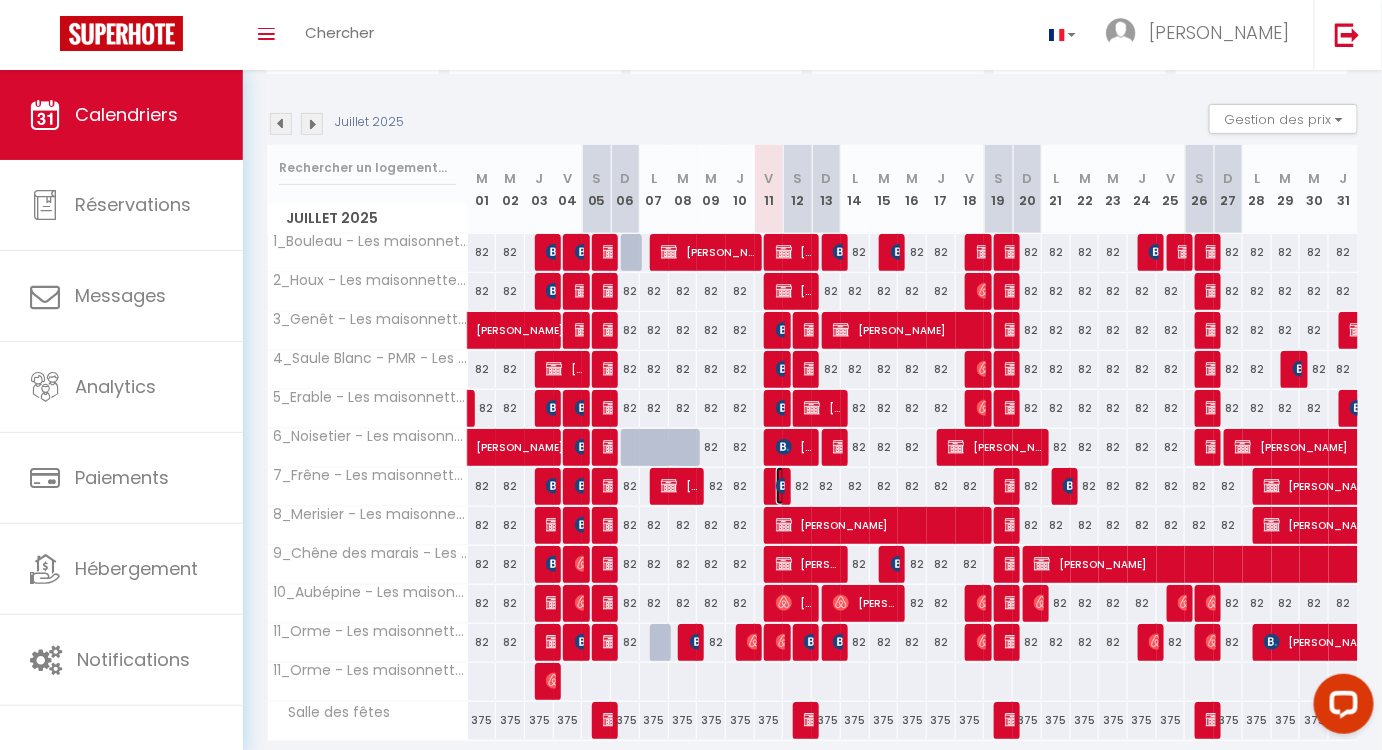 click on "Ludmila Power" at bounding box center (781, 486) 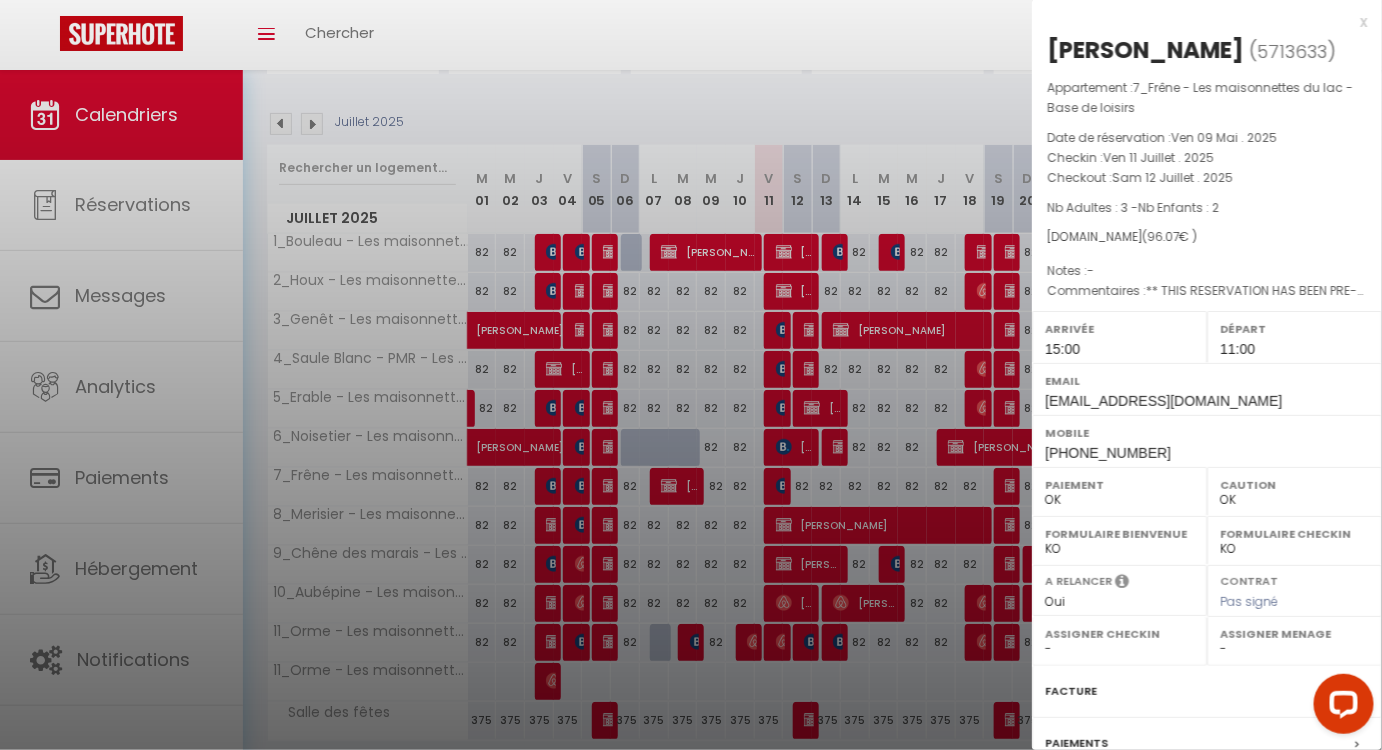 click at bounding box center (691, 375) 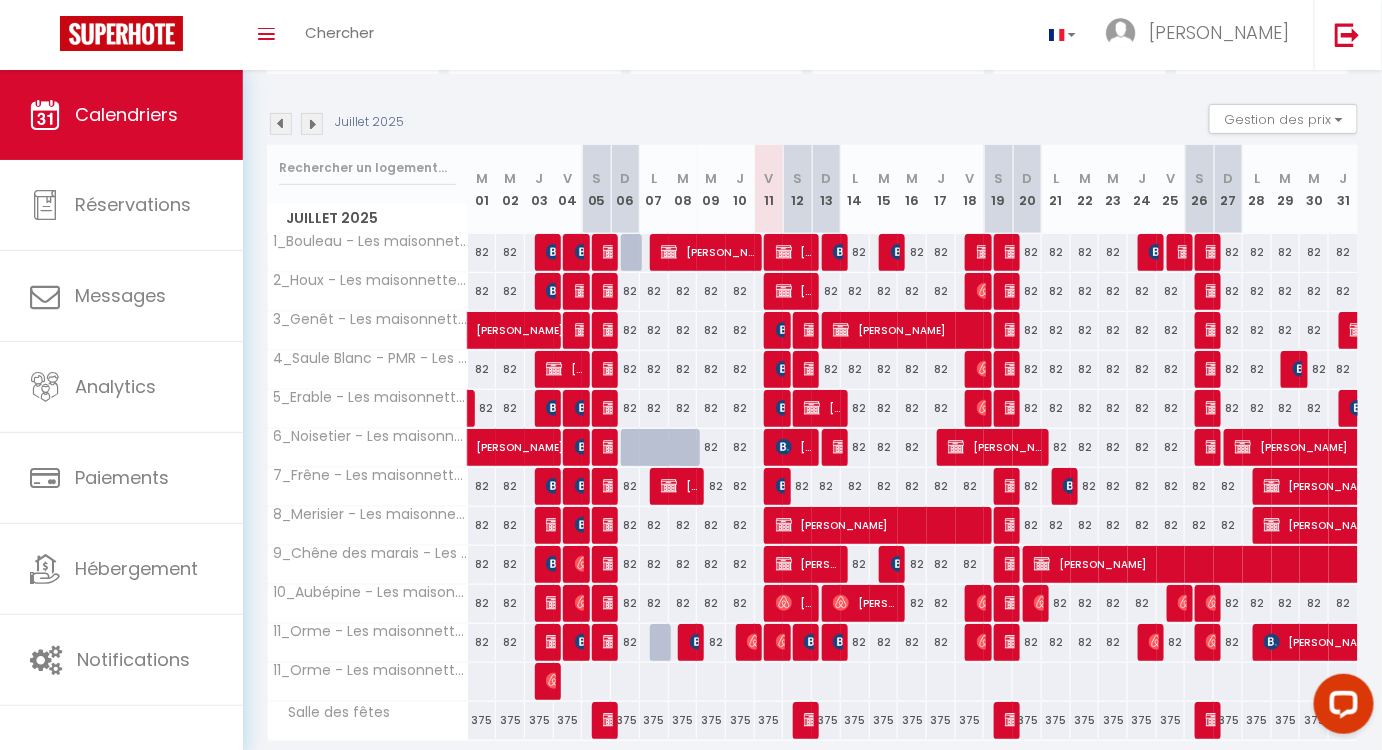 click on "Coaching SuperHote ce soir à 18h00, pour participer:  https://us02web.zoom.us/j/4667554618?pwd=QUhUTnBqenhNTG1HazhBOFJXWjRYUT09   ×     Toggle navigation       Toggle Search     Toggle menubar     Chercher   BUTTON                 Cindy   Paramètres            Résultat de la recherche   Aucun résultat     Calendriers     Réservations     Messages     Analytics      Paiements     Hébergement     Notifications                 Résultat de la recherche   Id   Appart   Voyageur    Checkin   Checkout   Nuits   Pers.   Plateforme   Statut     Résultat de la recherche   Aucun résultat           CALENDRIERS
Filtrer par hébergement
Les maisonnettes du Lac       1_Bouleau - Les maisonnettes du Lac - Base de loisir     2_Houx - Les maisonnettes du lac - Base de loisirs     3_Genêt - Les maisonnettes du lac - Base de loisirs     4_Saule Blanc - PMR - Les maisonnettes du lac     5_Erable - Les maisonnettes du lac - Base de loisirs                 Autres" at bounding box center (691, 355) 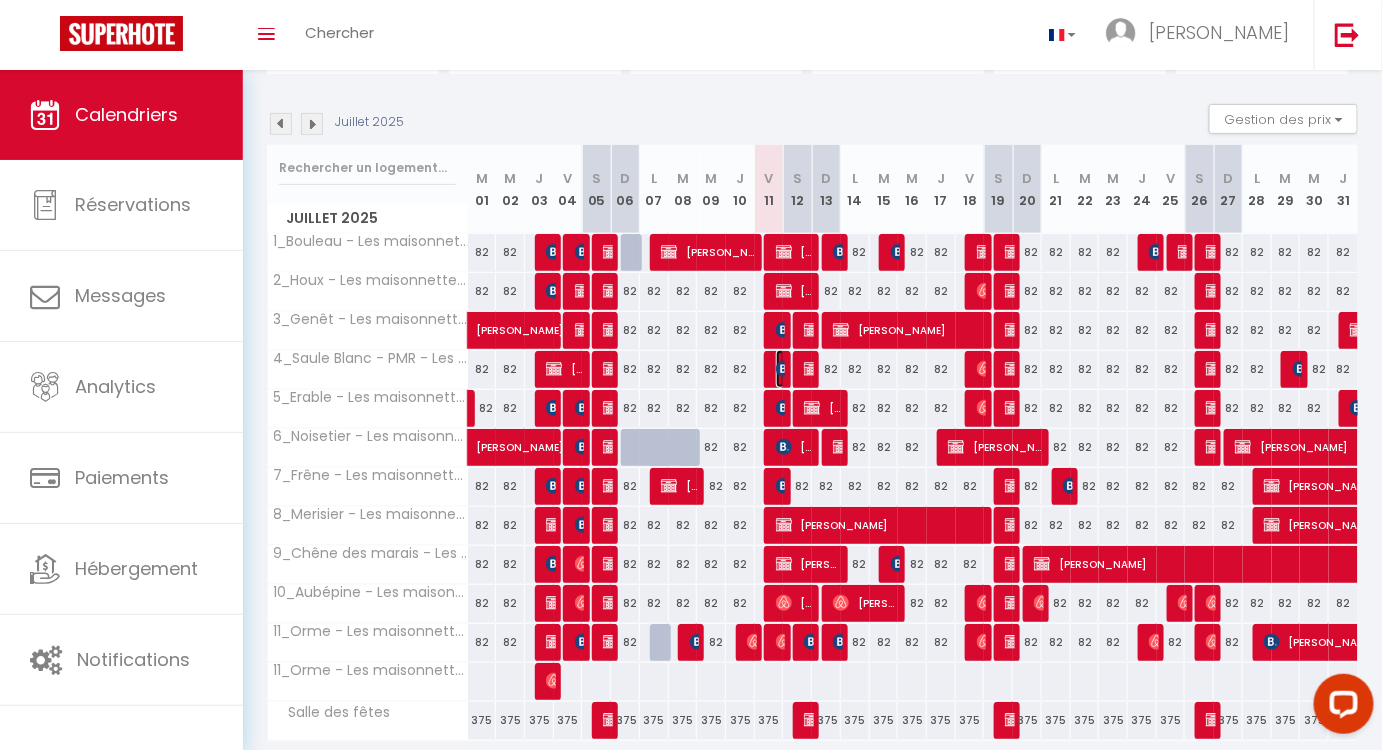click at bounding box center (784, 369) 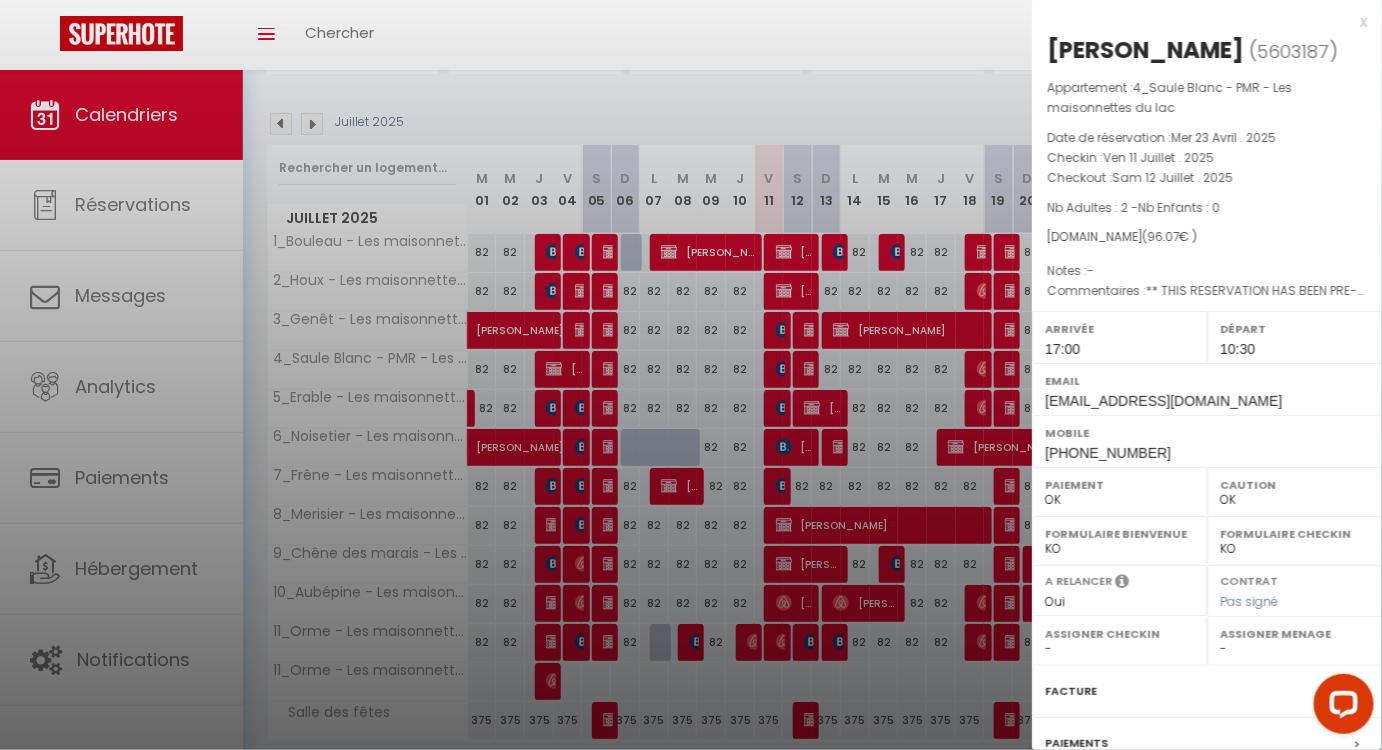 click at bounding box center [691, 375] 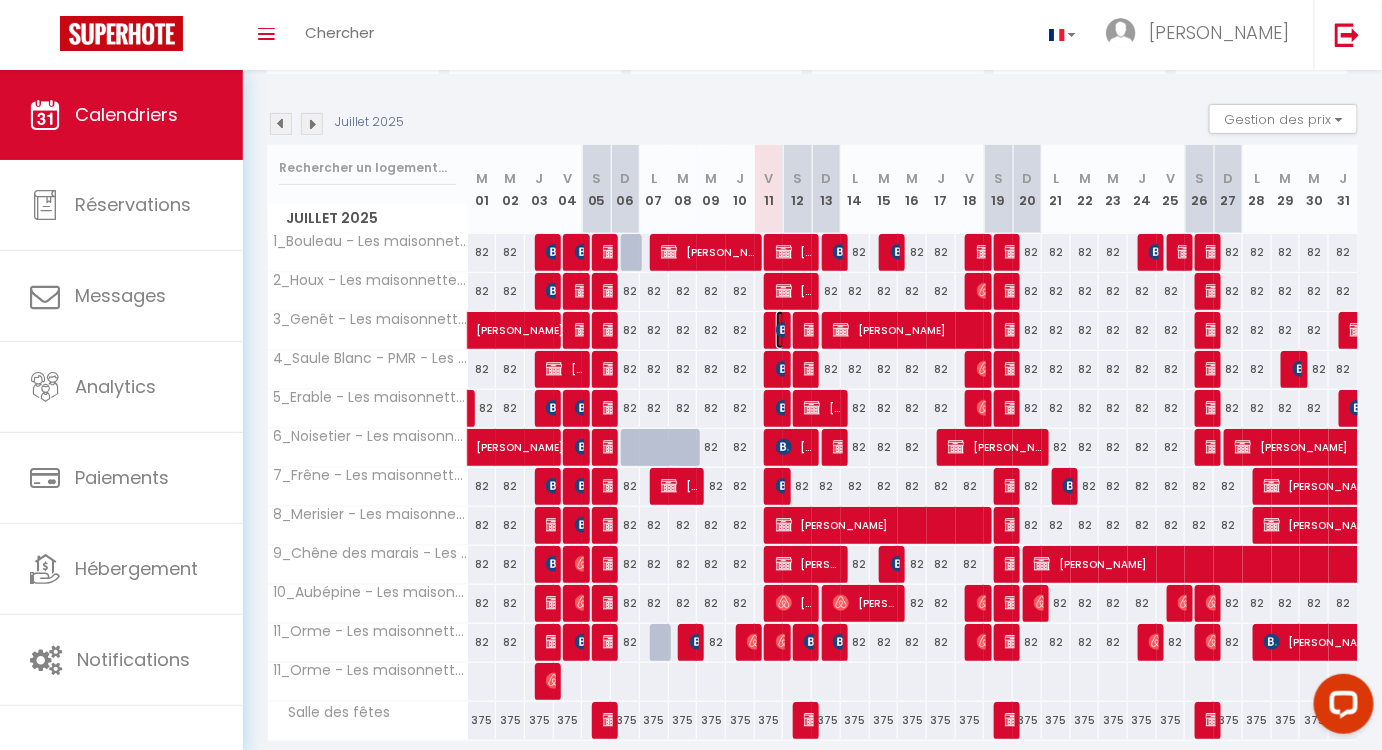 click on "Ana Isabel Meléndez Sánchez" at bounding box center (781, 330) 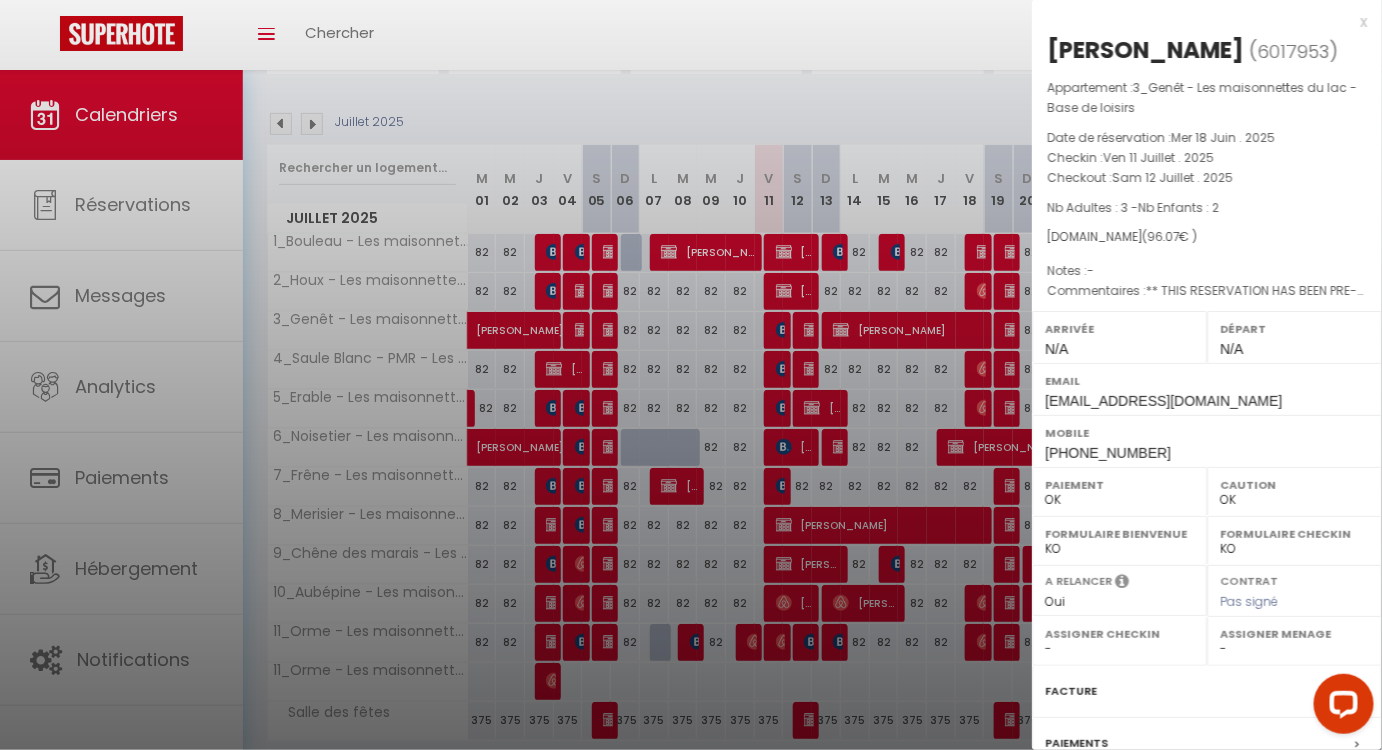 click at bounding box center [691, 375] 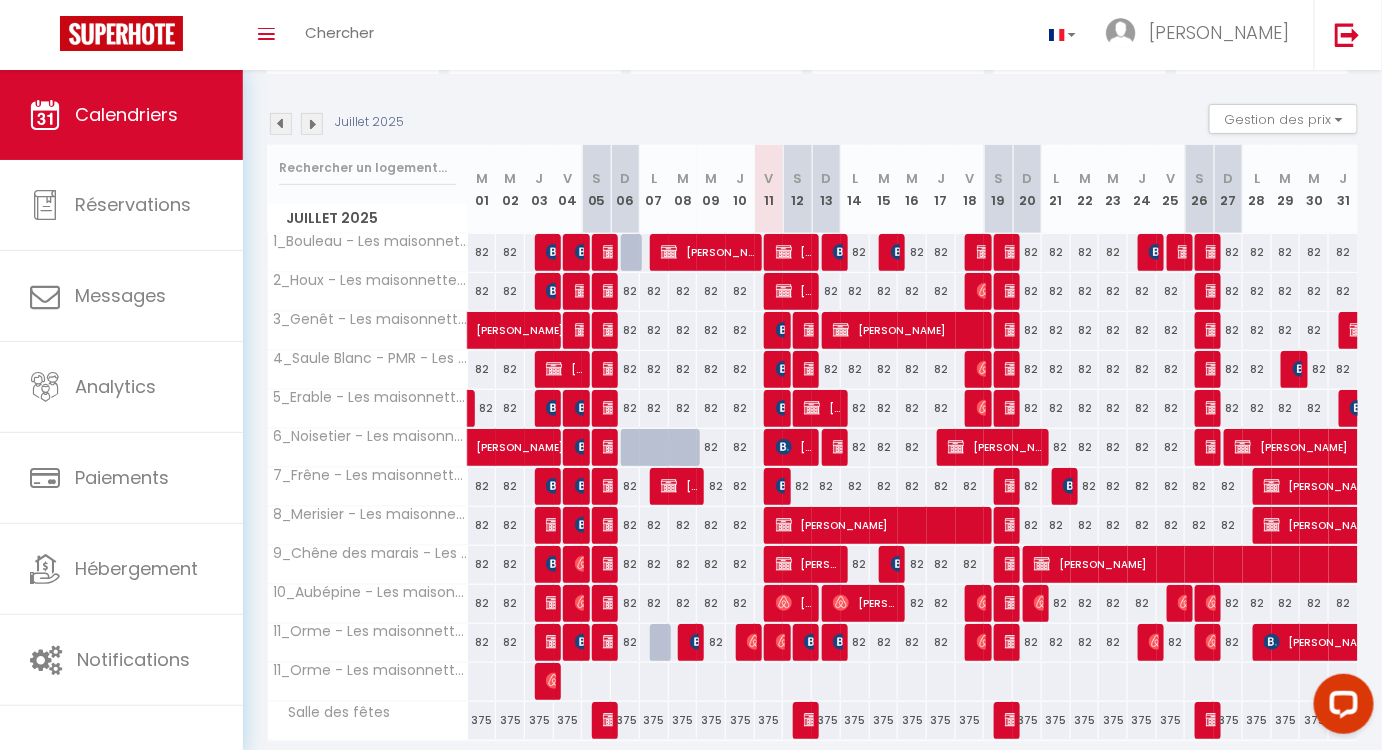 click on "Coaching SuperHote ce soir à 18h00, pour participer:  https://us02web.zoom.us/j/4667554618?pwd=QUhUTnBqenhNTG1HazhBOFJXWjRYUT09   ×     Toggle navigation       Toggle Search     Toggle menubar     Chercher   BUTTON                 Cindy   Paramètres            Résultat de la recherche   Aucun résultat     Calendriers     Réservations     Messages     Analytics      Paiements     Hébergement     Notifications                 Résultat de la recherche   Id   Appart   Voyageur    Checkin   Checkout   Nuits   Pers.   Plateforme   Statut     Résultat de la recherche   Aucun résultat           CALENDRIERS
Filtrer par hébergement
Les maisonnettes du Lac       1_Bouleau - Les maisonnettes du Lac - Base de loisir     2_Houx - Les maisonnettes du lac - Base de loisirs     3_Genêt - Les maisonnettes du lac - Base de loisirs     4_Saule Blanc - PMR - Les maisonnettes du lac     5_Erable - Les maisonnettes du lac - Base de loisirs                 Autres" at bounding box center (691, 355) 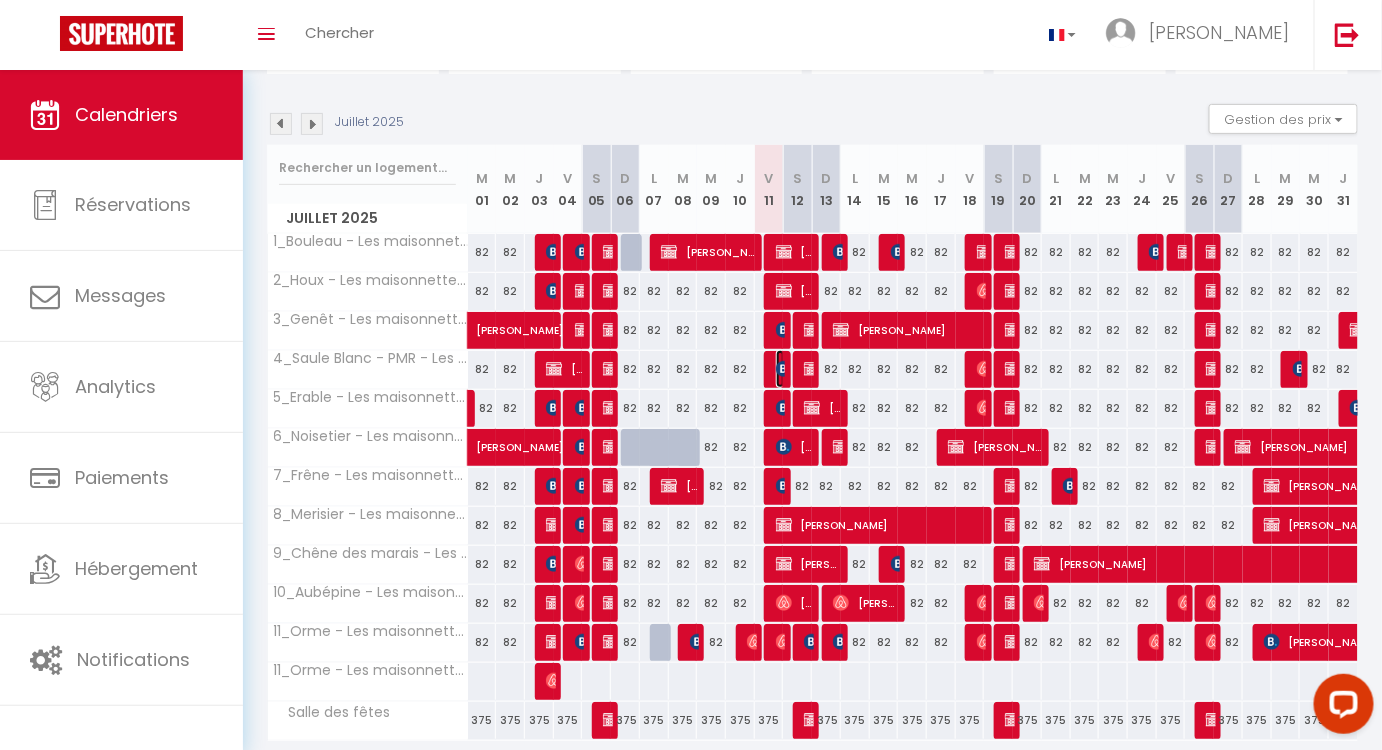 click at bounding box center (784, 369) 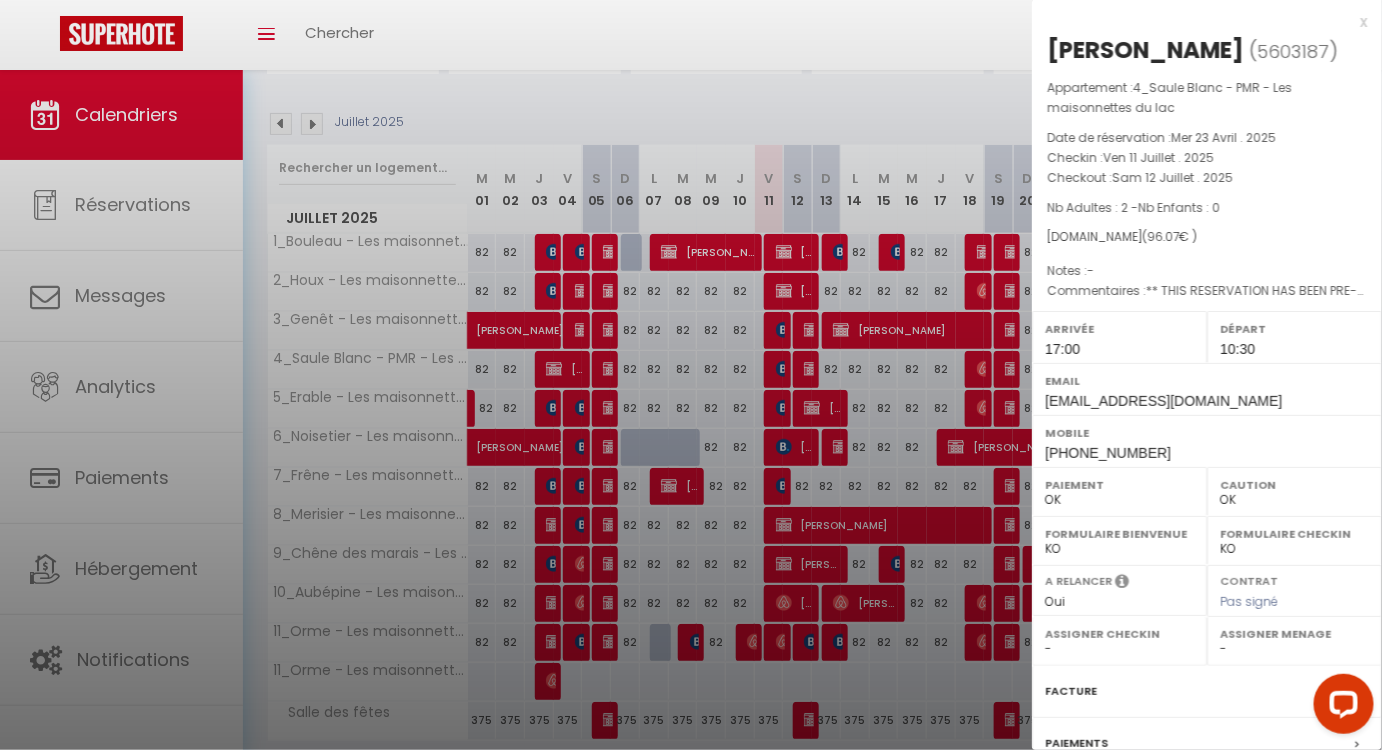 click at bounding box center (691, 375) 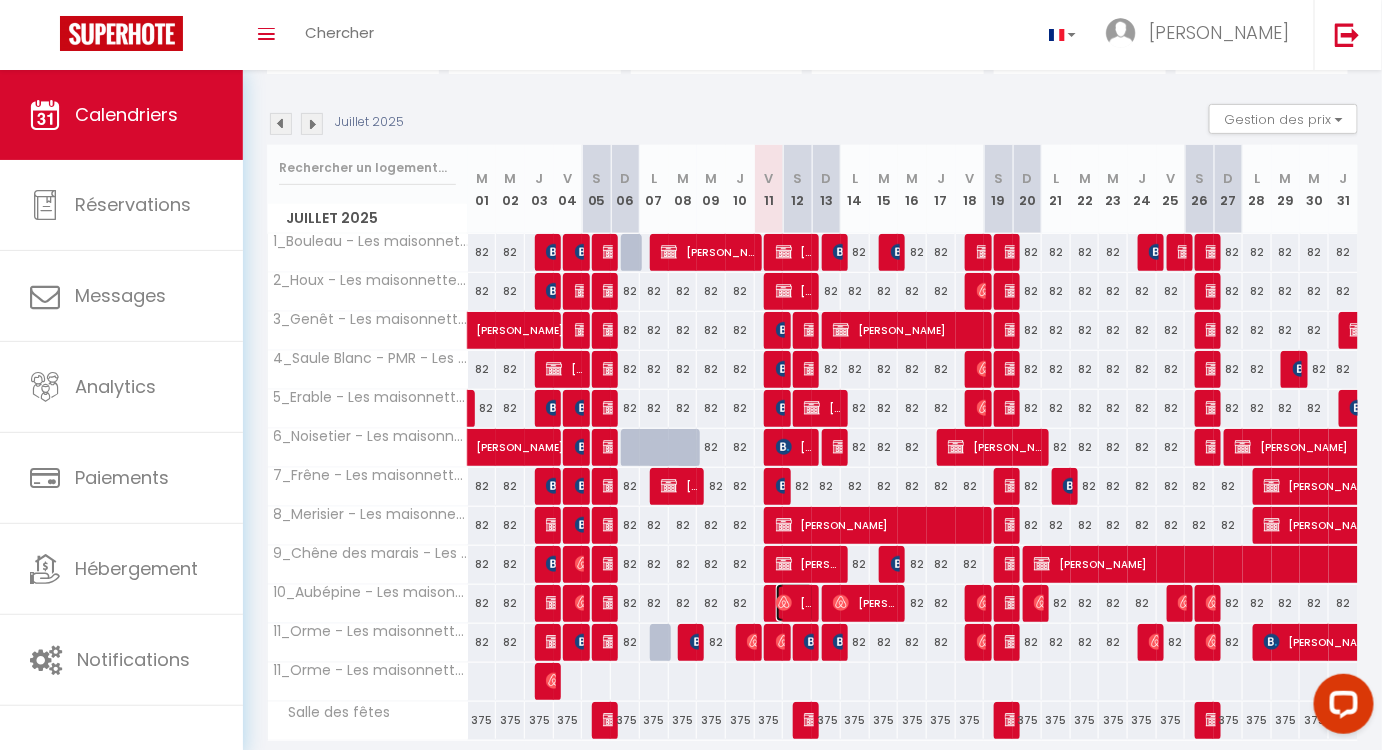click on "Philippe Chalopin" at bounding box center (795, 603) 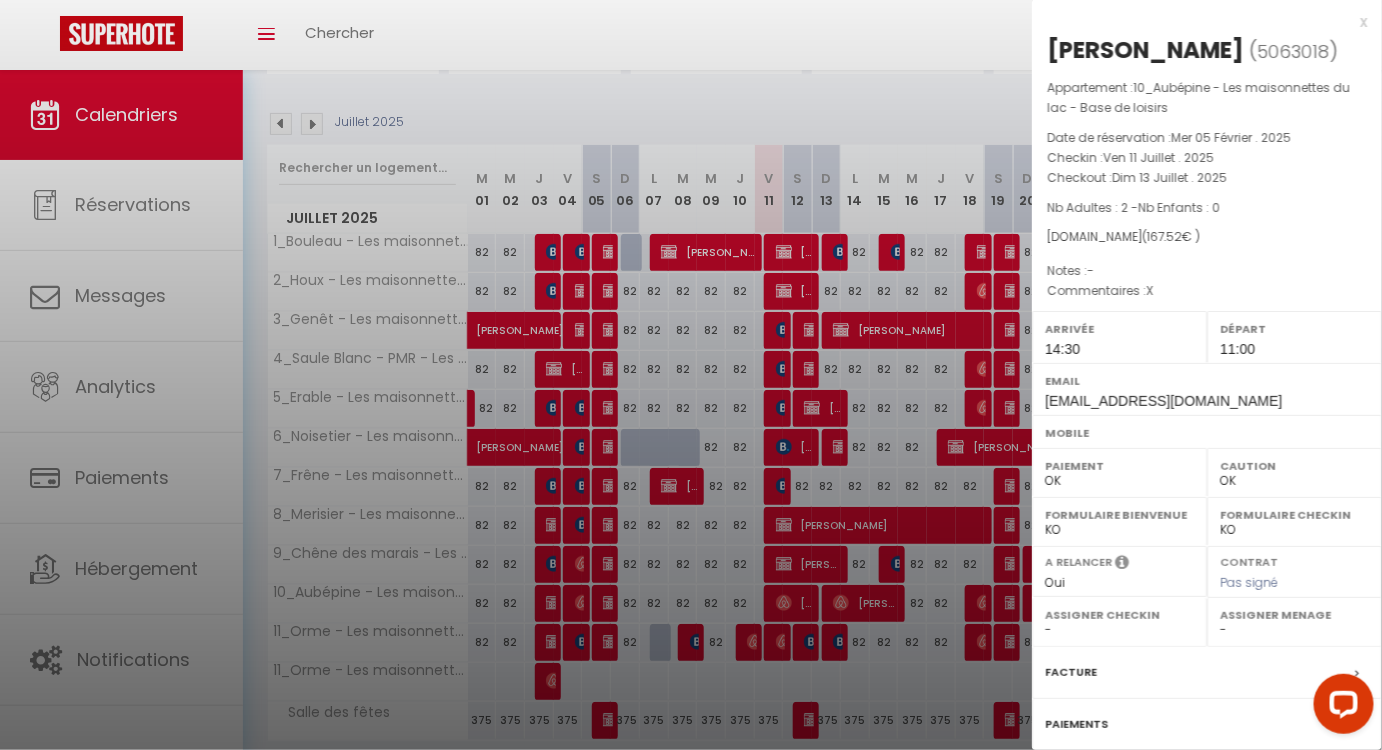 click at bounding box center [691, 375] 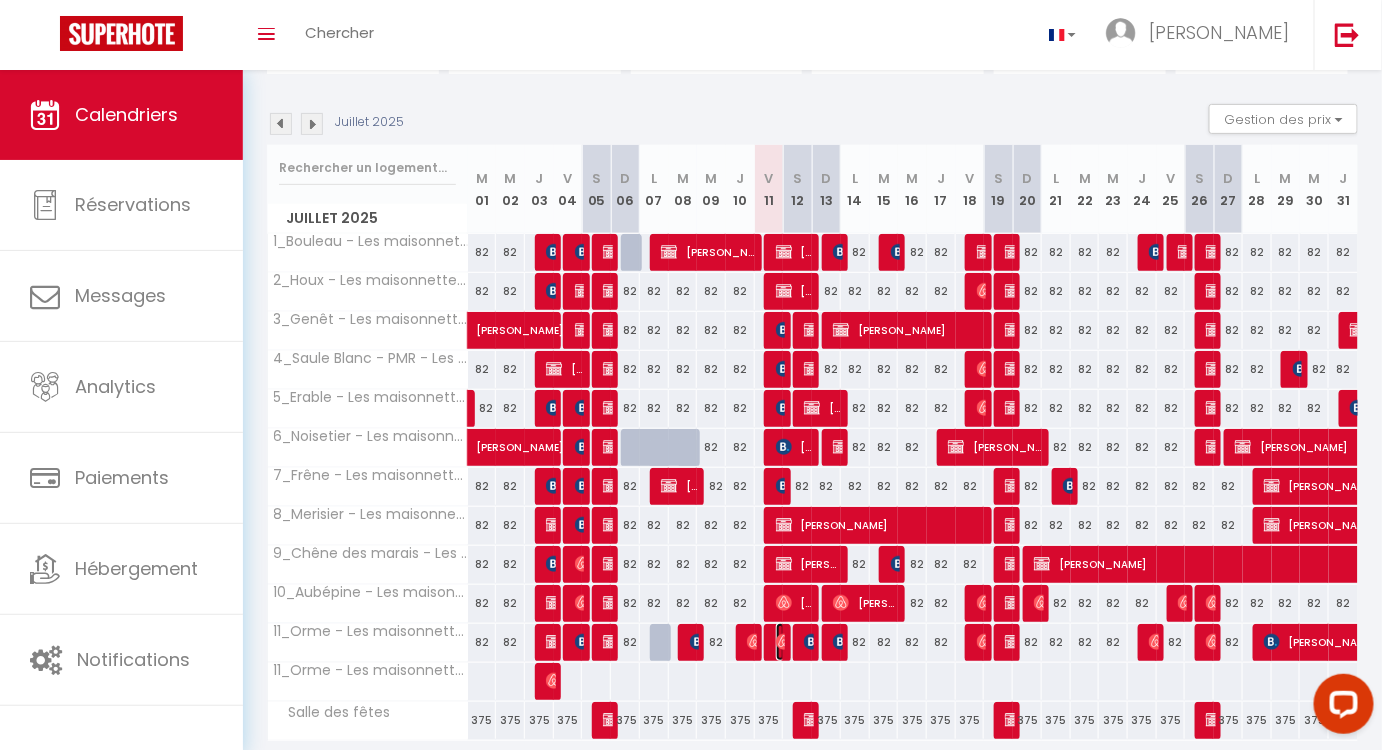 click at bounding box center [784, 642] 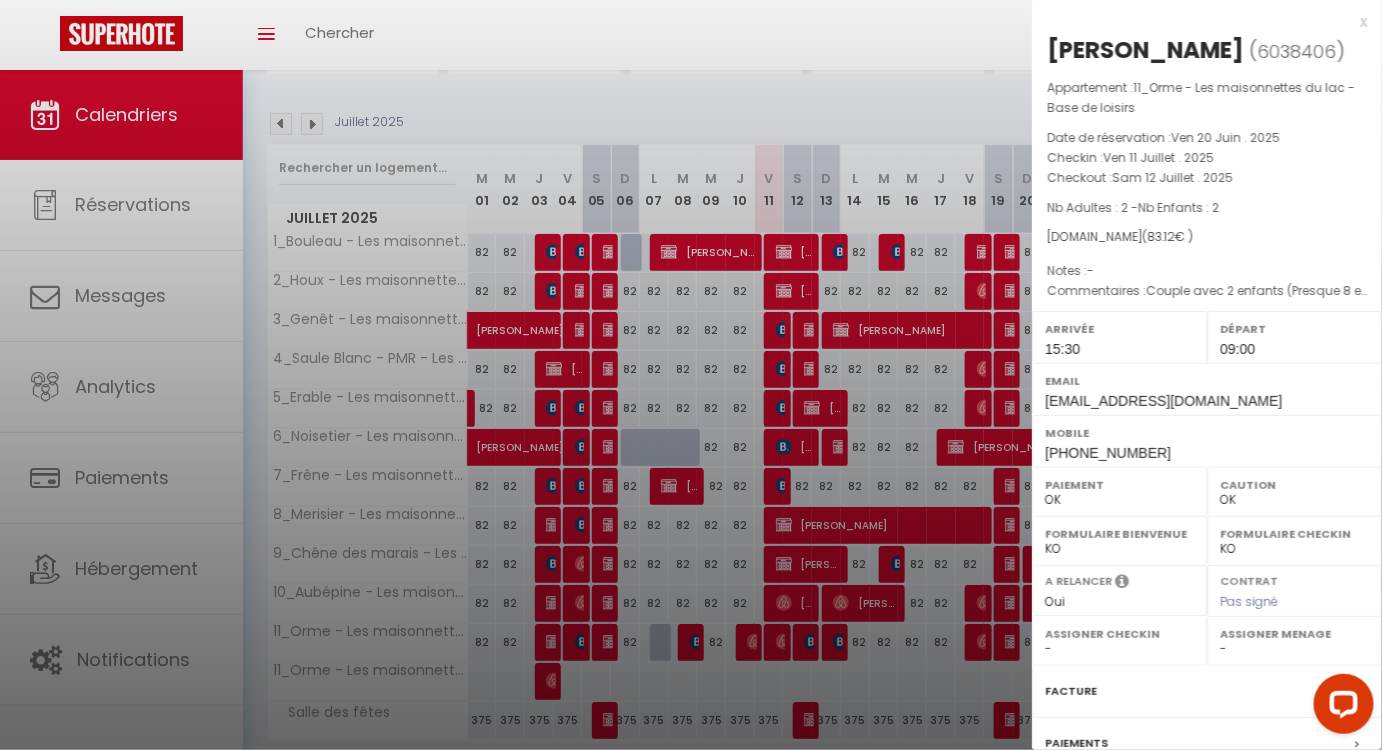 click at bounding box center (691, 375) 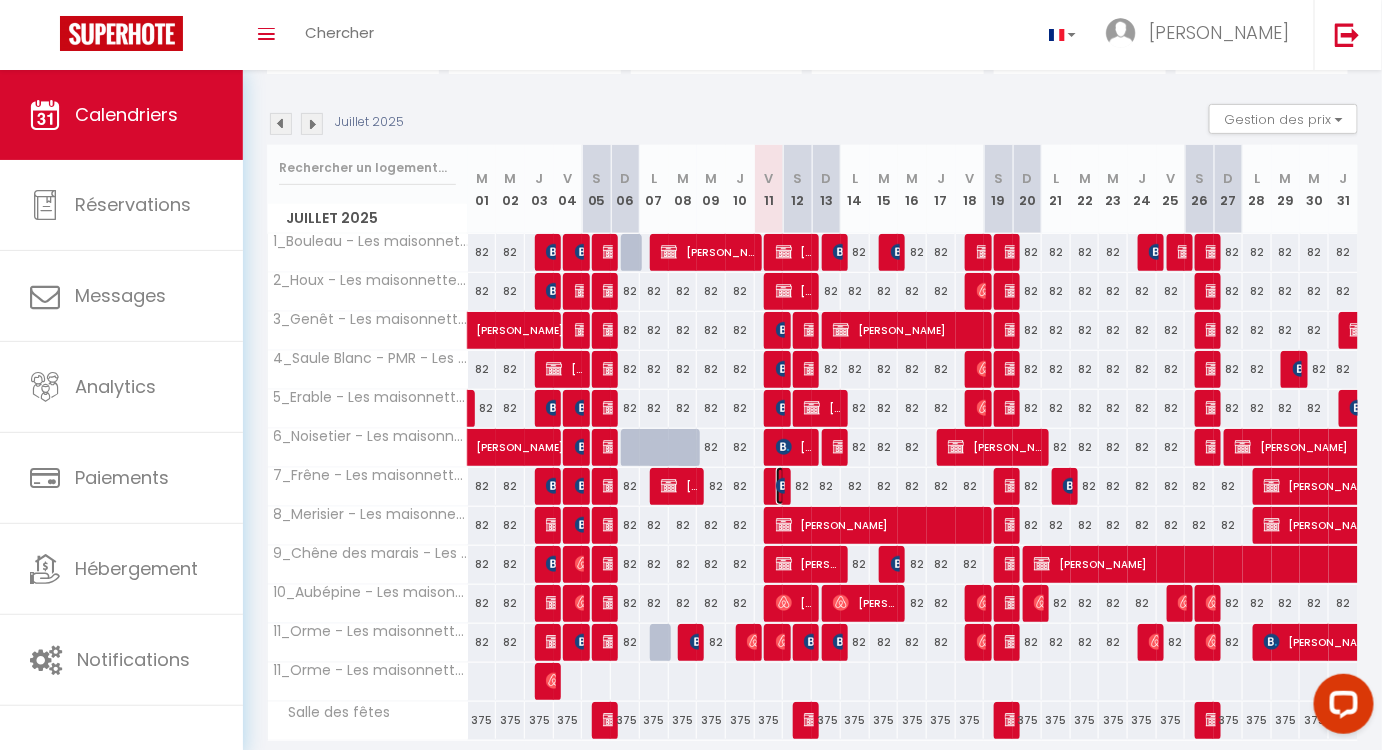 click at bounding box center (784, 486) 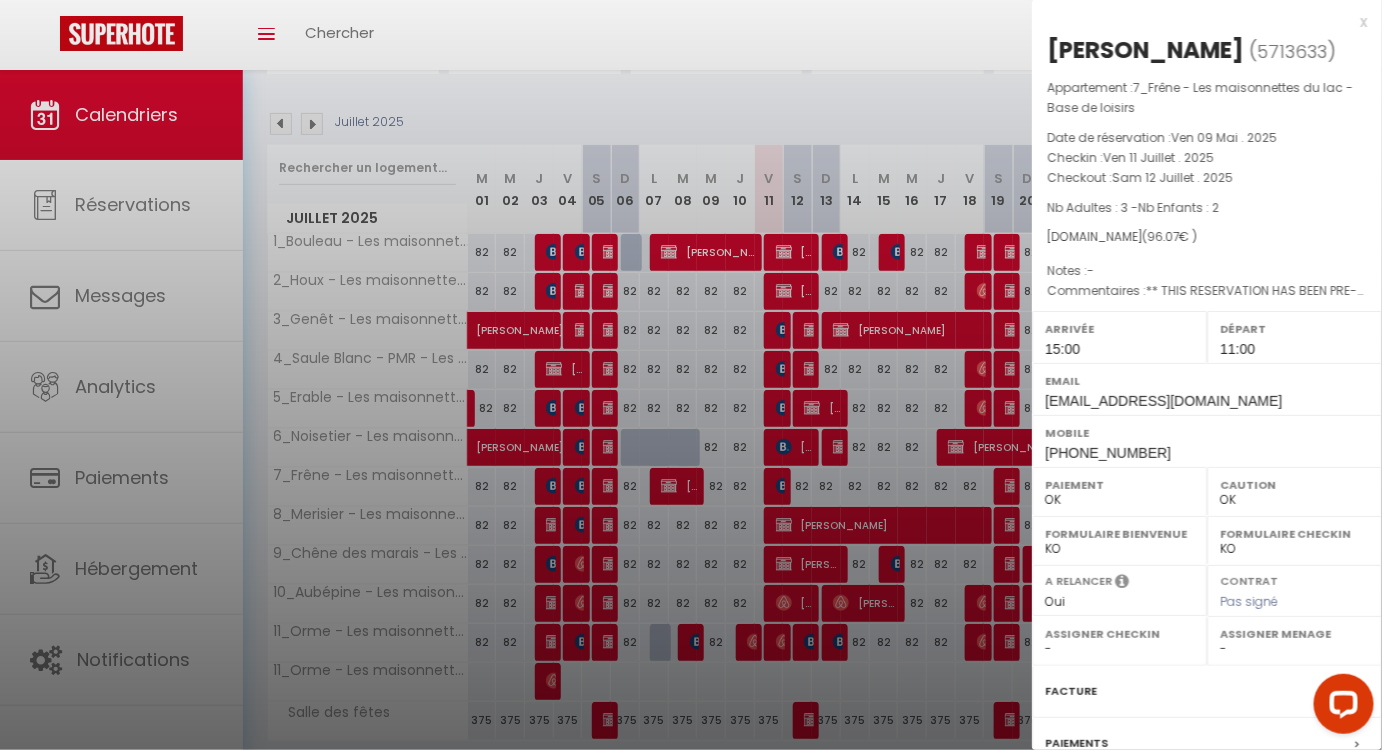 click at bounding box center (691, 375) 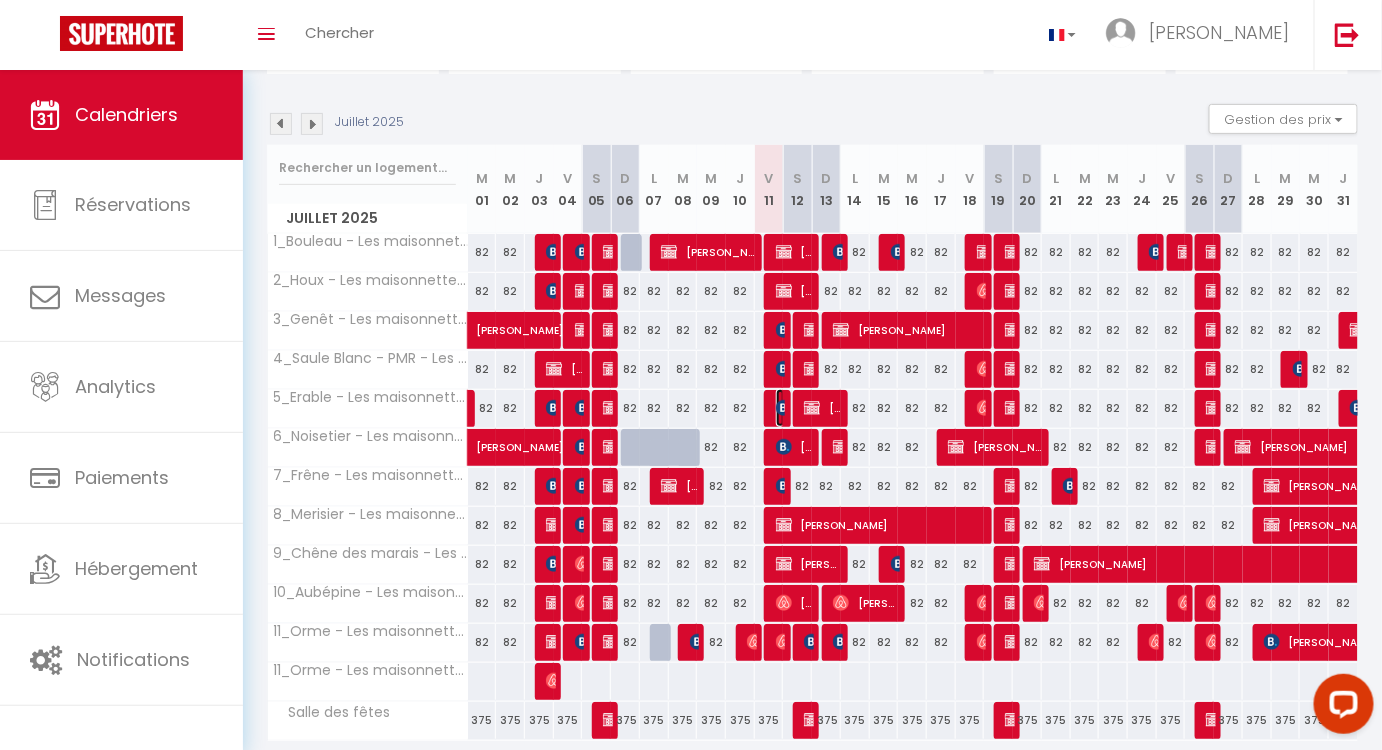 click at bounding box center (784, 408) 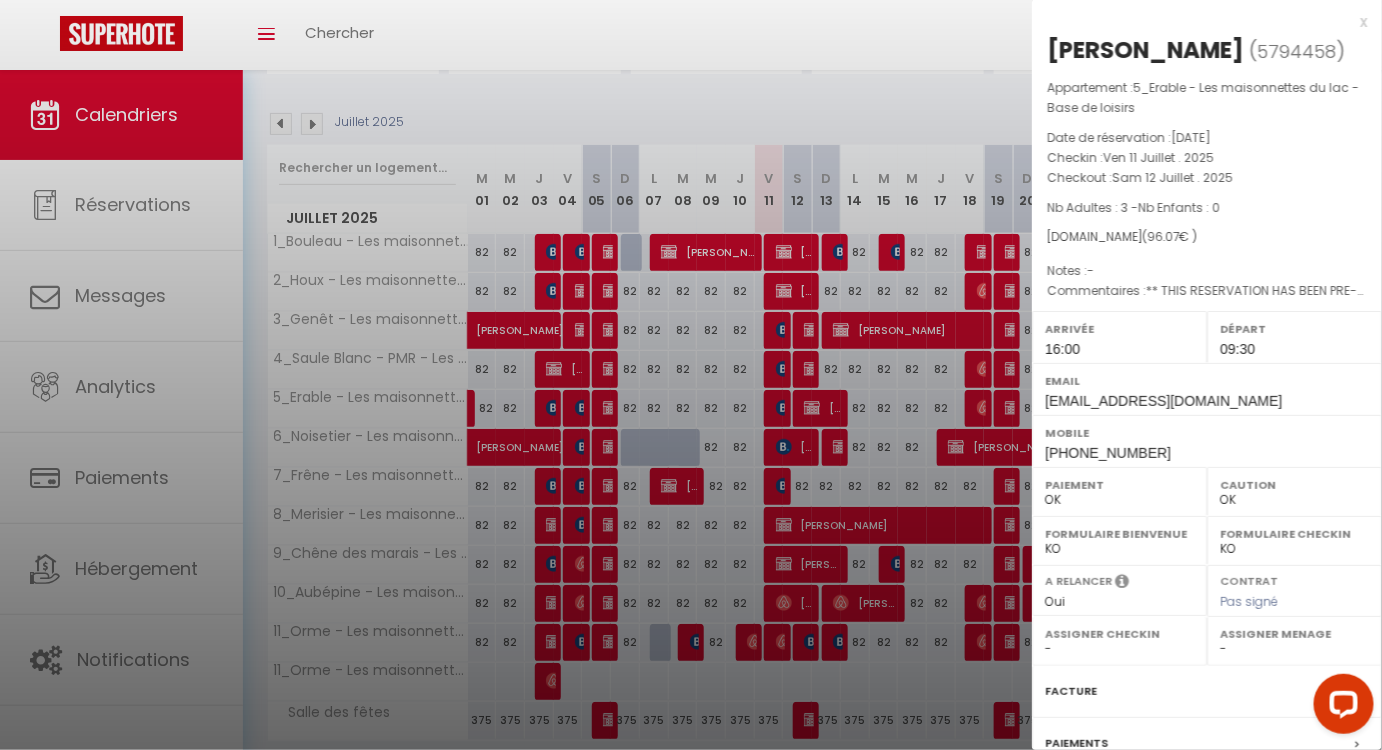 click at bounding box center [691, 375] 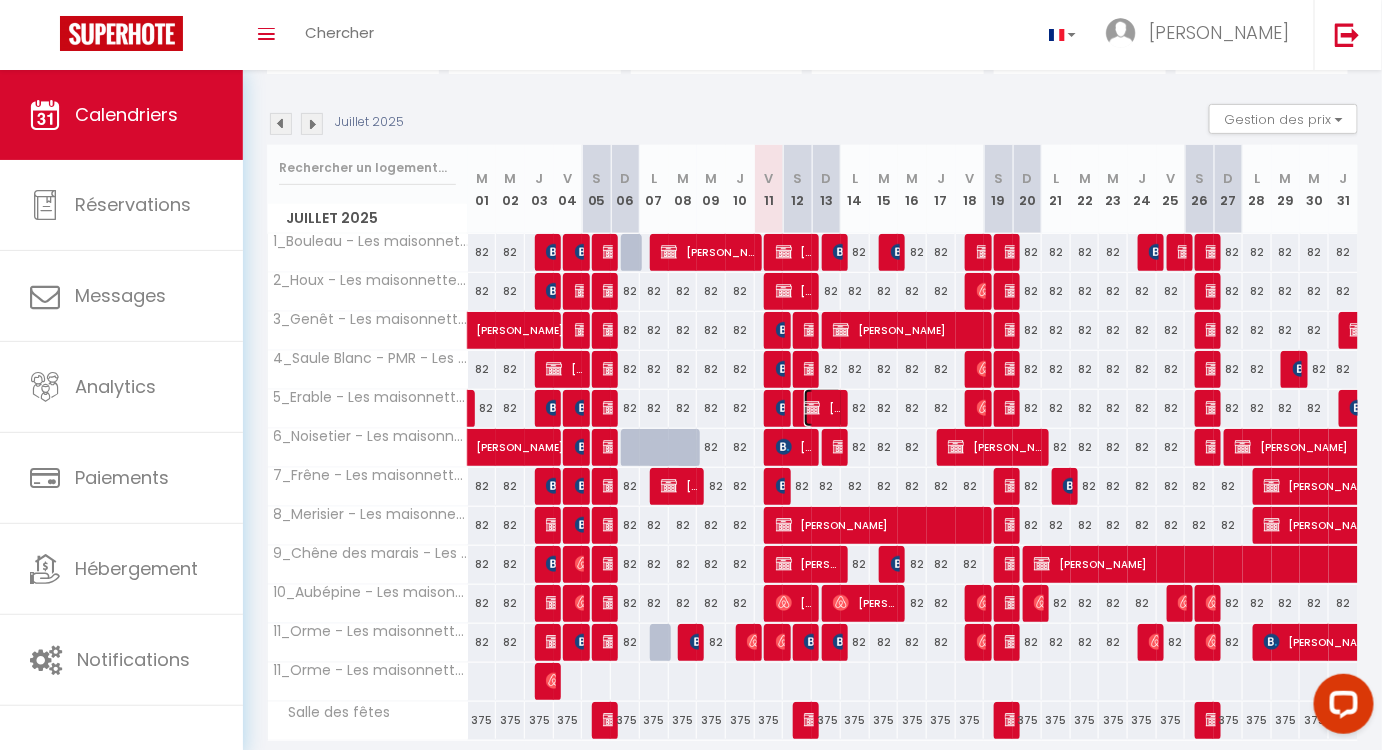 click on "Gaëlle Julien" at bounding box center [823, 408] 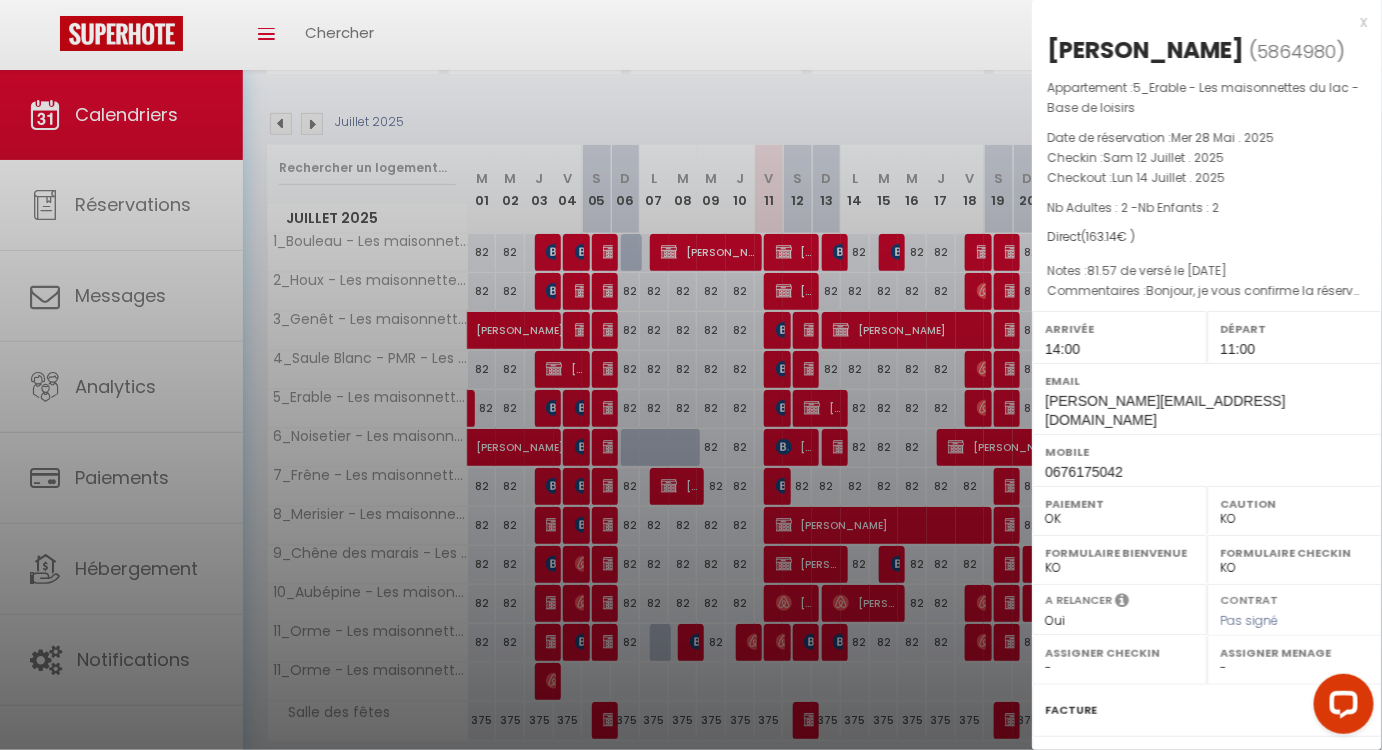 click at bounding box center [691, 375] 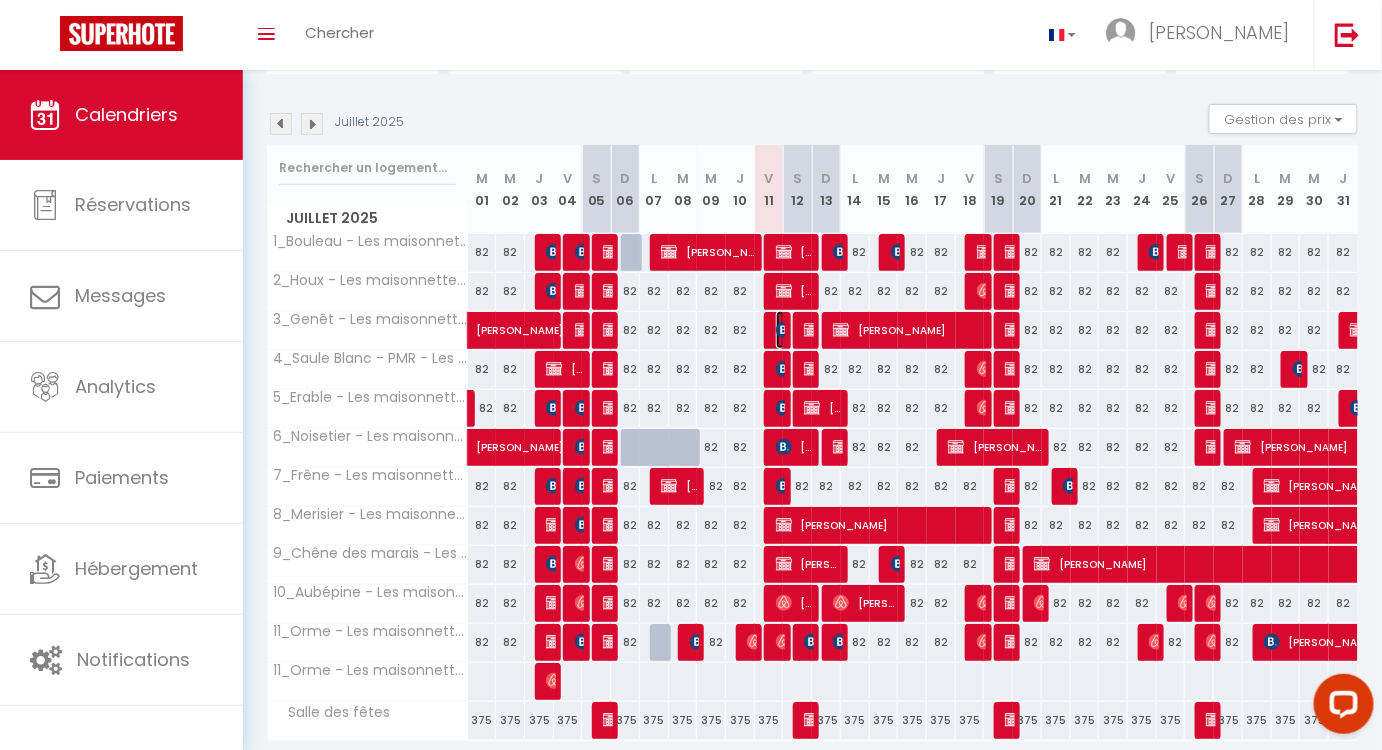 click on "Ana Isabel Meléndez Sánchez" at bounding box center (781, 330) 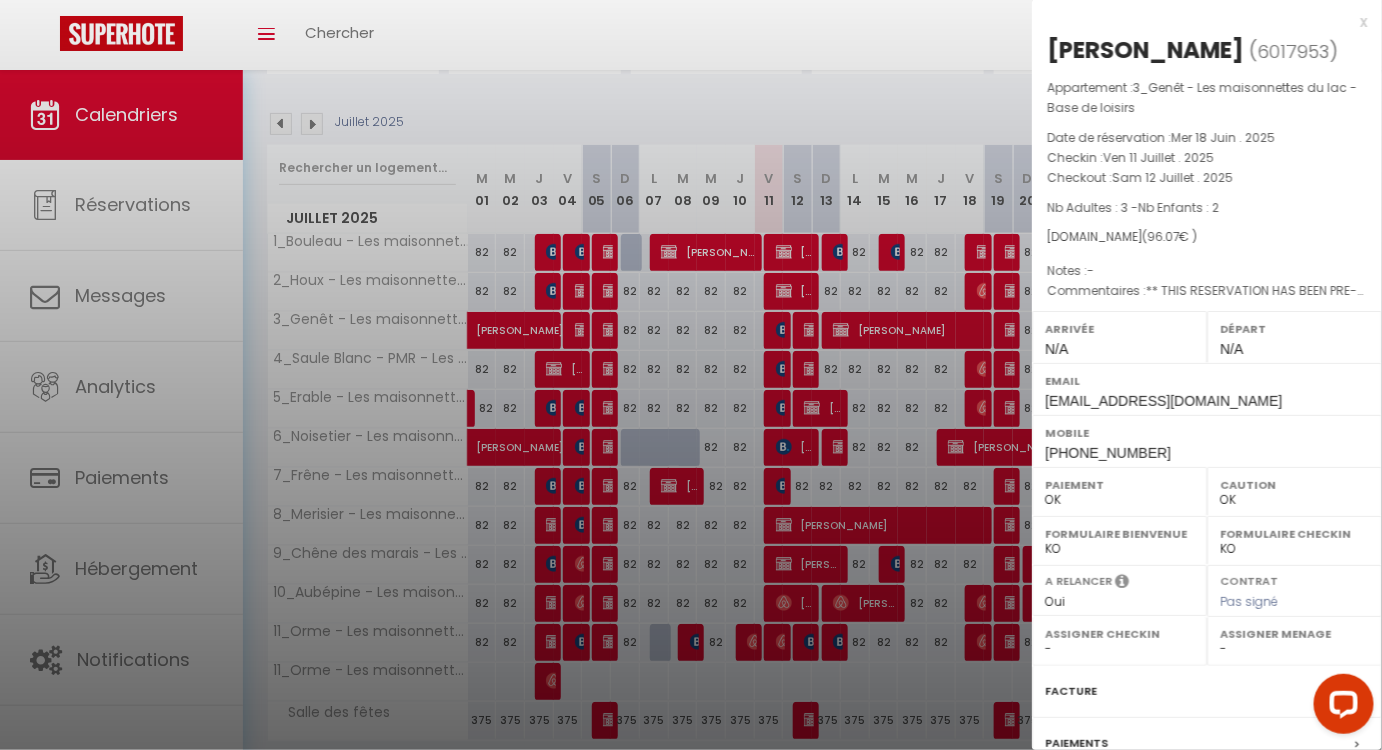 click at bounding box center [691, 375] 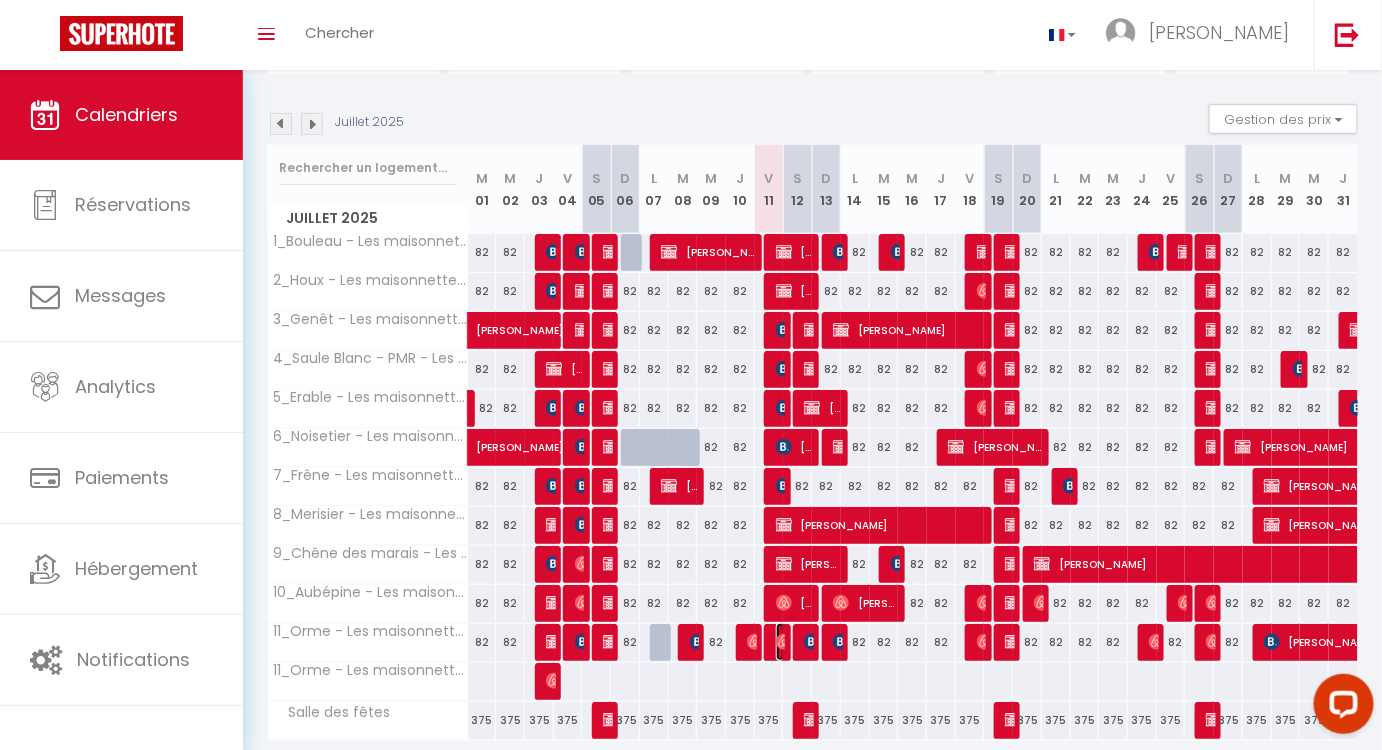 click at bounding box center (784, 642) 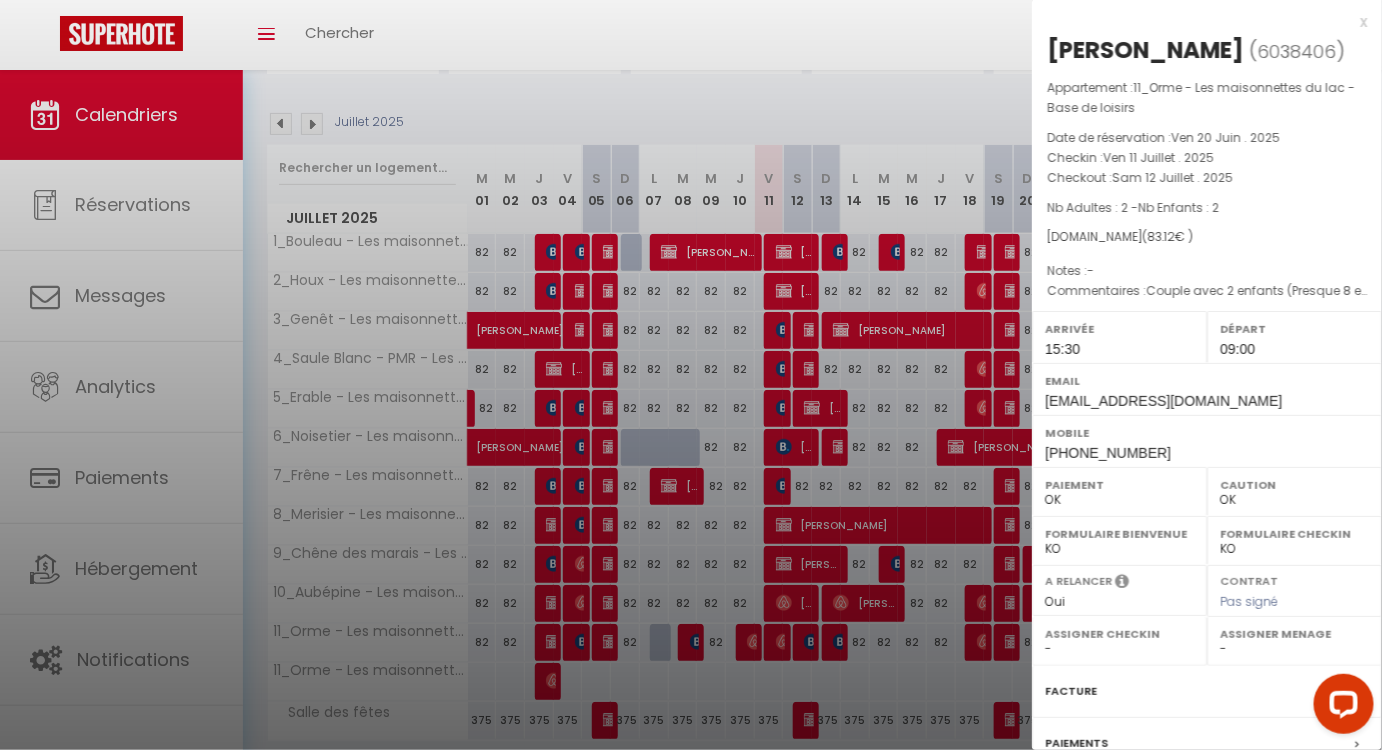 click at bounding box center [691, 375] 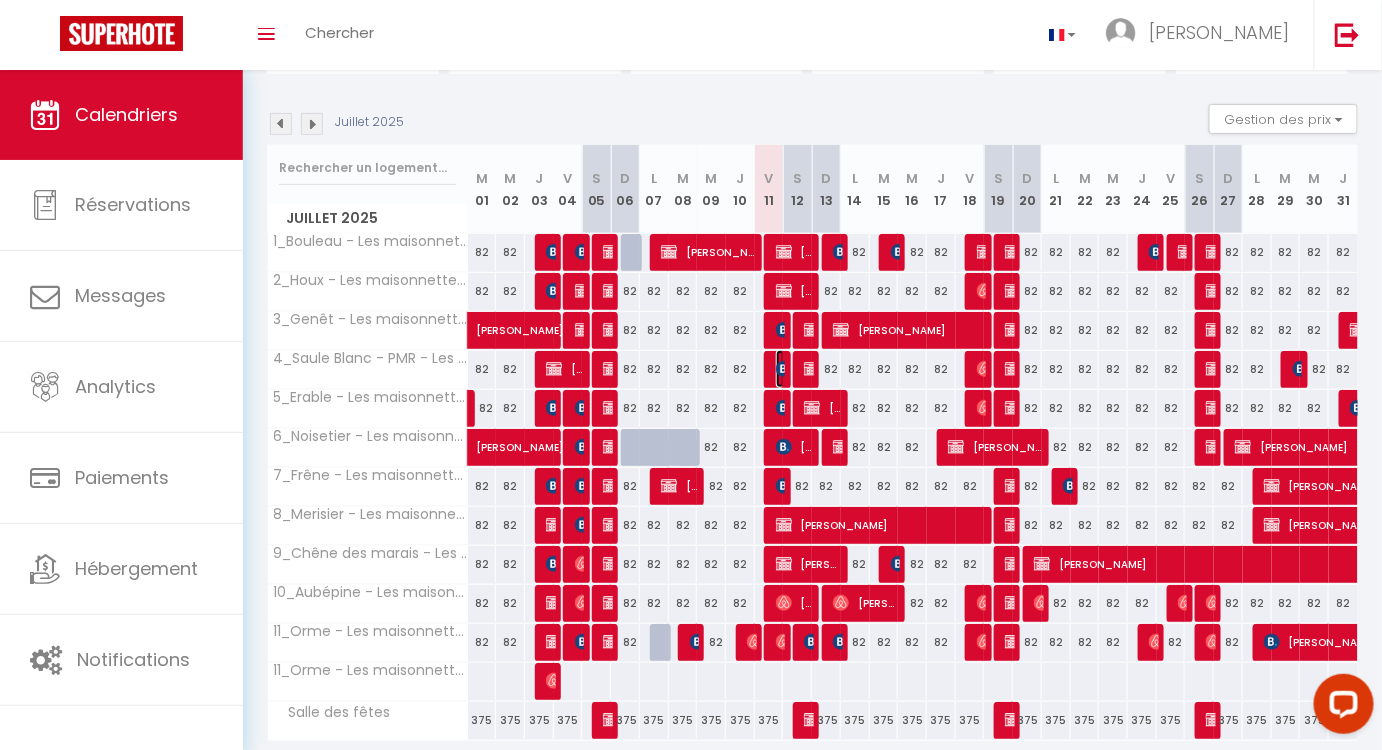 click at bounding box center [784, 369] 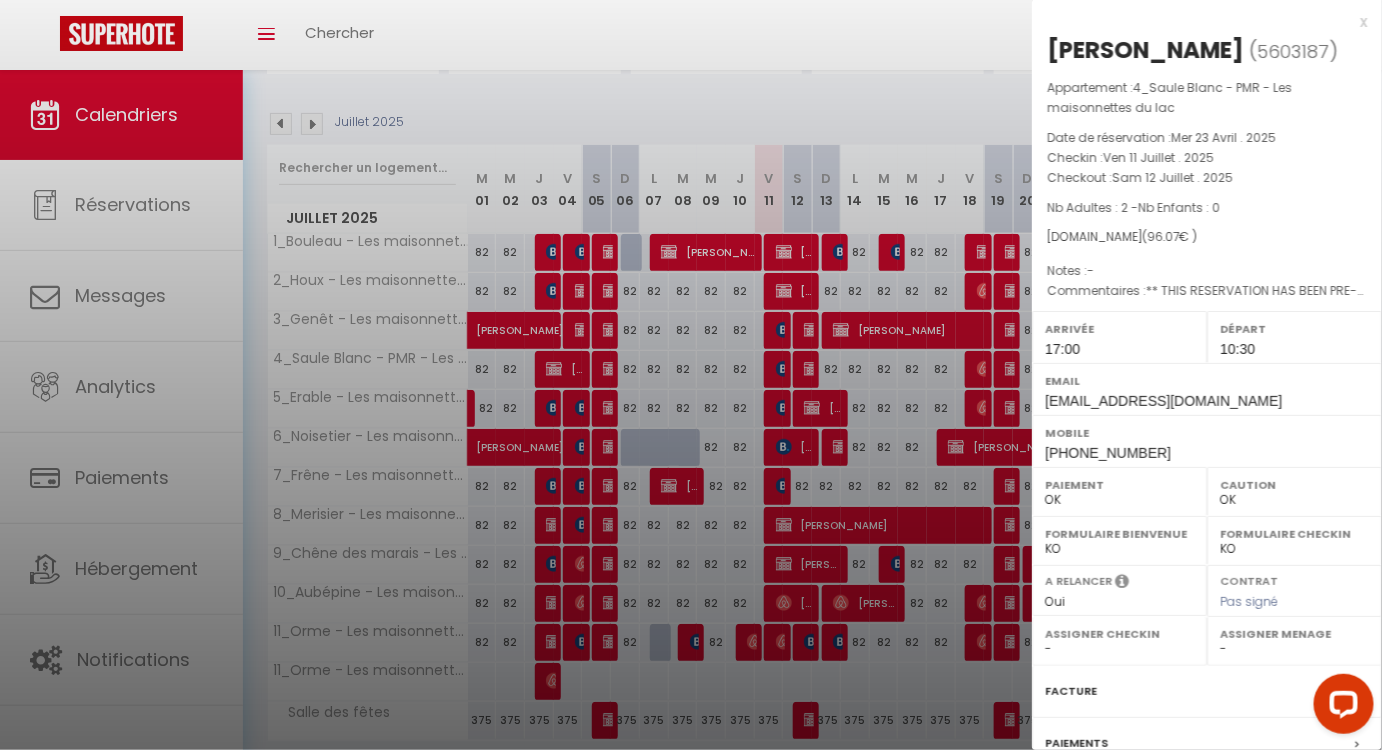 click at bounding box center [691, 375] 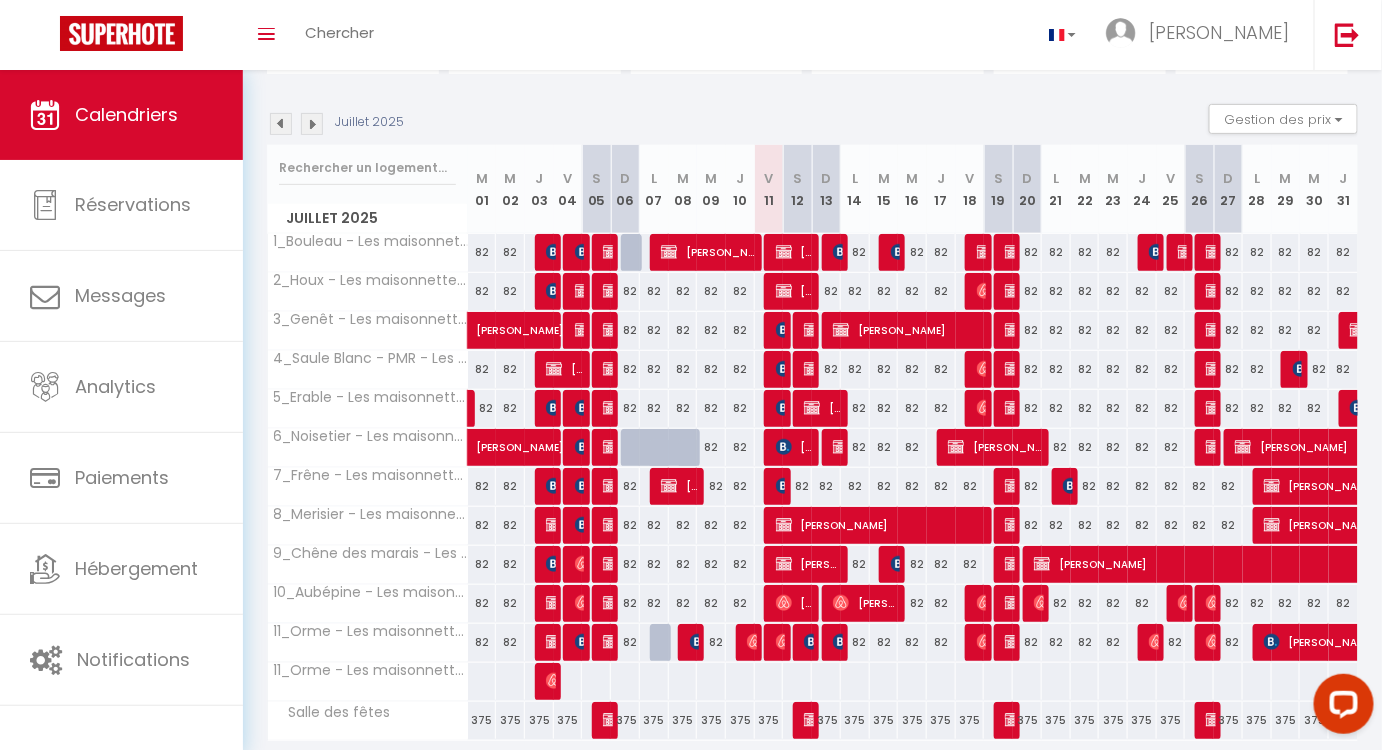 click on "Coaching SuperHote ce soir à 18h00, pour participer:  https://us02web.zoom.us/j/4667554618?pwd=QUhUTnBqenhNTG1HazhBOFJXWjRYUT09   ×     Toggle navigation       Toggle Search     Toggle menubar     Chercher   BUTTON                 Cindy   Paramètres            Résultat de la recherche   Aucun résultat     Calendriers     Réservations     Messages     Analytics      Paiements     Hébergement     Notifications                 Résultat de la recherche   Id   Appart   Voyageur    Checkin   Checkout   Nuits   Pers.   Plateforme   Statut     Résultat de la recherche   Aucun résultat           CALENDRIERS
Filtrer par hébergement
Les maisonnettes du Lac       1_Bouleau - Les maisonnettes du Lac - Base de loisir     2_Houx - Les maisonnettes du lac - Base de loisirs     3_Genêt - Les maisonnettes du lac - Base de loisirs     4_Saule Blanc - PMR - Les maisonnettes du lac     5_Erable - Les maisonnettes du lac - Base de loisirs                 Autres" at bounding box center (691, 355) 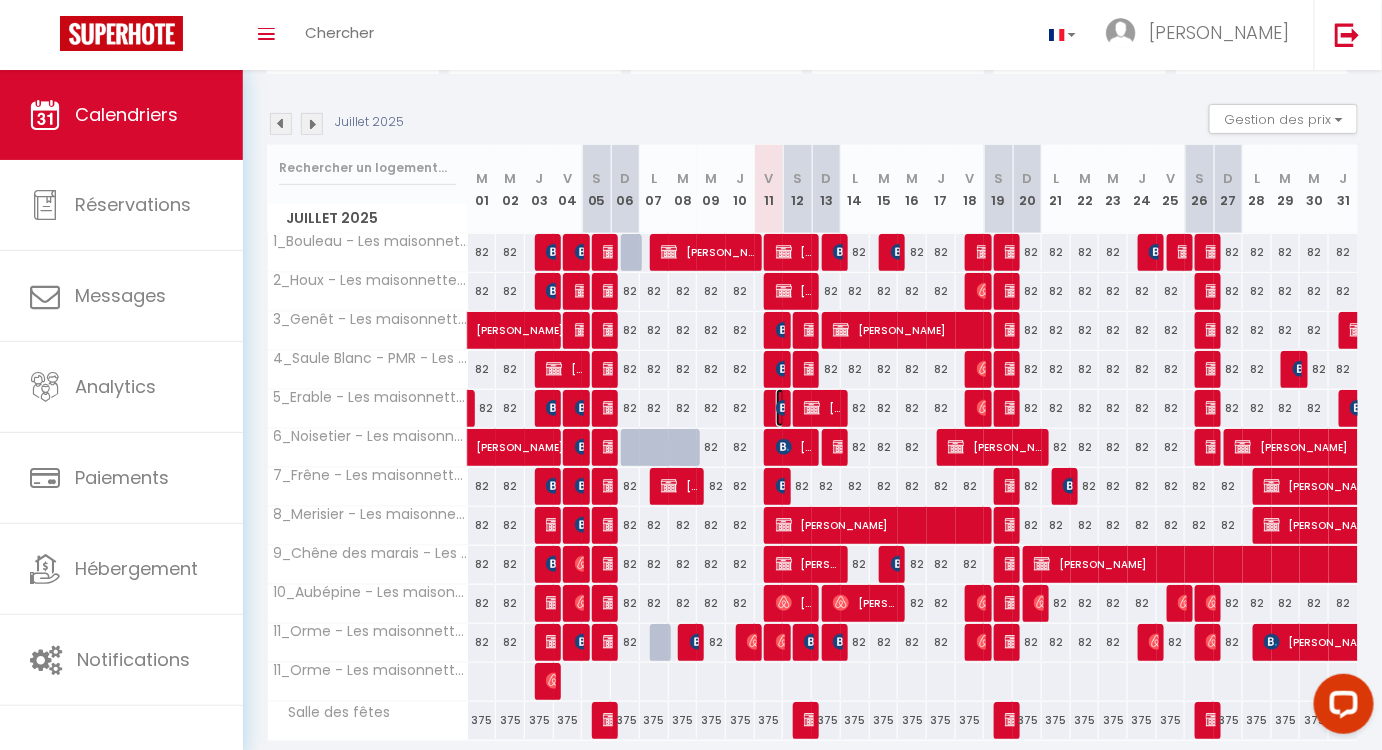 click at bounding box center [784, 408] 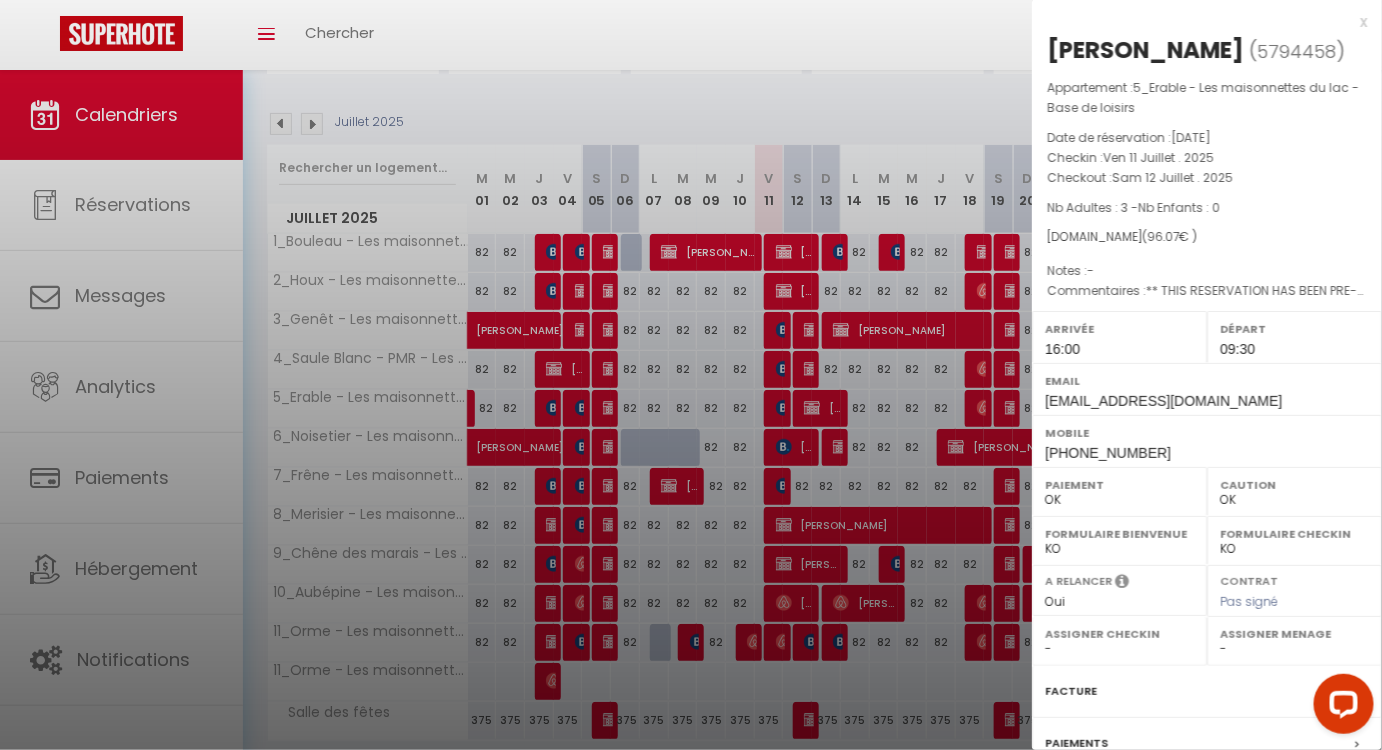 click at bounding box center [691, 375] 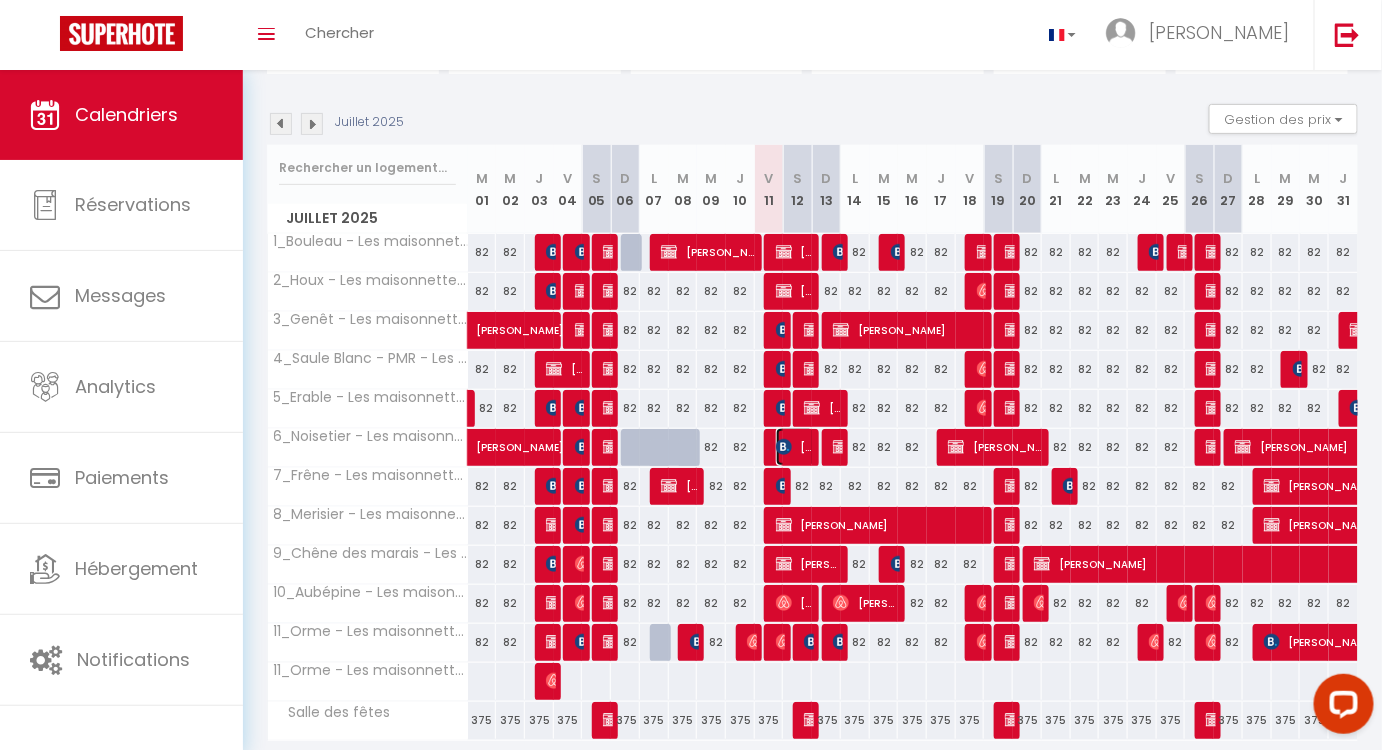 click at bounding box center (784, 447) 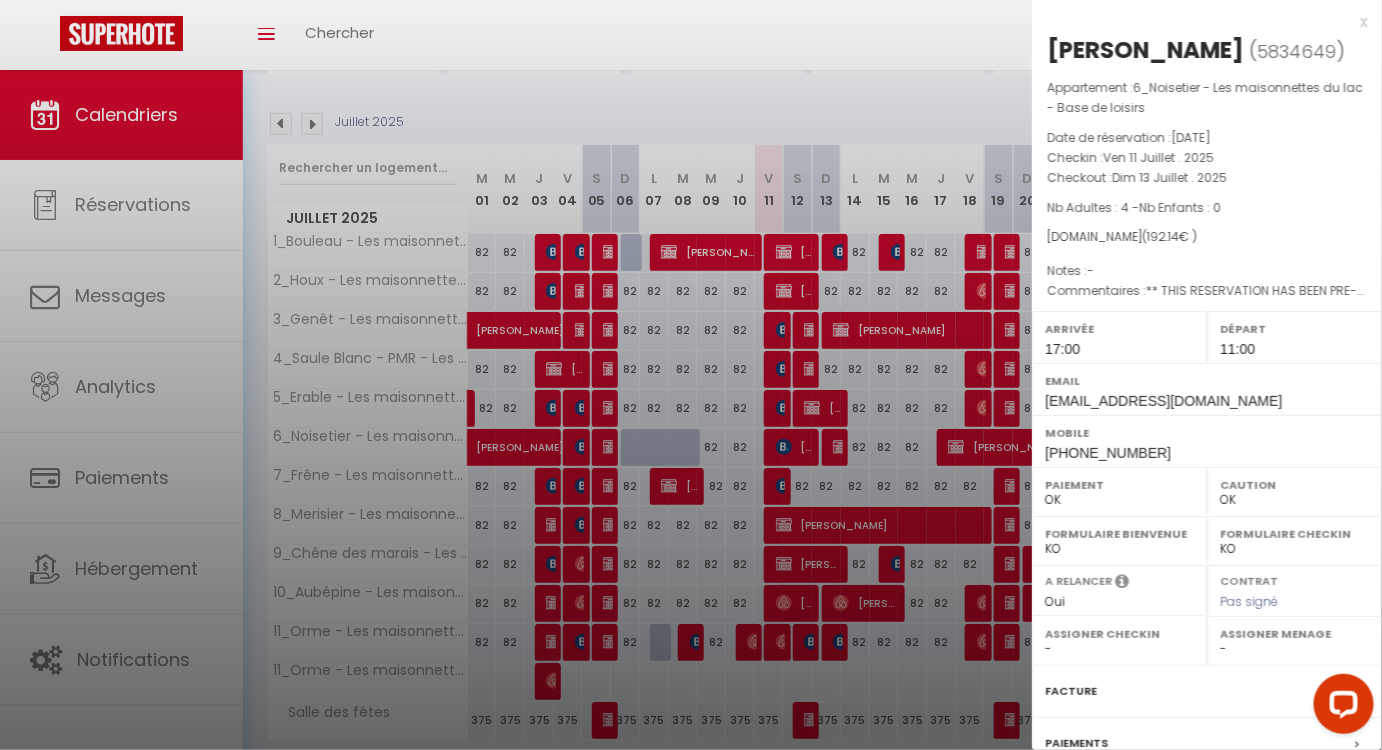click at bounding box center (691, 375) 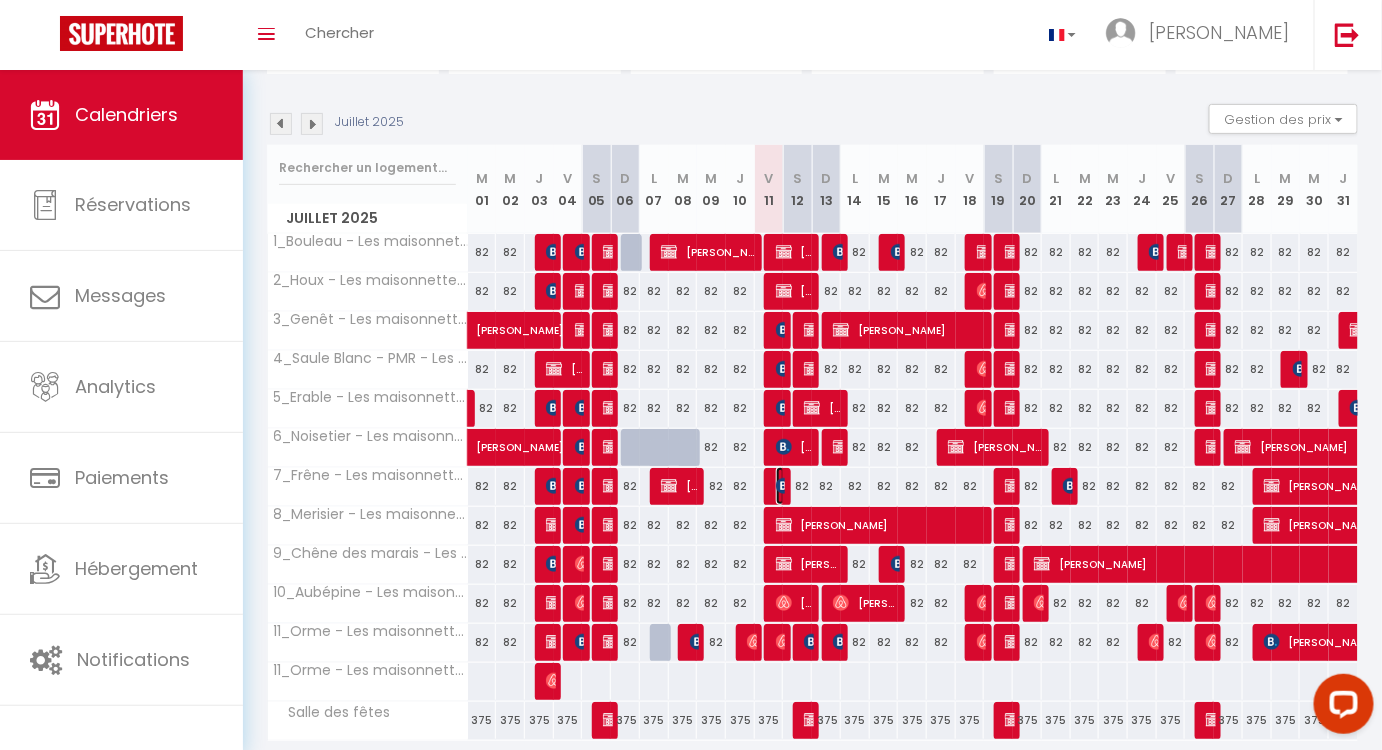 click at bounding box center (784, 486) 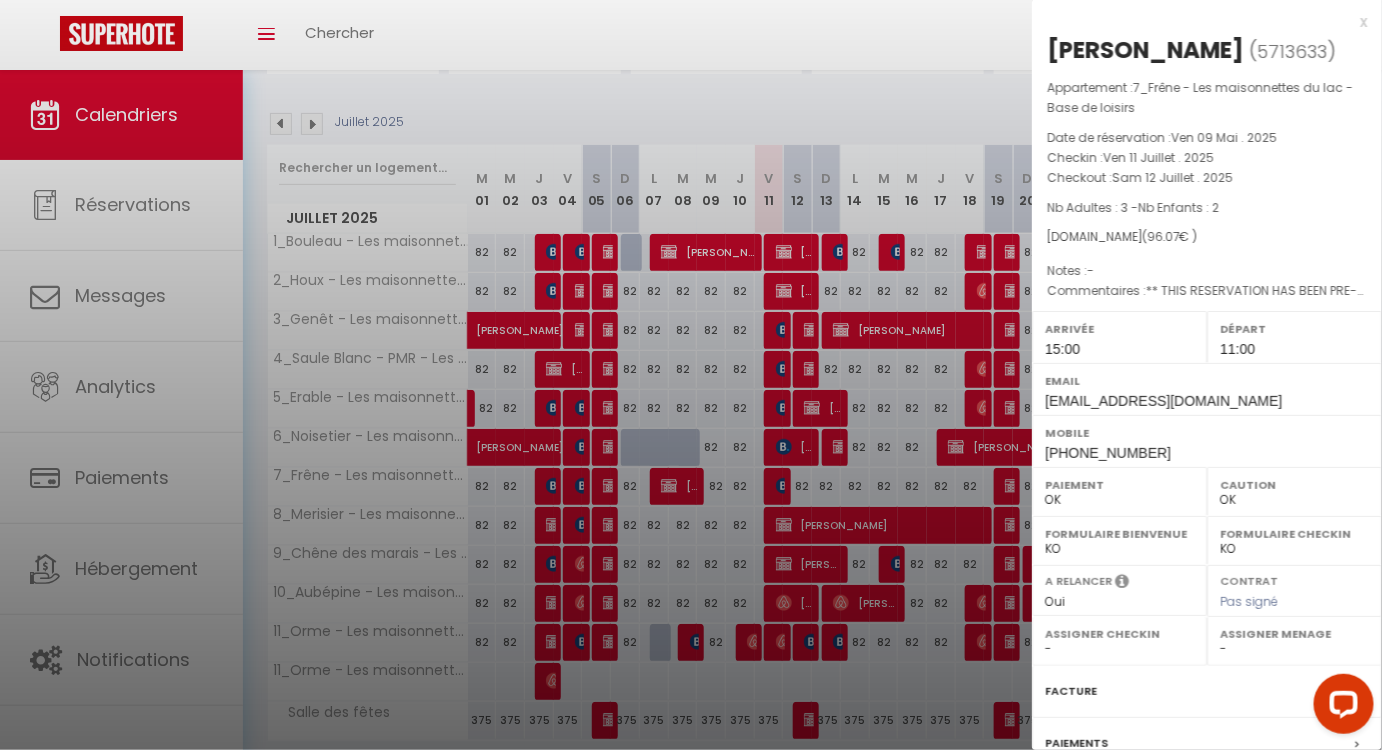 click at bounding box center (691, 375) 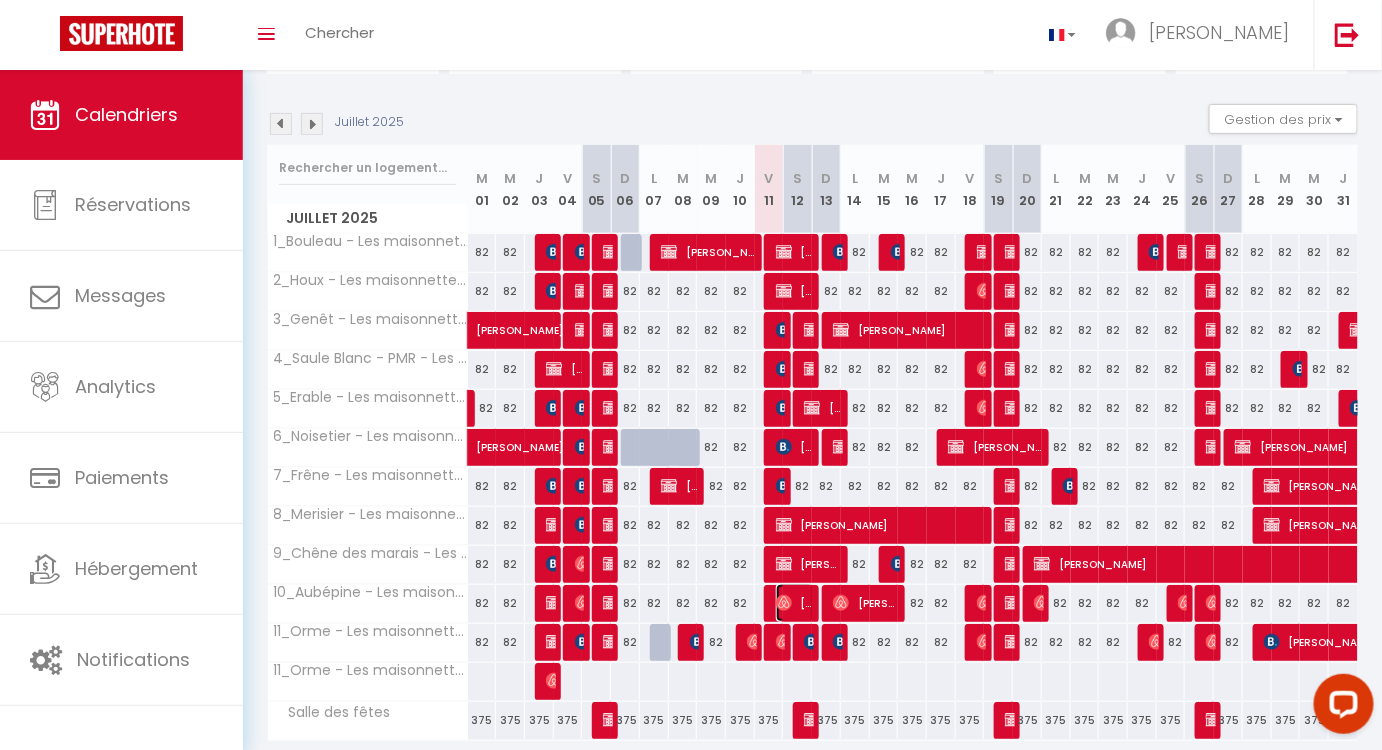 click at bounding box center [784, 603] 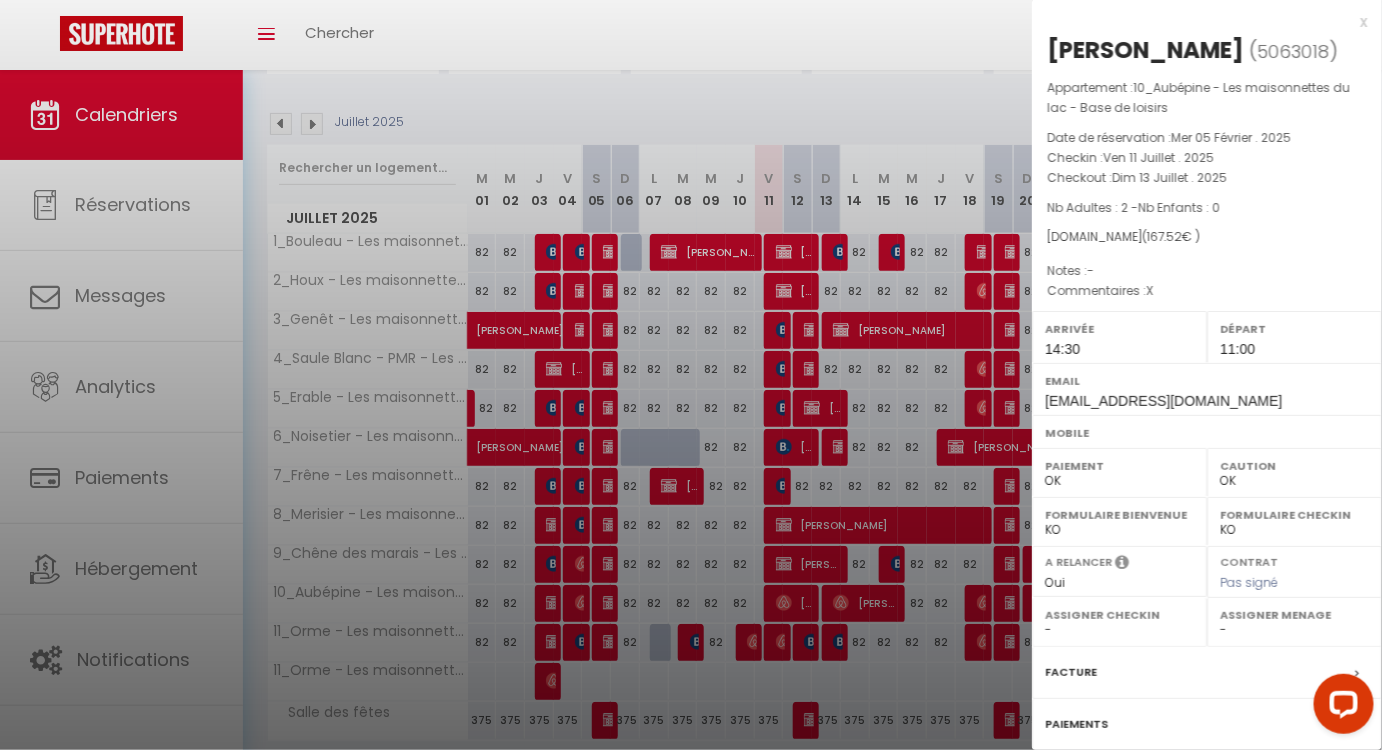 click at bounding box center (691, 375) 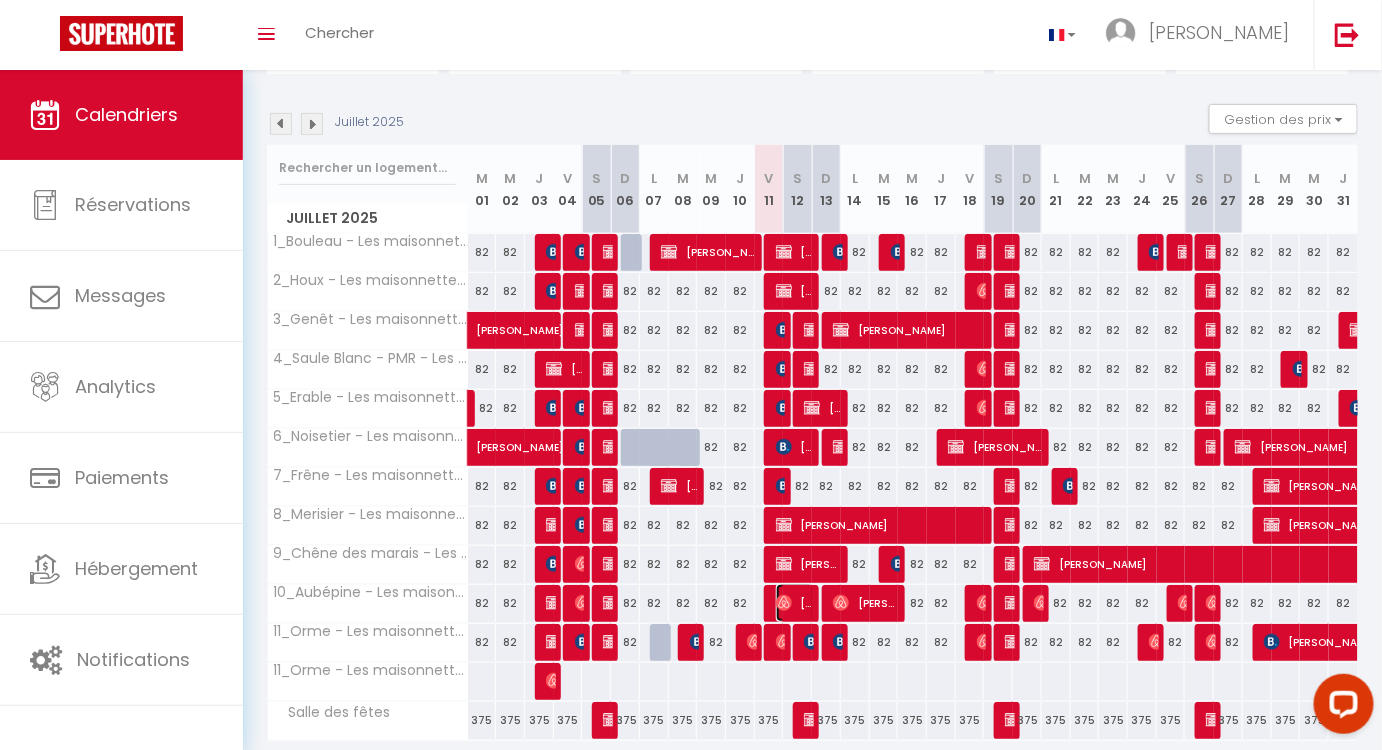 click on "Philippe Chalopin" at bounding box center (795, 603) 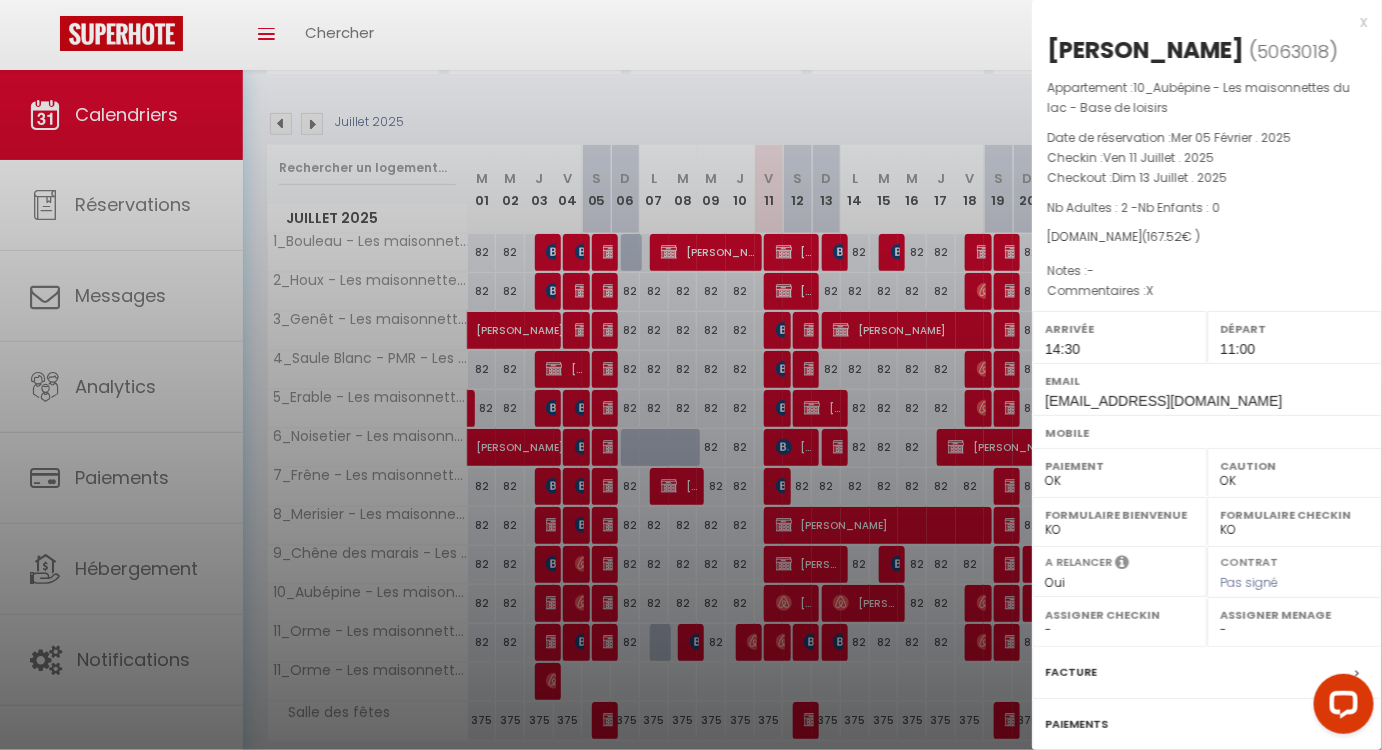 click at bounding box center (691, 375) 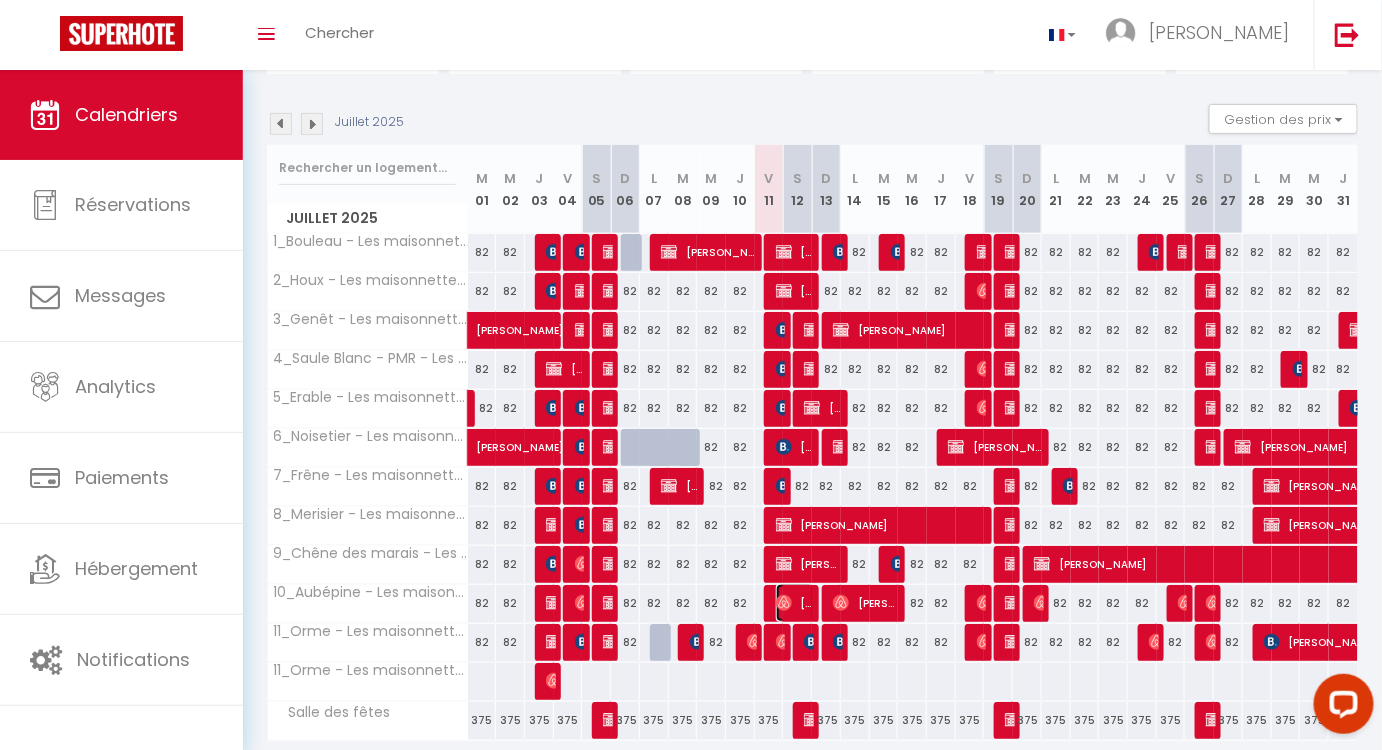 click at bounding box center [784, 603] 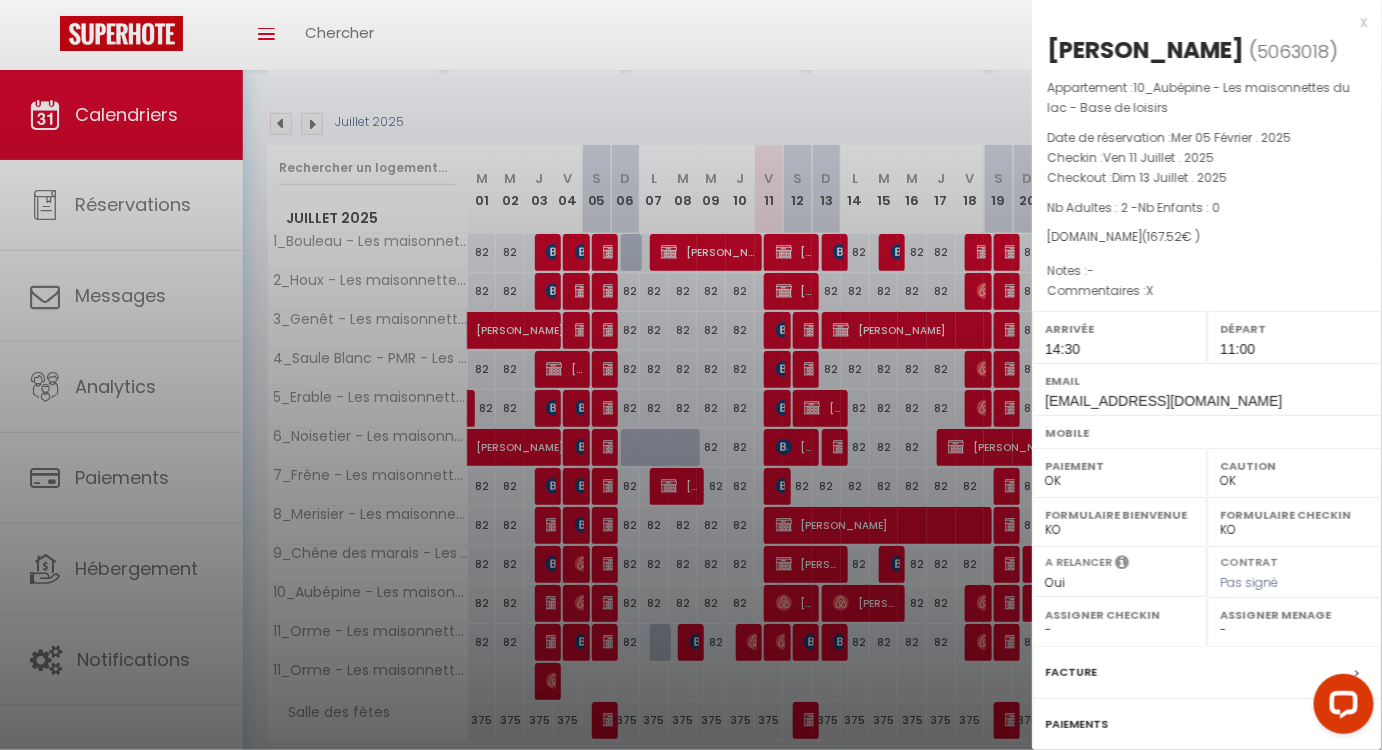 click at bounding box center [691, 375] 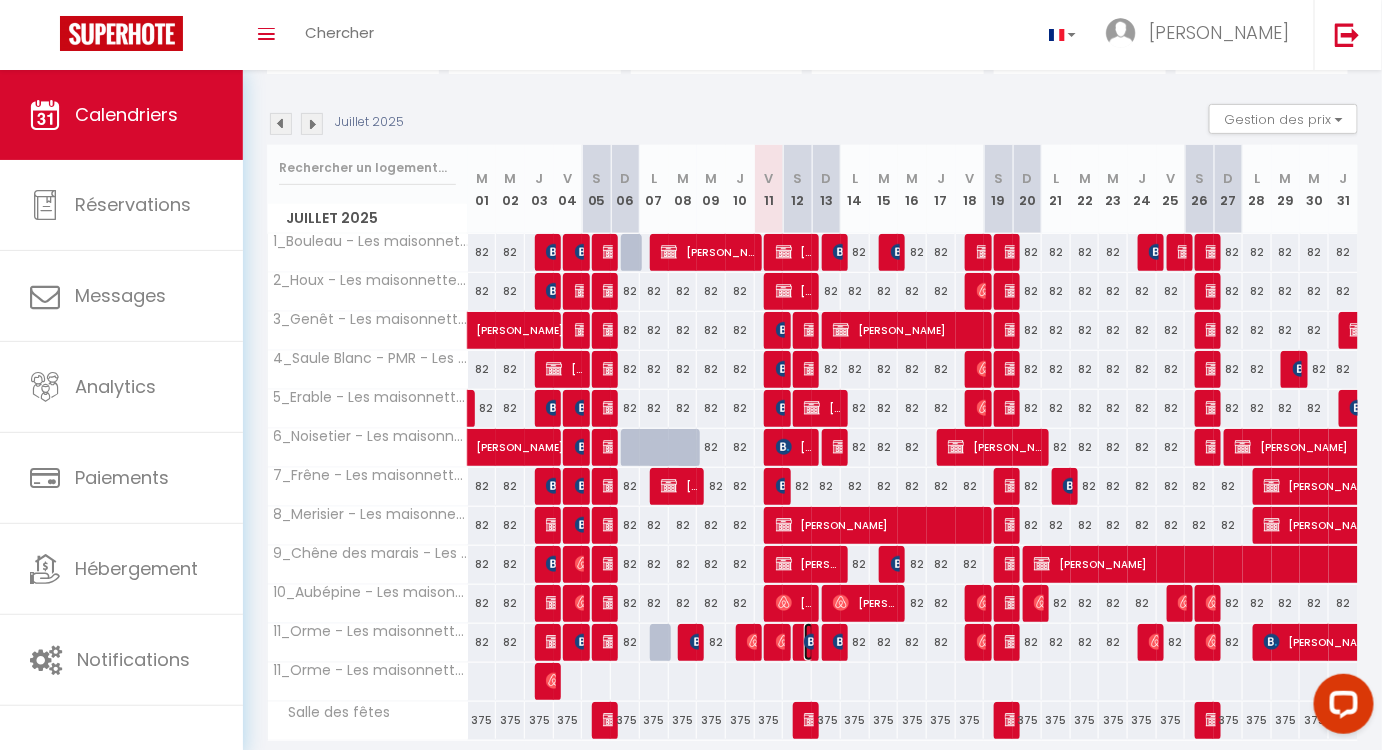 click on "farid kouchih" at bounding box center (809, 642) 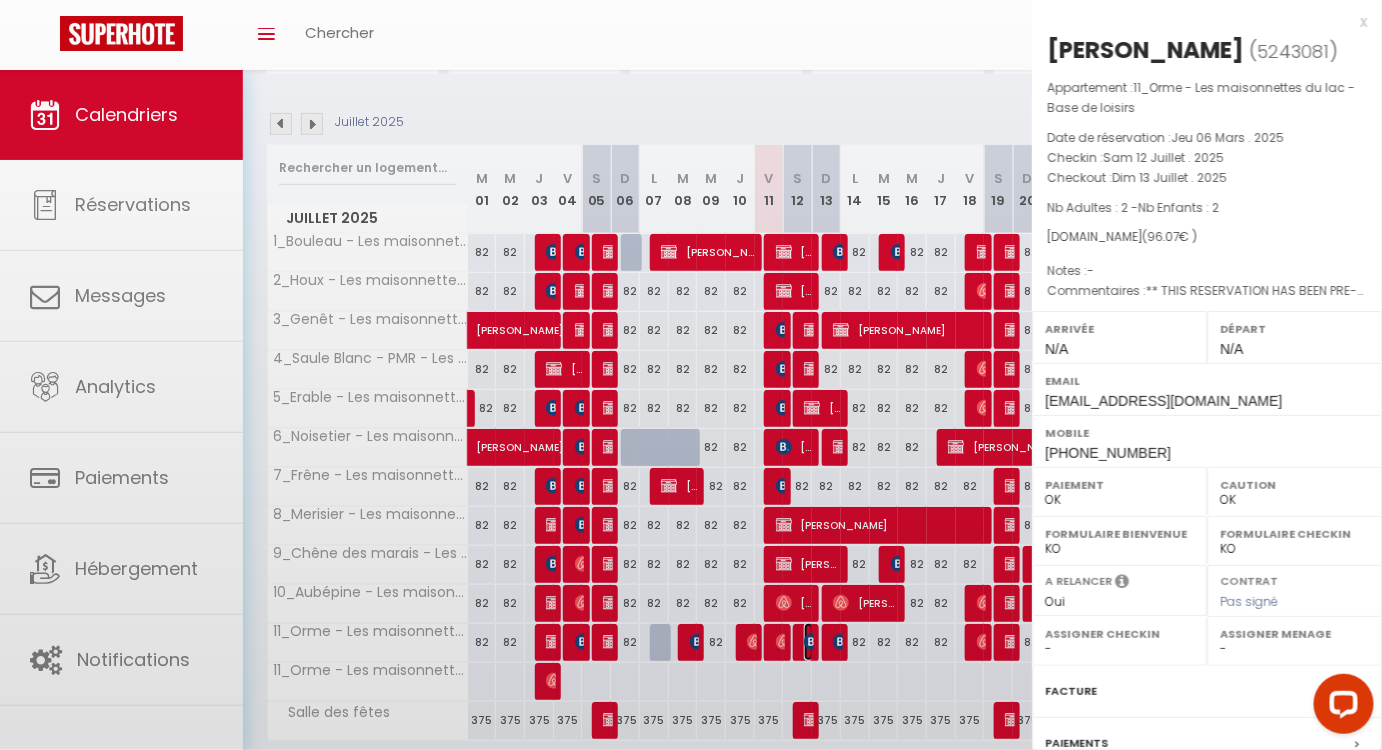 select on "0" 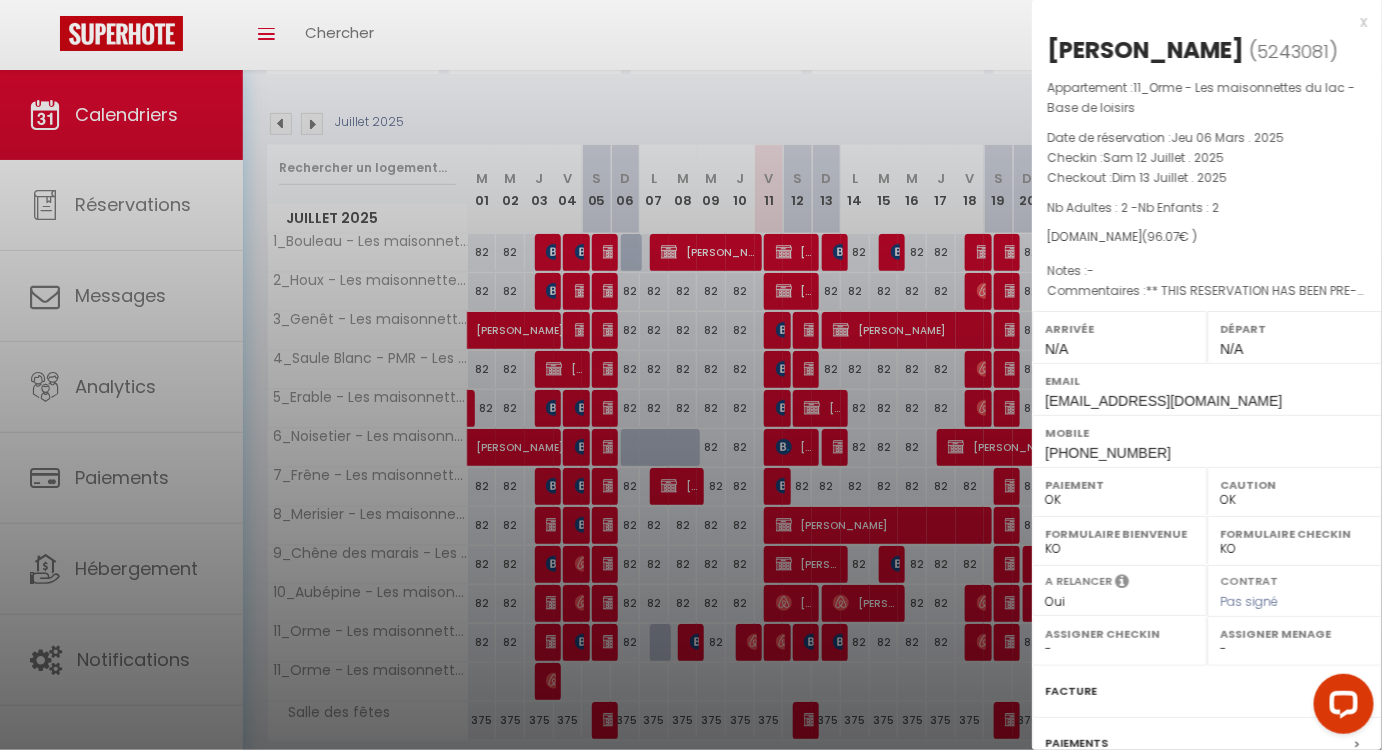 click at bounding box center [691, 375] 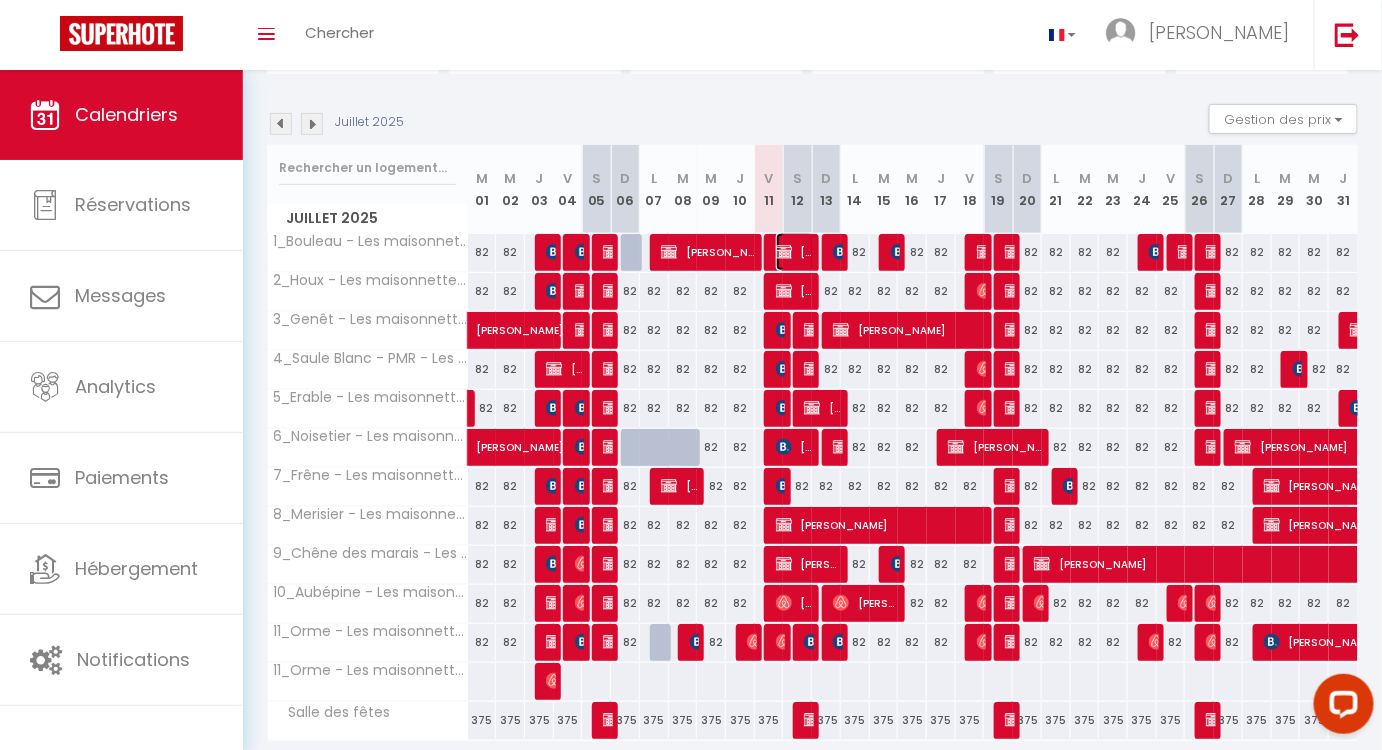 click on "Gaëlle DELAHAYE" at bounding box center [795, 252] 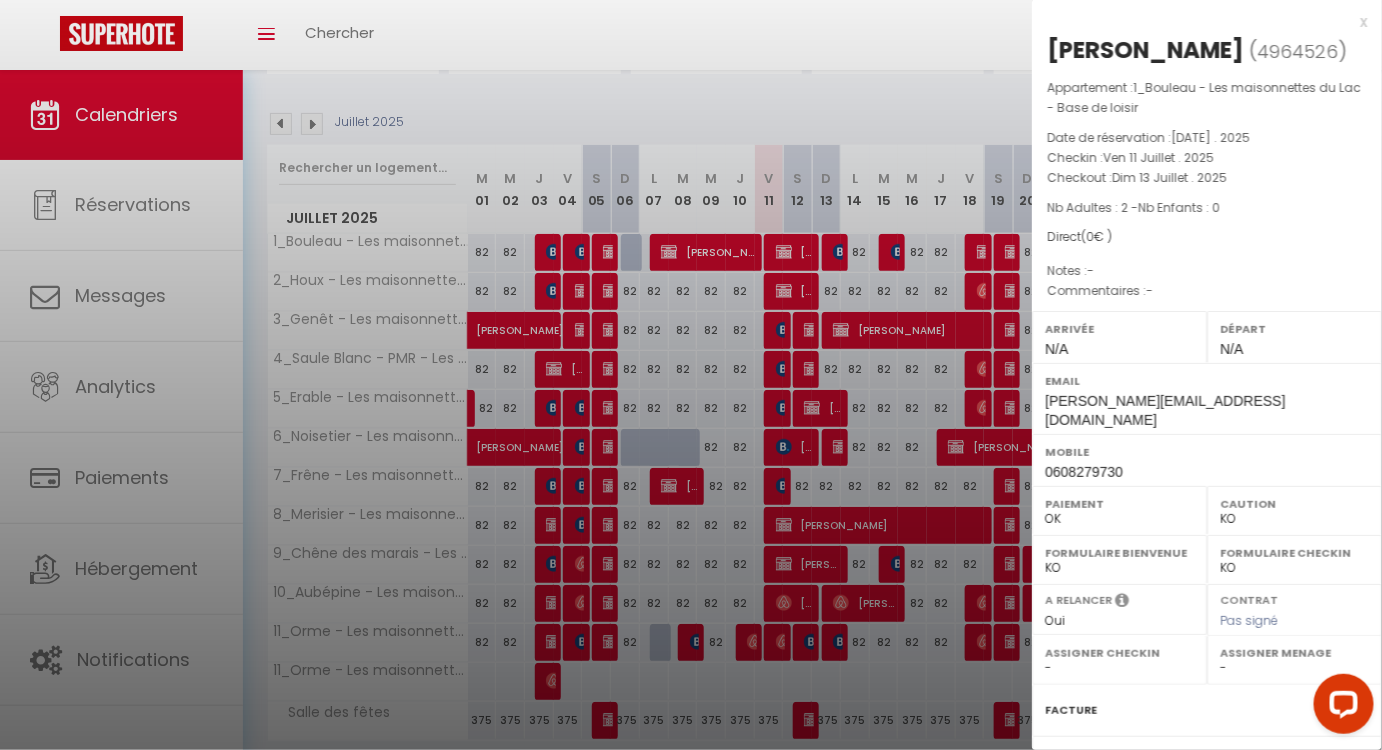click at bounding box center [691, 375] 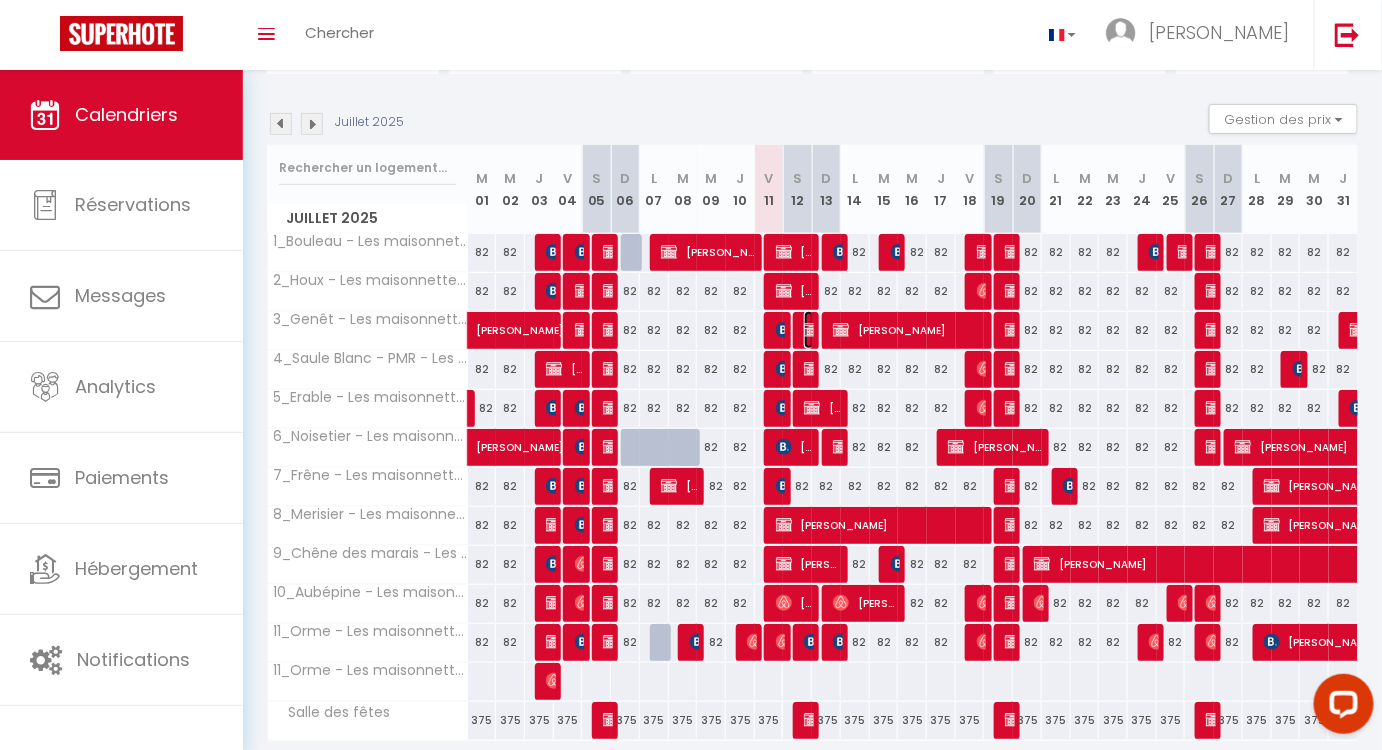 click on "Gaëlle DELAHAYE" at bounding box center (809, 330) 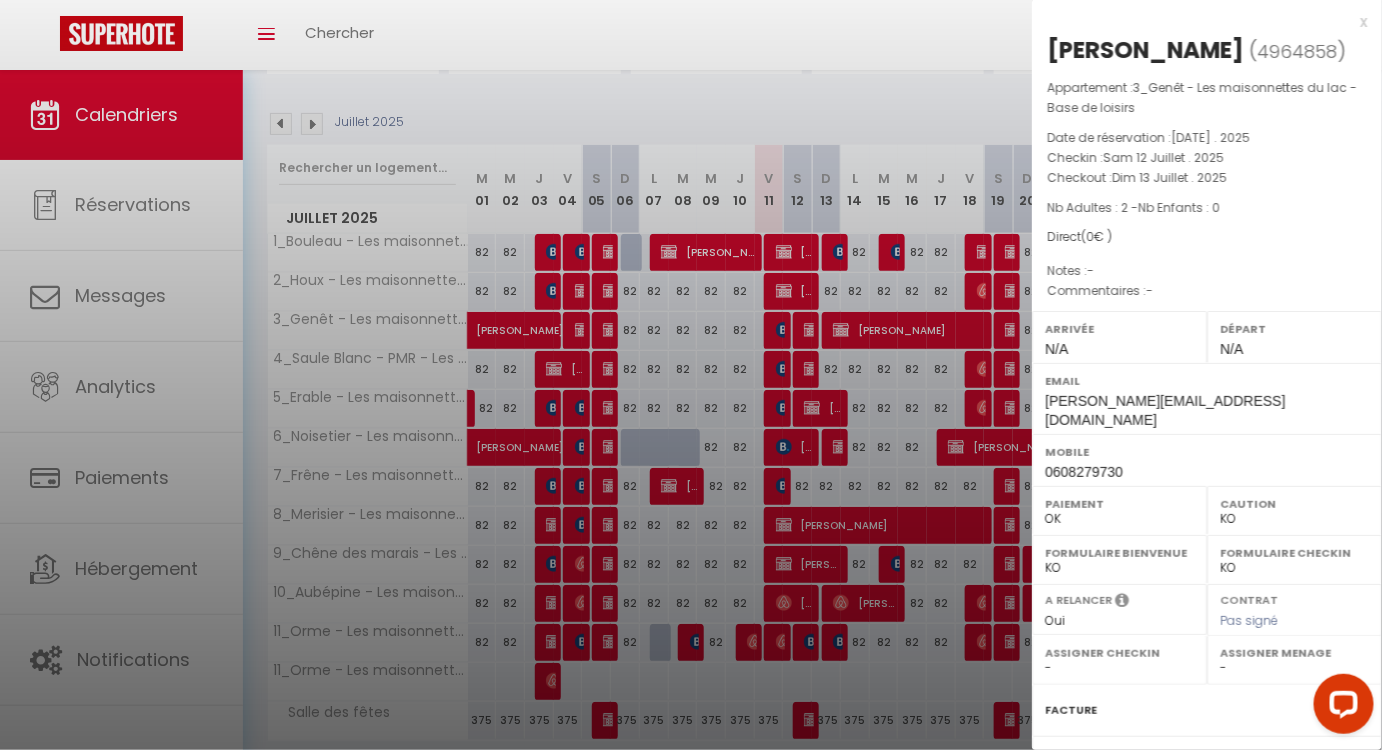 click at bounding box center [691, 375] 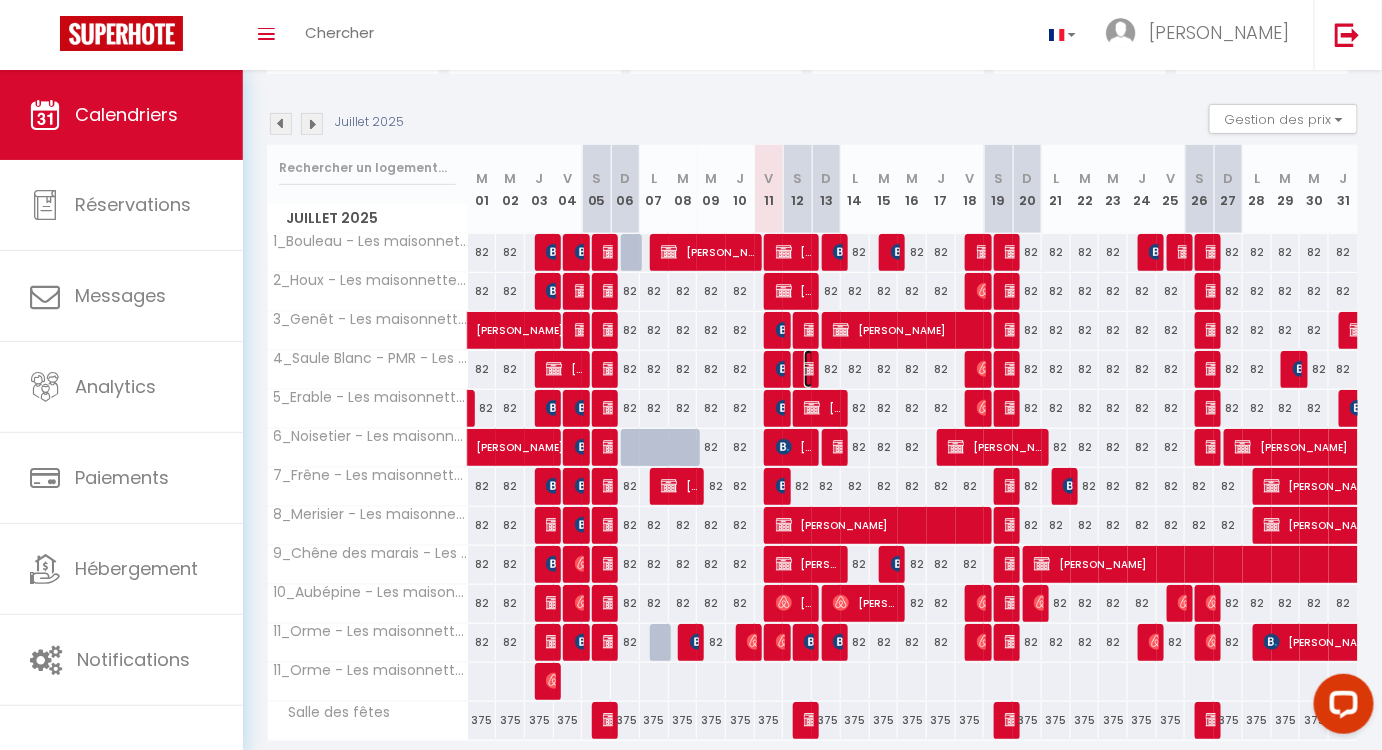 click at bounding box center [812, 369] 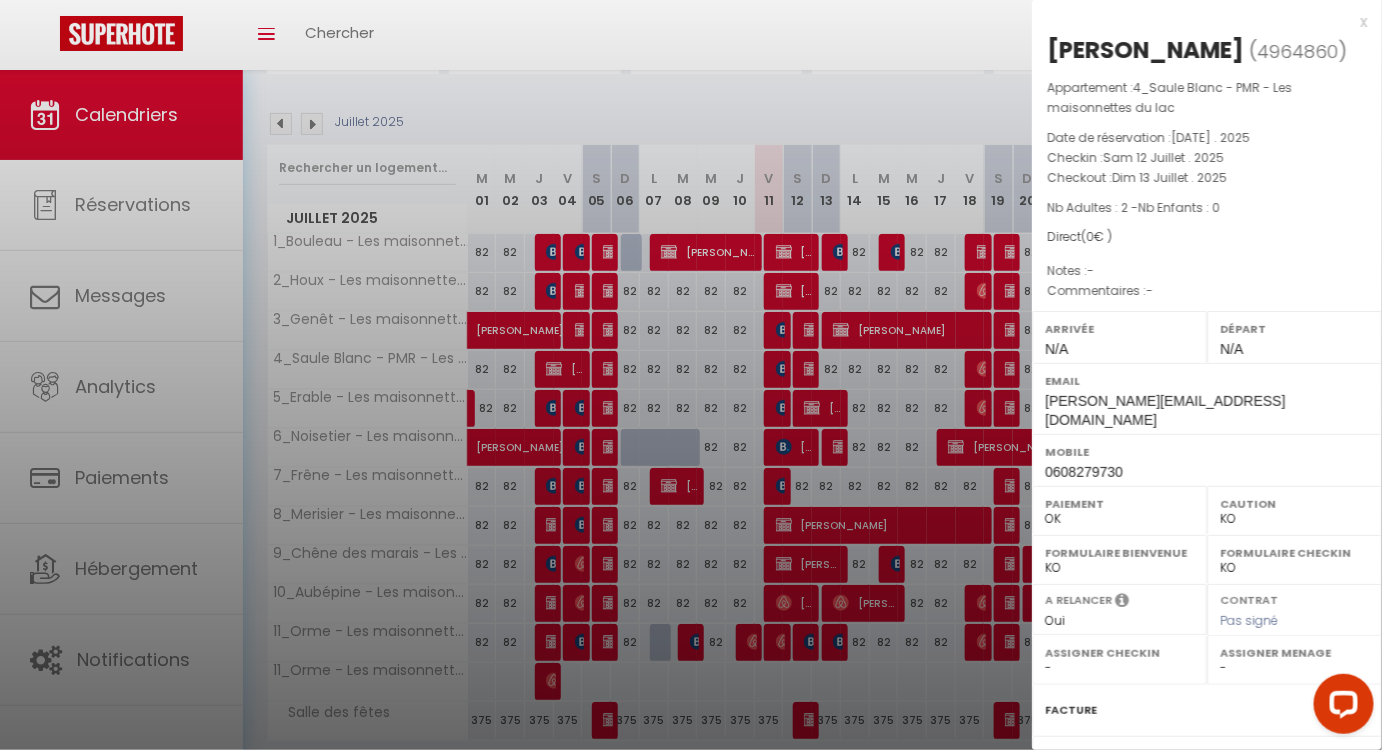 click at bounding box center [691, 375] 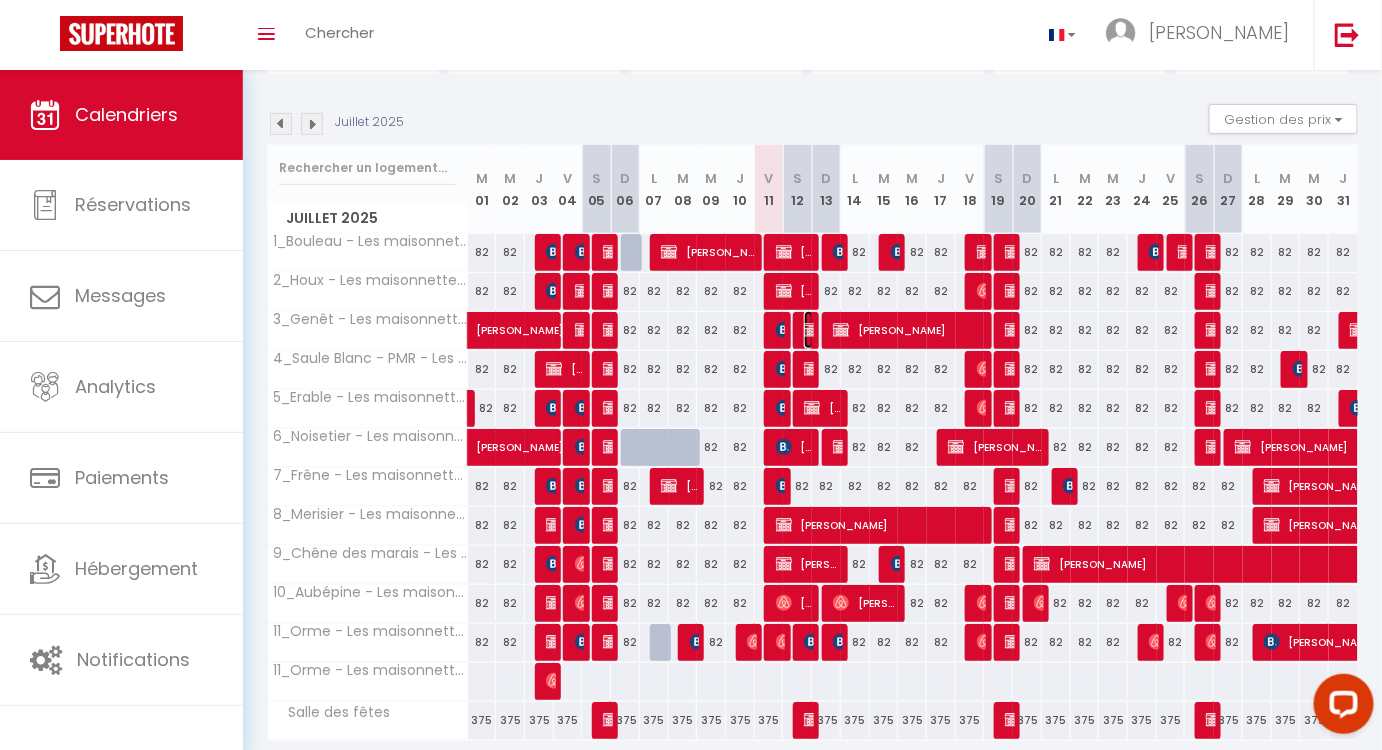 click at bounding box center [812, 330] 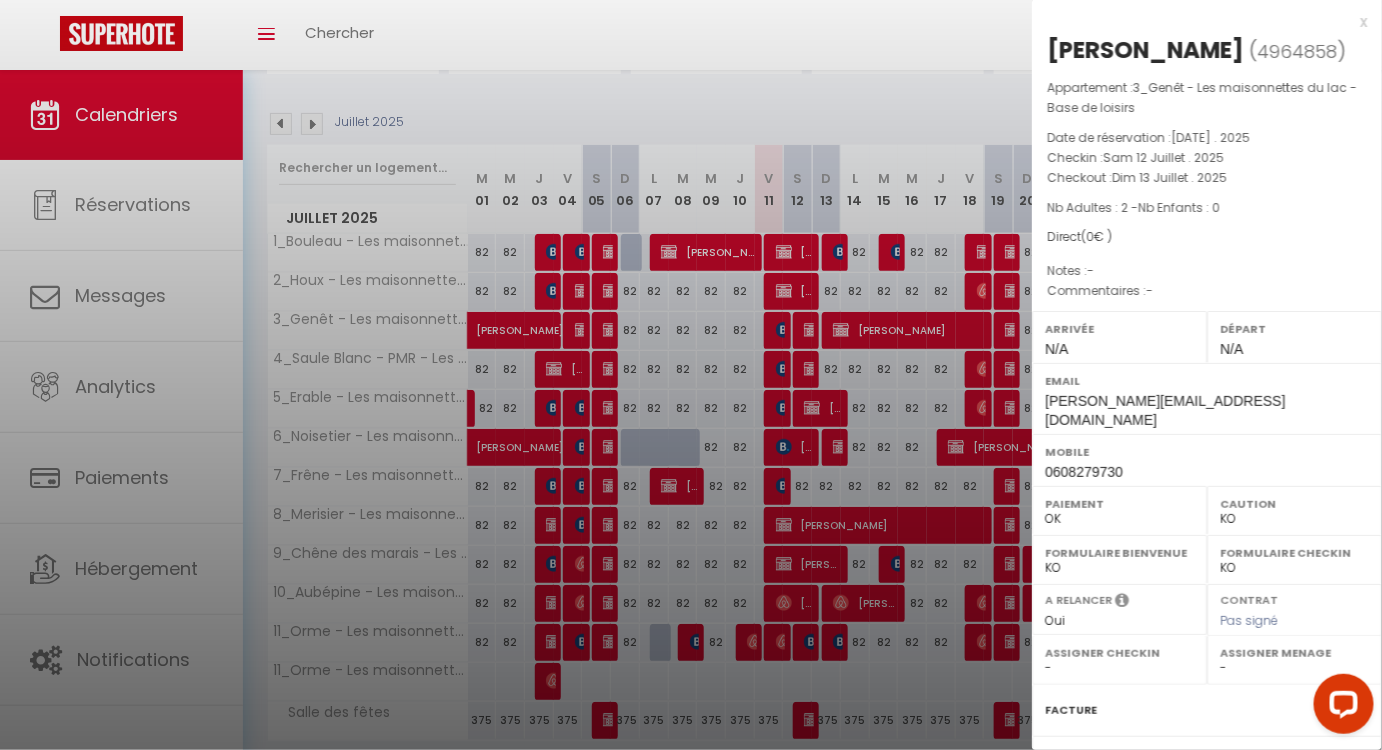 click at bounding box center [691, 375] 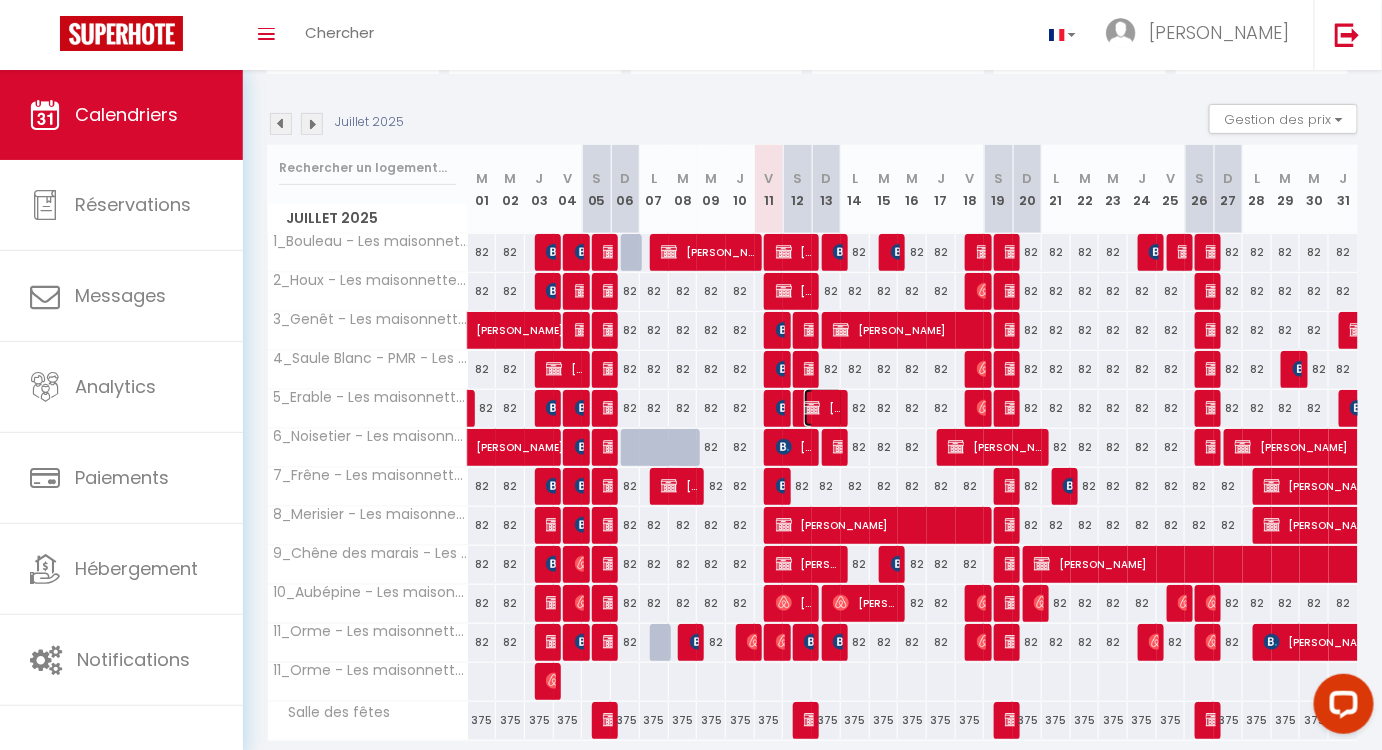 click on "Gaëlle Julien" at bounding box center [823, 408] 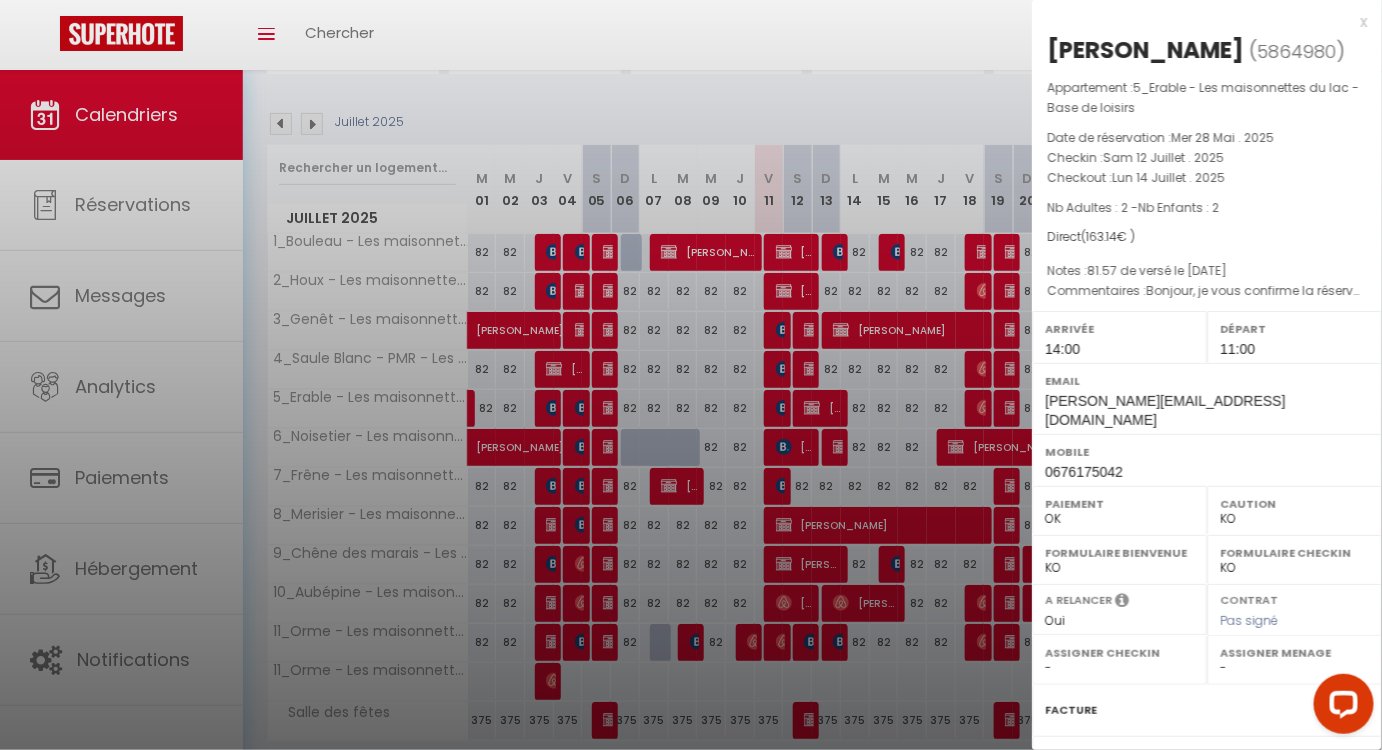 click at bounding box center [691, 375] 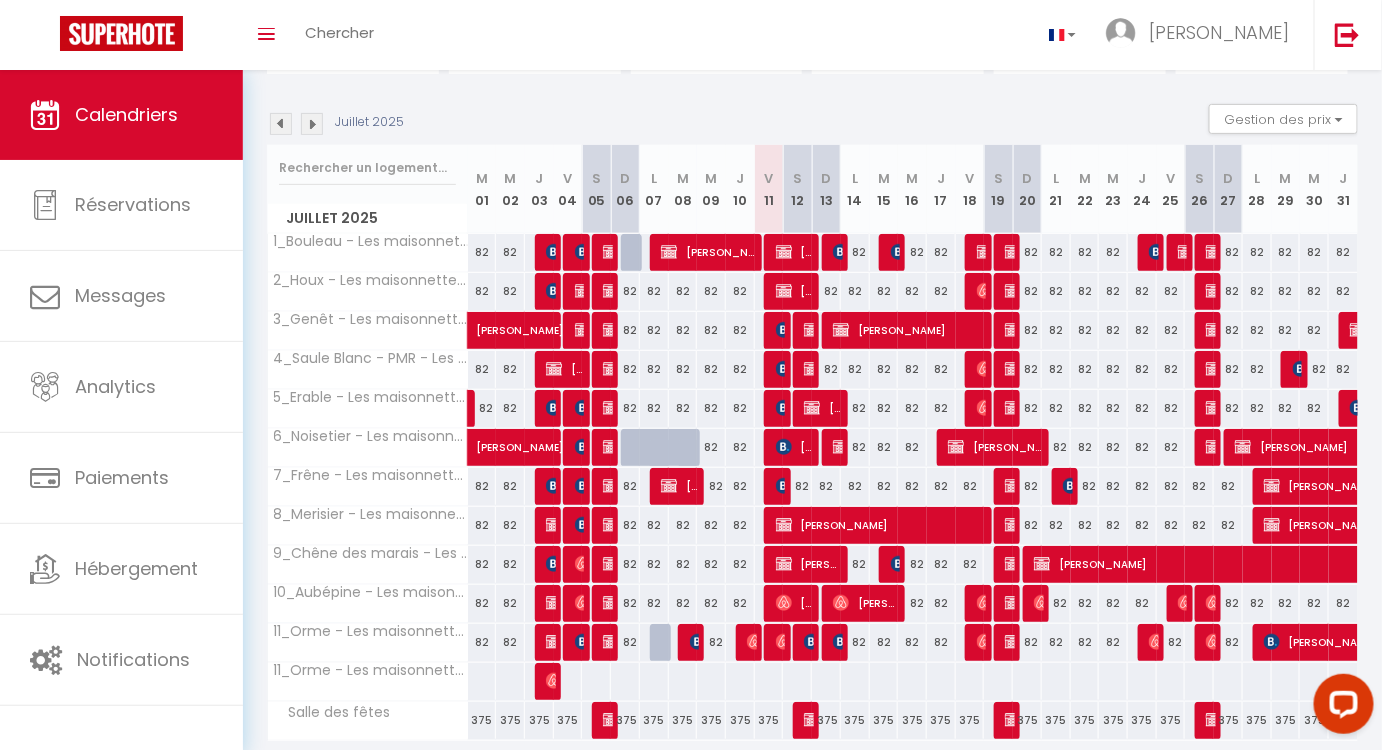 click on "Coaching SuperHote ce soir à 18h00, pour participer:  https://us02web.zoom.us/j/4667554618?pwd=QUhUTnBqenhNTG1HazhBOFJXWjRYUT09   ×     Toggle navigation       Toggle Search     Toggle menubar     Chercher   BUTTON                 Cindy   Paramètres            Résultat de la recherche   Aucun résultat     Calendriers     Réservations     Messages     Analytics      Paiements     Hébergement     Notifications                 Résultat de la recherche   Id   Appart   Voyageur    Checkin   Checkout   Nuits   Pers.   Plateforme   Statut     Résultat de la recherche   Aucun résultat           CALENDRIERS
Filtrer par hébergement
Les maisonnettes du Lac       1_Bouleau - Les maisonnettes du Lac - Base de loisir     2_Houx - Les maisonnettes du lac - Base de loisirs     3_Genêt - Les maisonnettes du lac - Base de loisirs     4_Saule Blanc - PMR - Les maisonnettes du lac     5_Erable - Les maisonnettes du lac - Base de loisirs                 Autres" at bounding box center (691, 355) 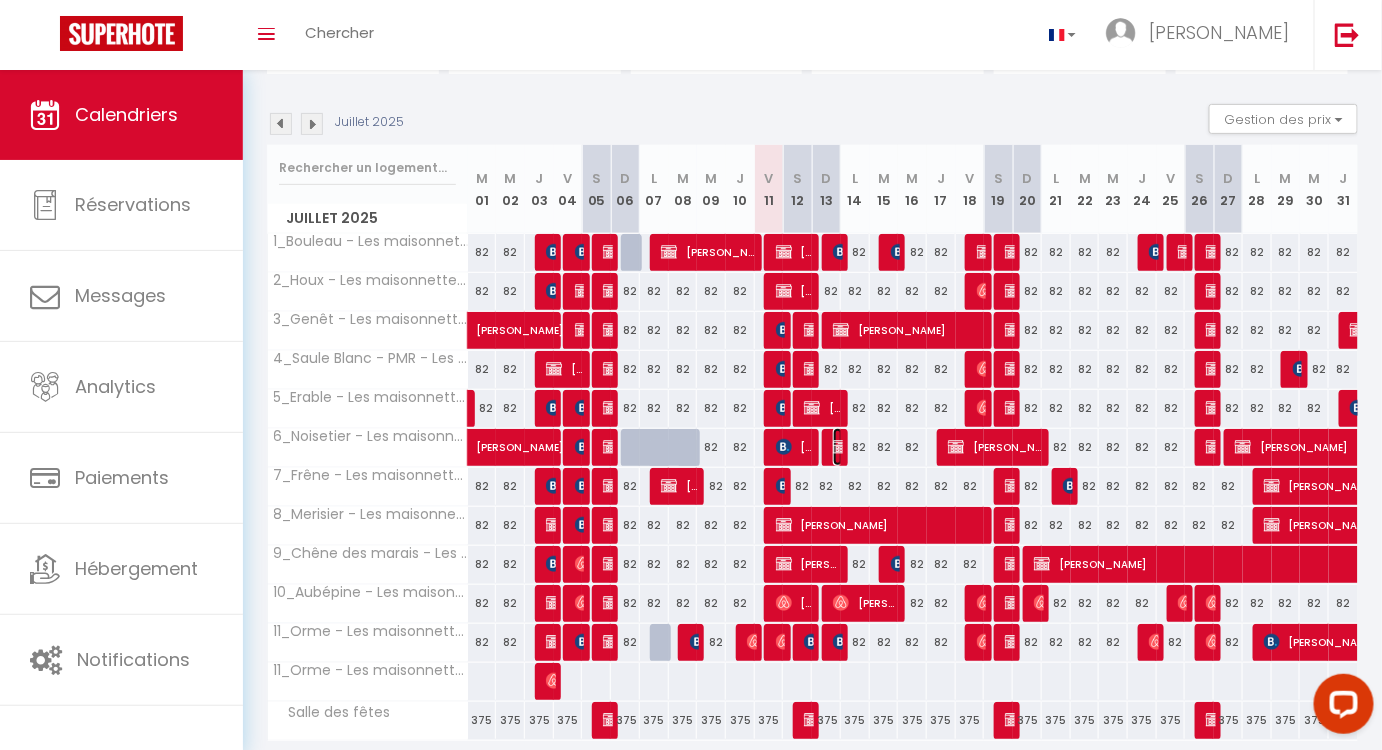 click at bounding box center [841, 447] 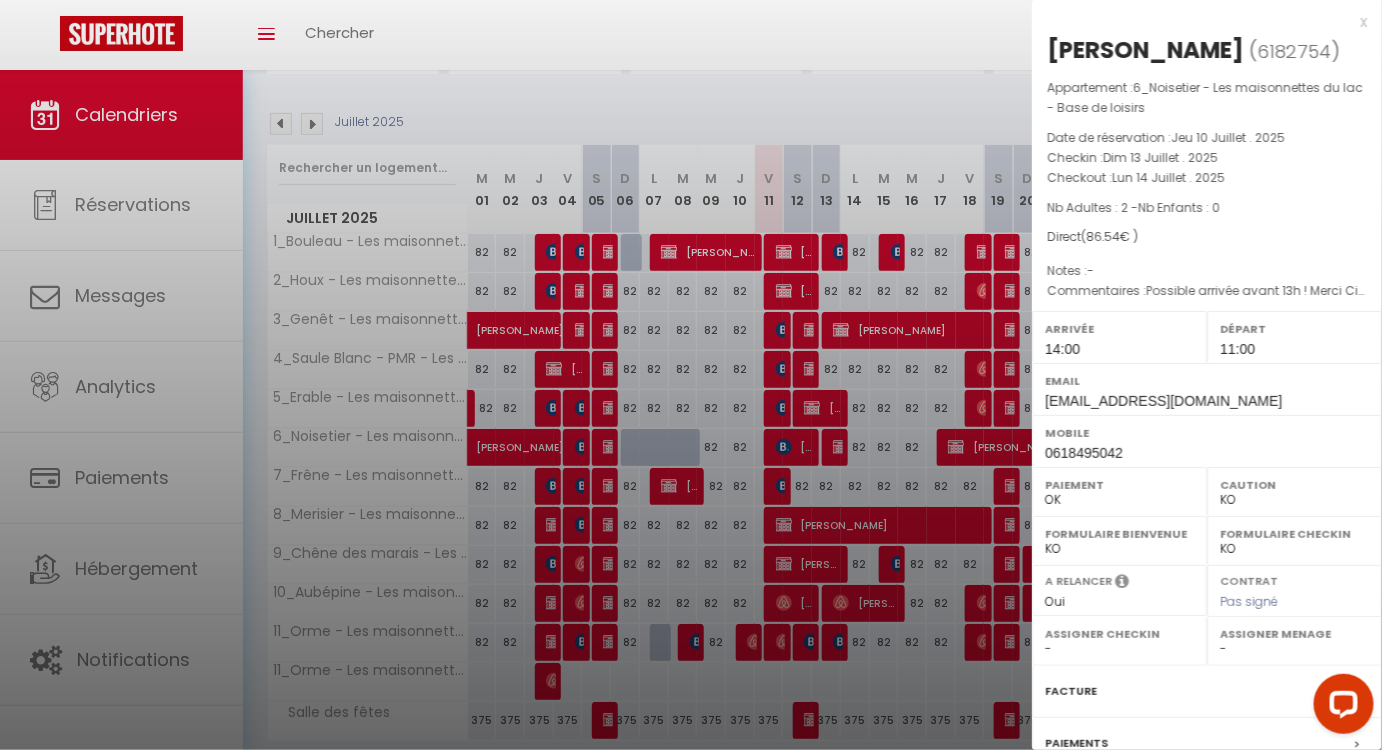 click at bounding box center [691, 375] 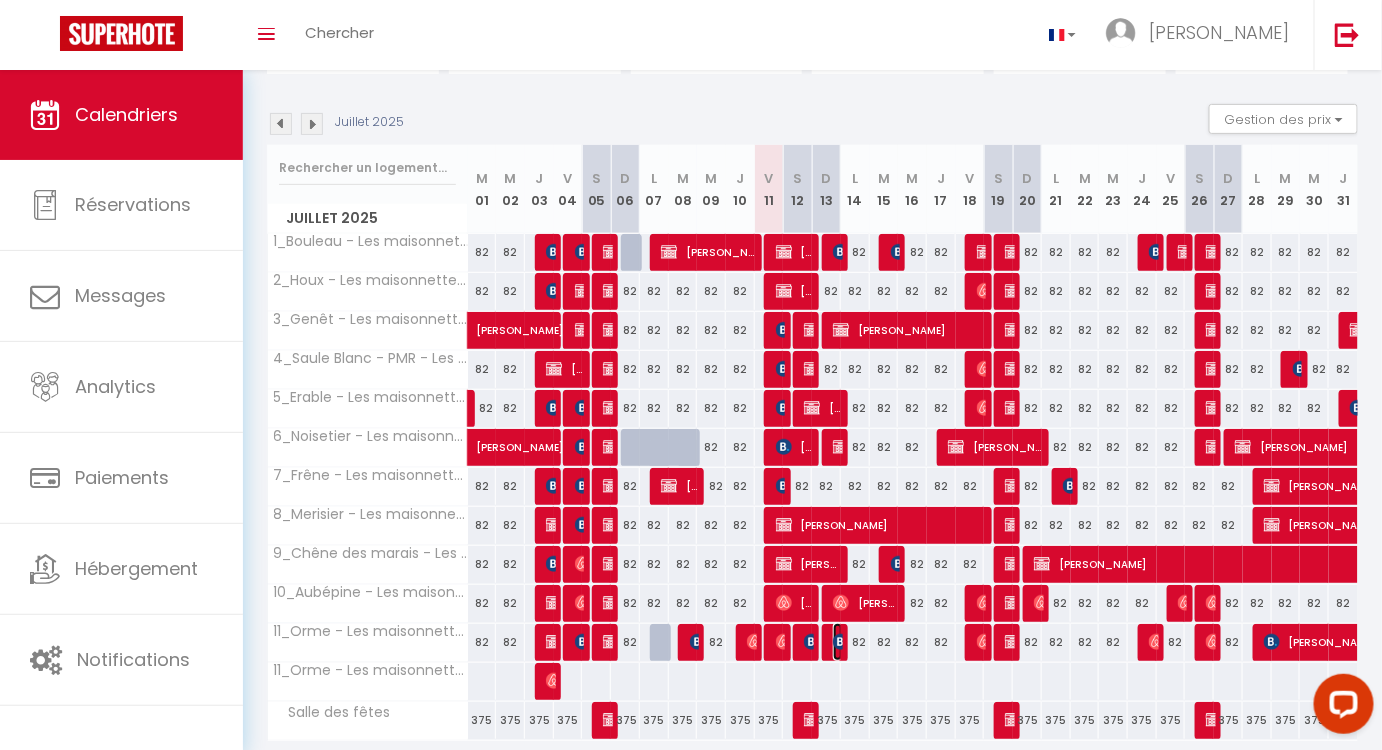 click at bounding box center (841, 642) 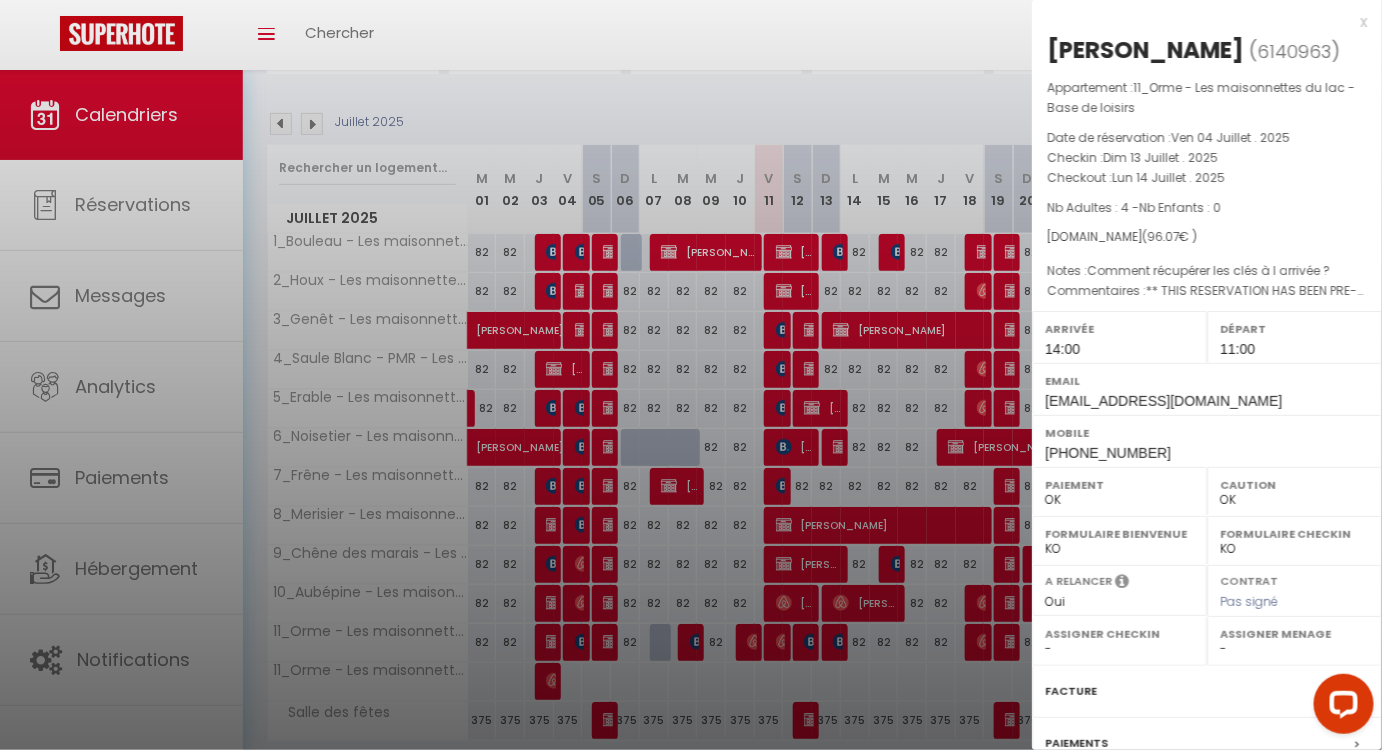 click at bounding box center [691, 375] 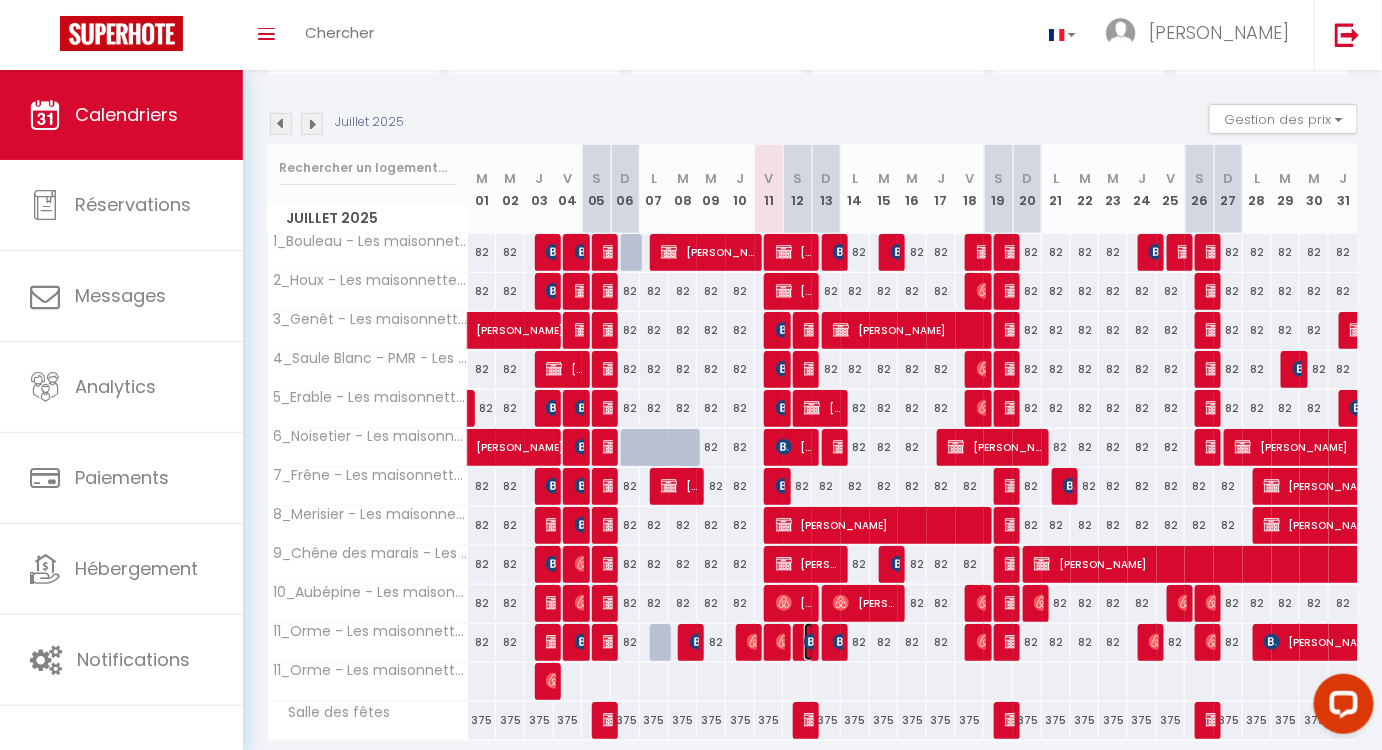 click at bounding box center [812, 642] 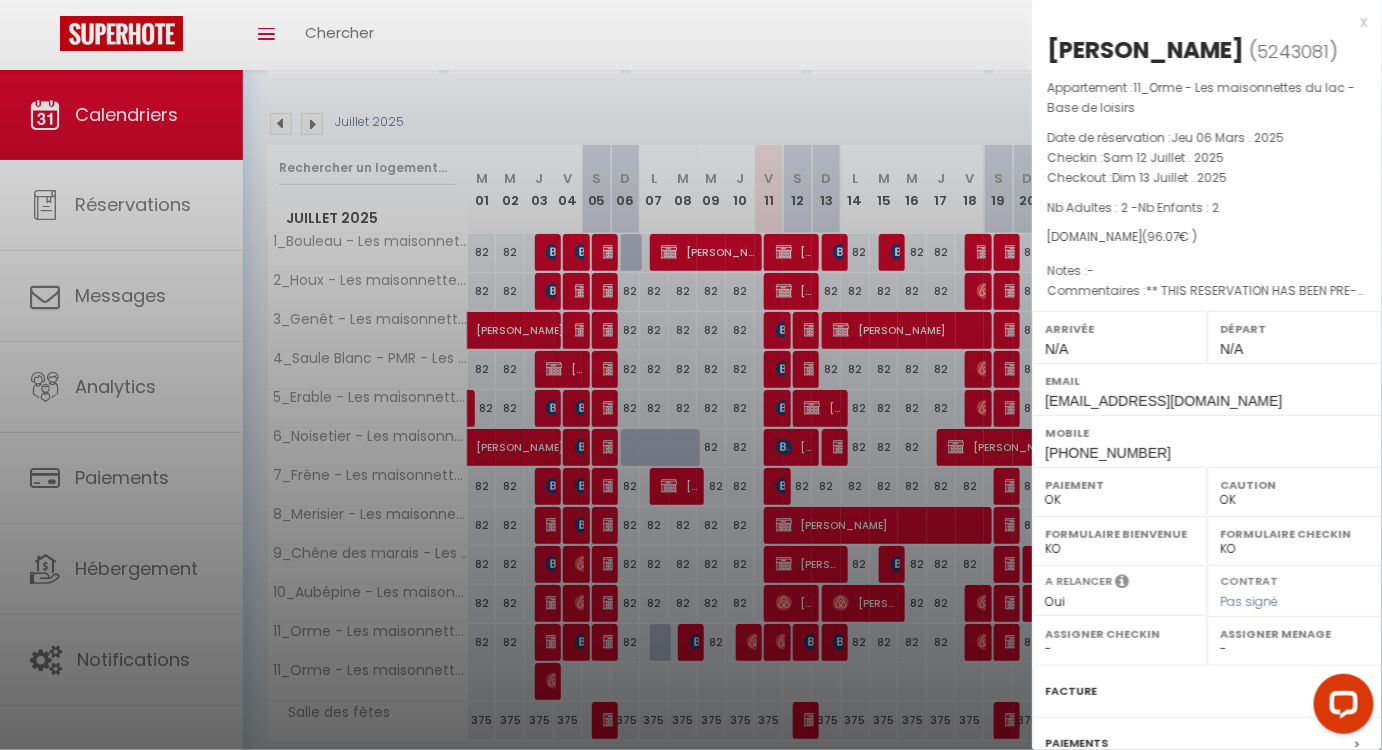 click at bounding box center (691, 375) 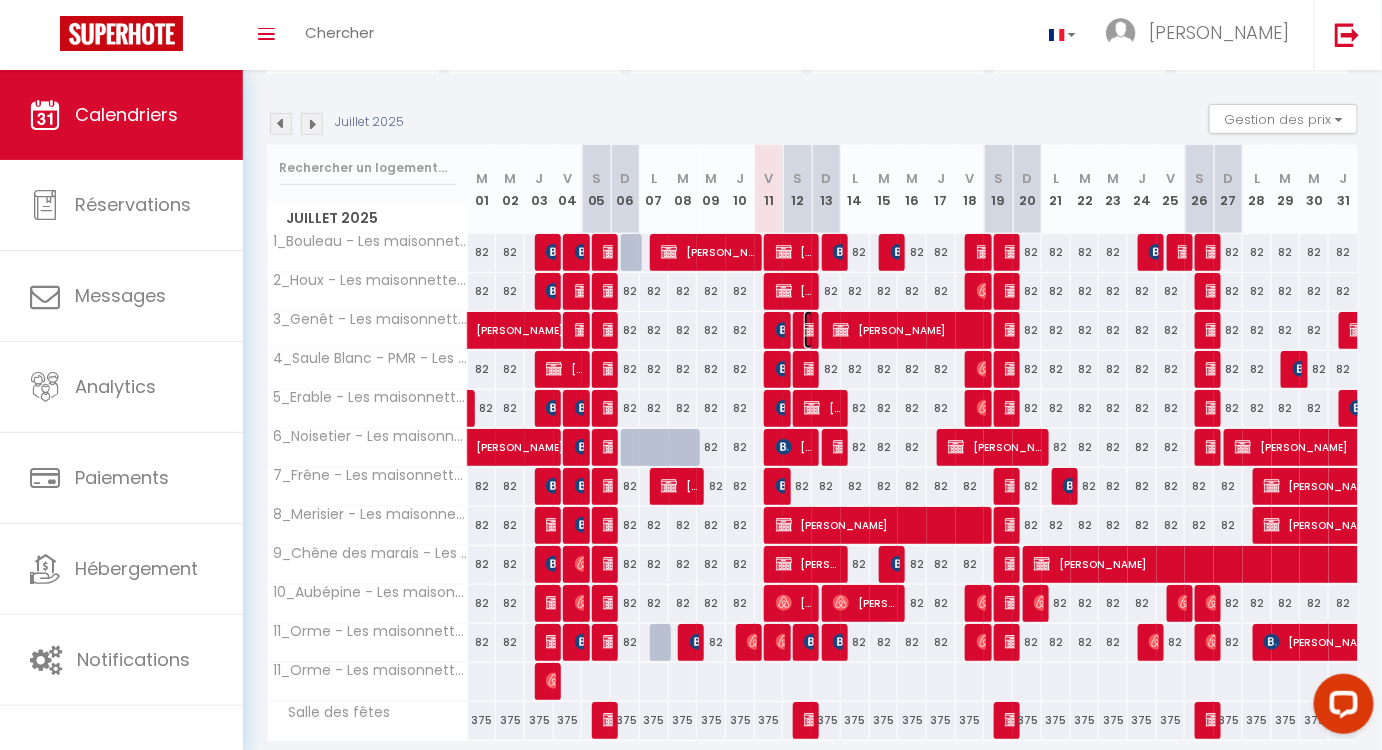click at bounding box center [812, 330] 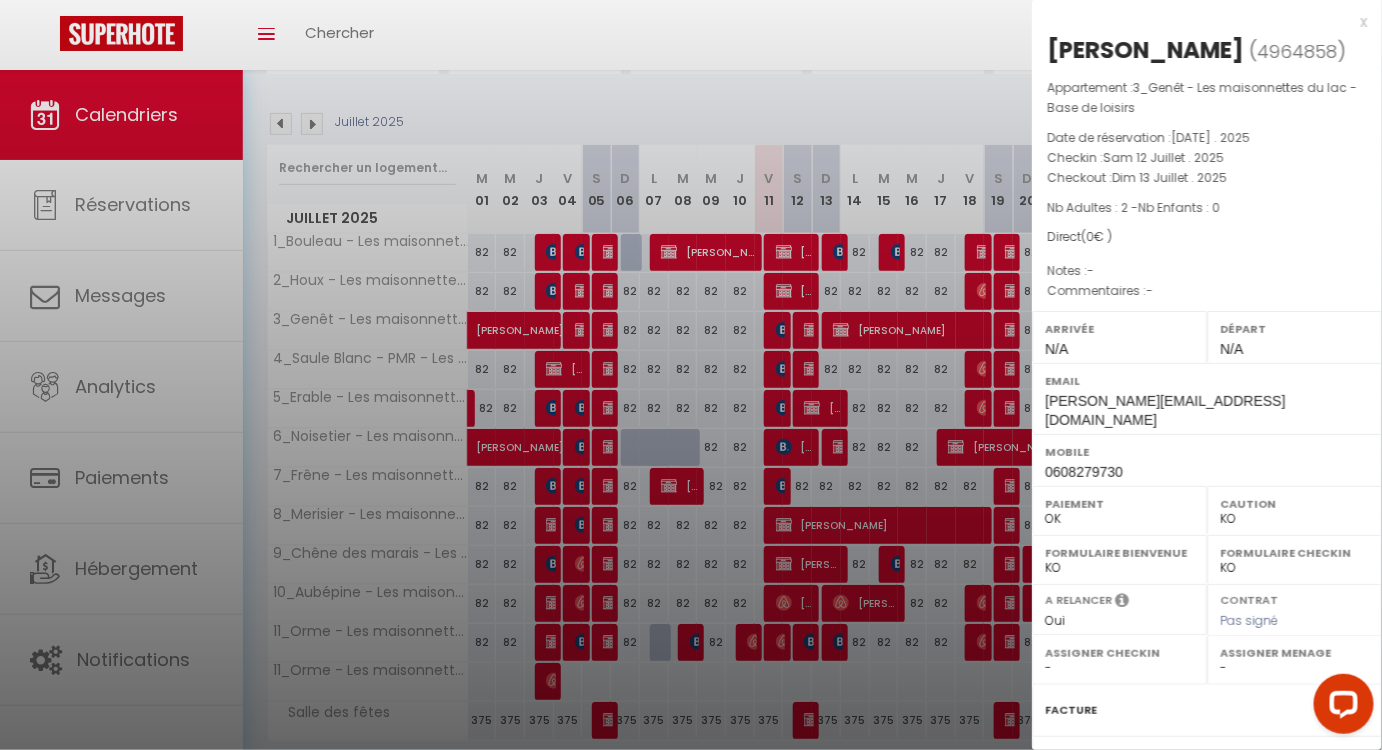 click at bounding box center [691, 375] 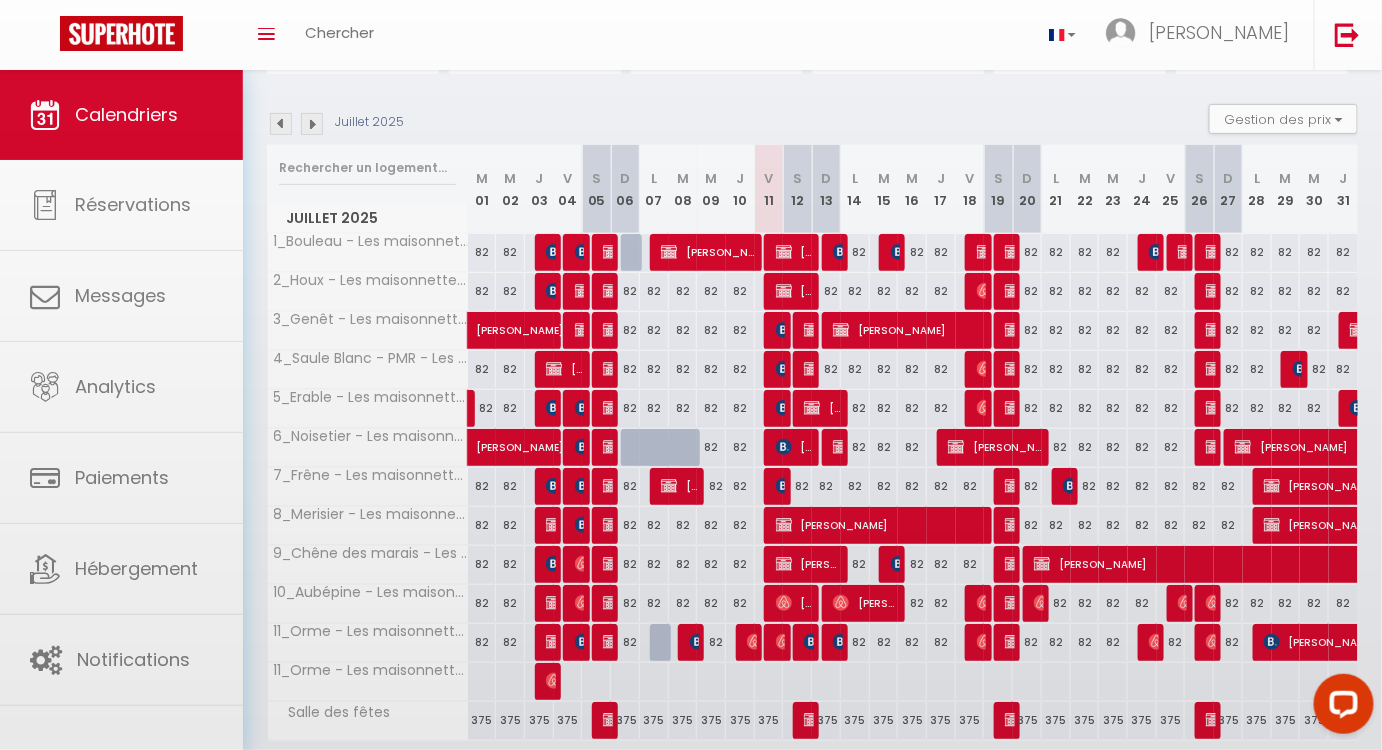 click at bounding box center [691, 375] 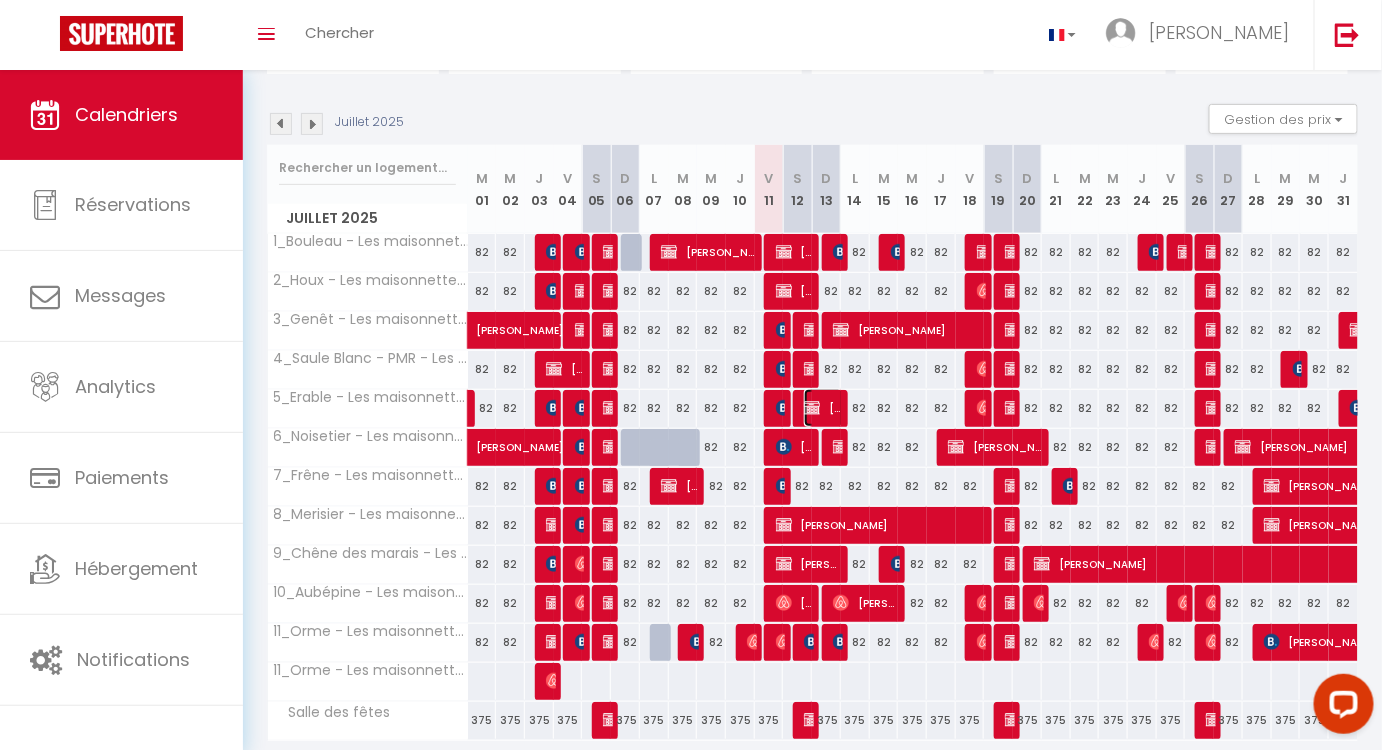 click at bounding box center (812, 408) 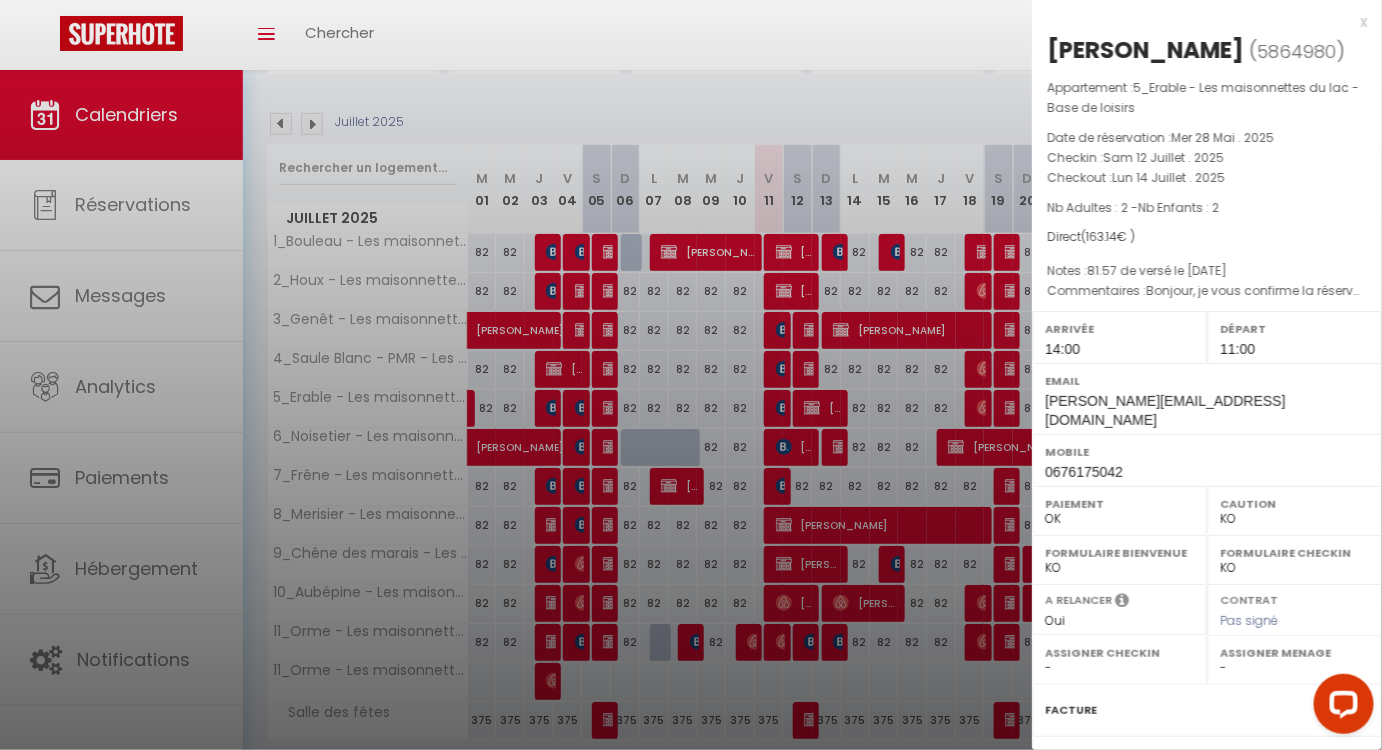 click at bounding box center [691, 375] 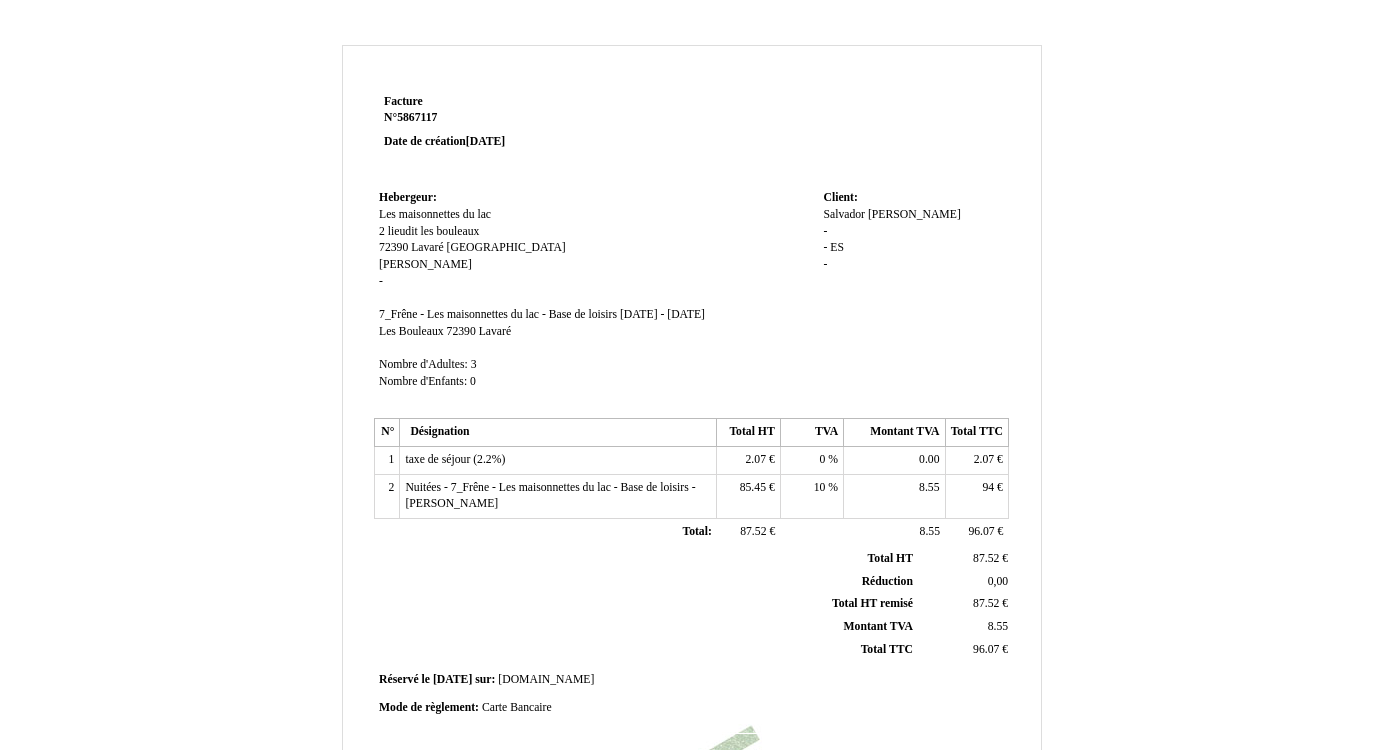 scroll, scrollTop: 0, scrollLeft: 0, axis: both 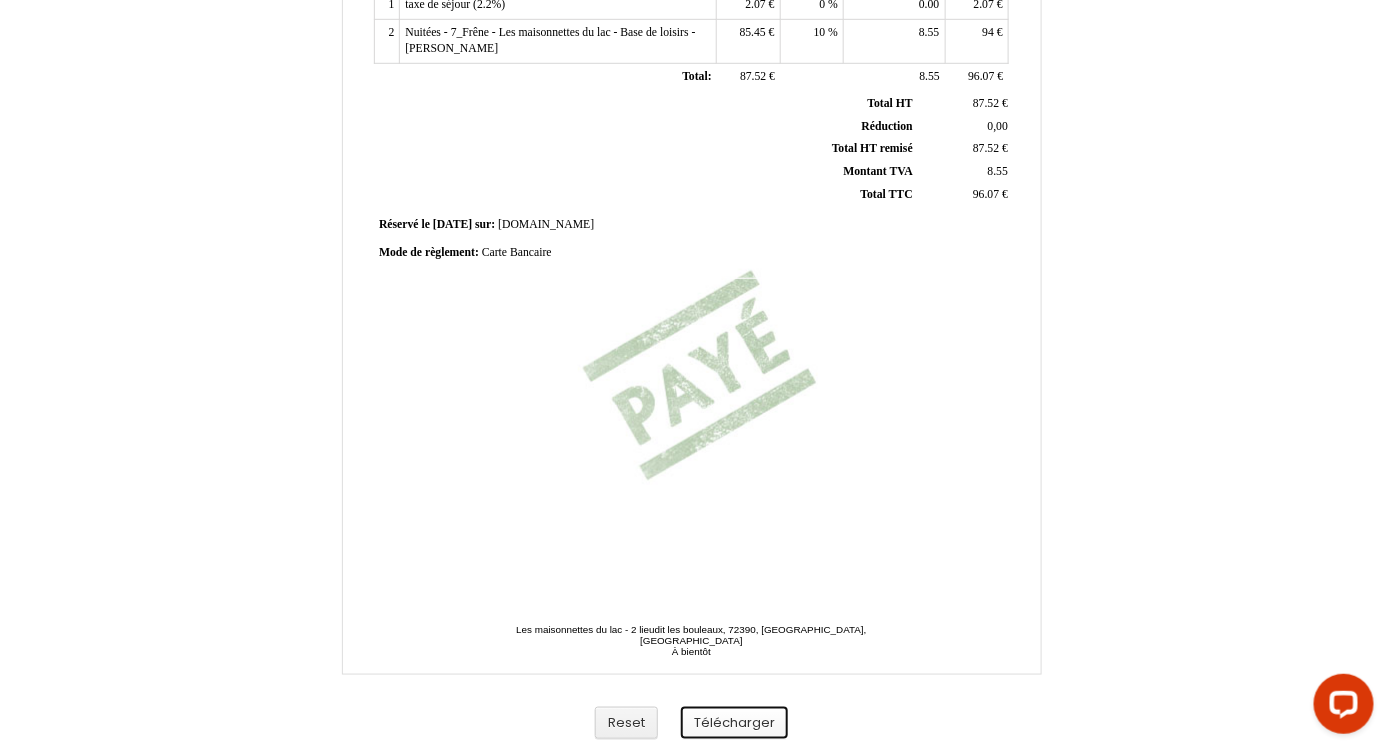 click on "Télécharger" at bounding box center (734, 723) 